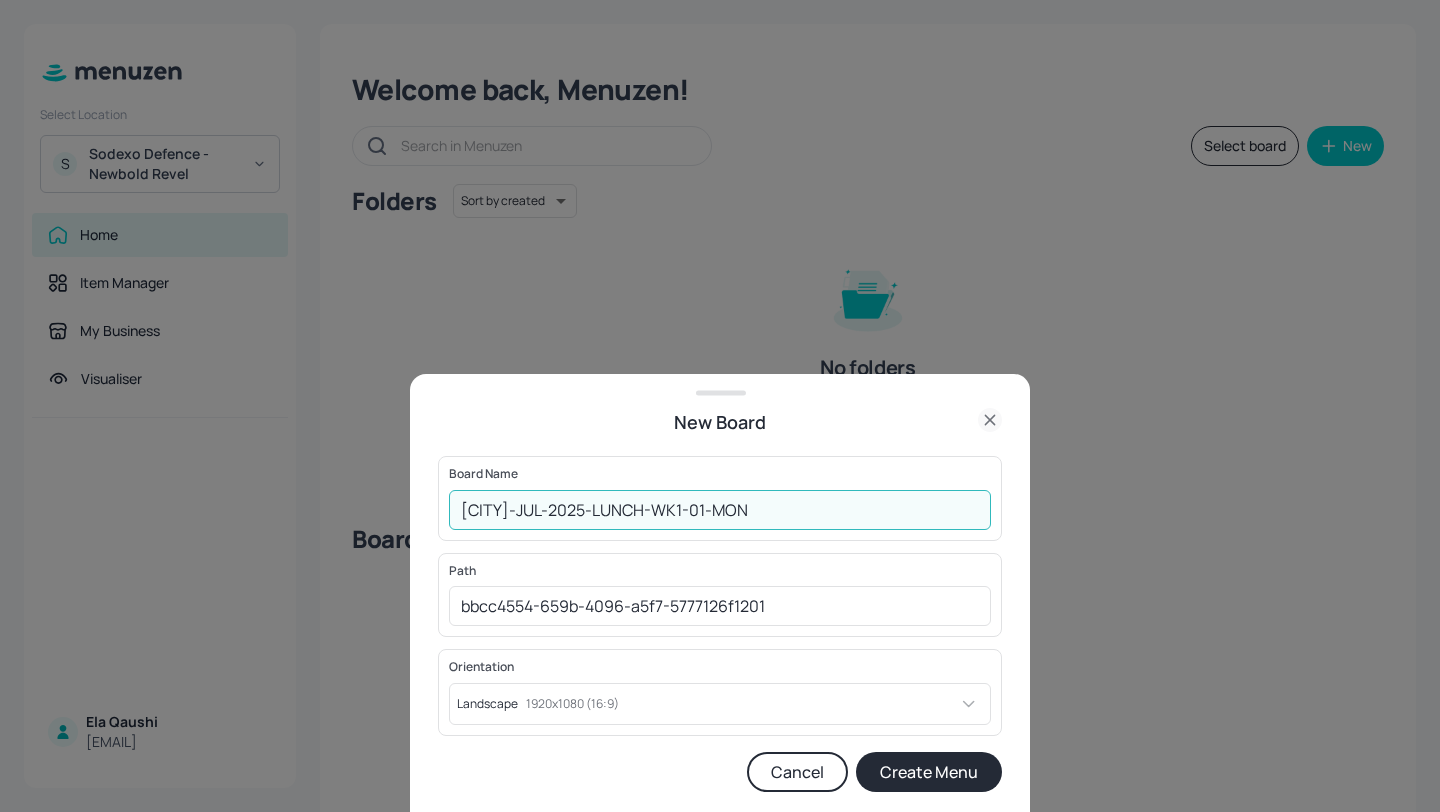 scroll, scrollTop: 0, scrollLeft: 0, axis: both 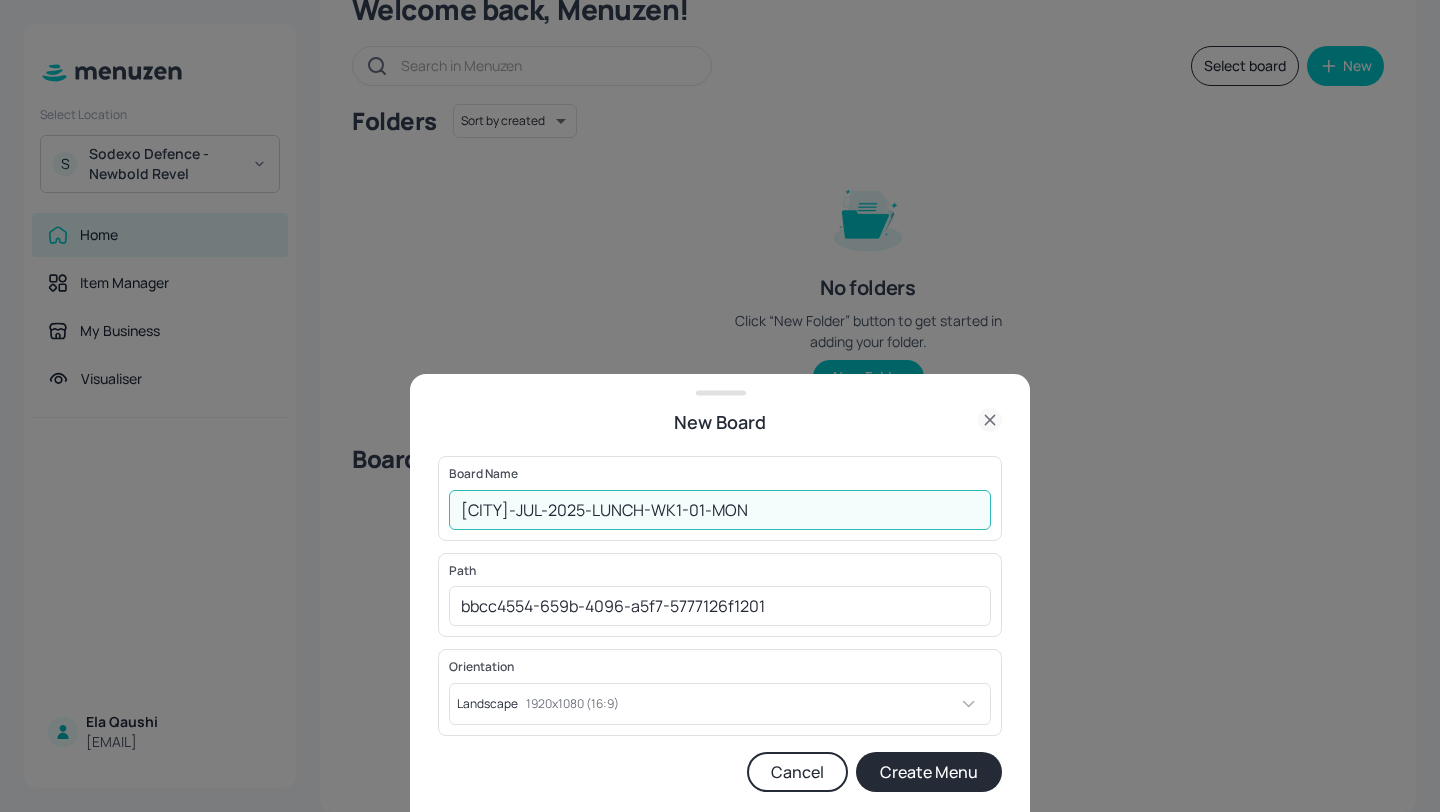 click at bounding box center (720, 406) 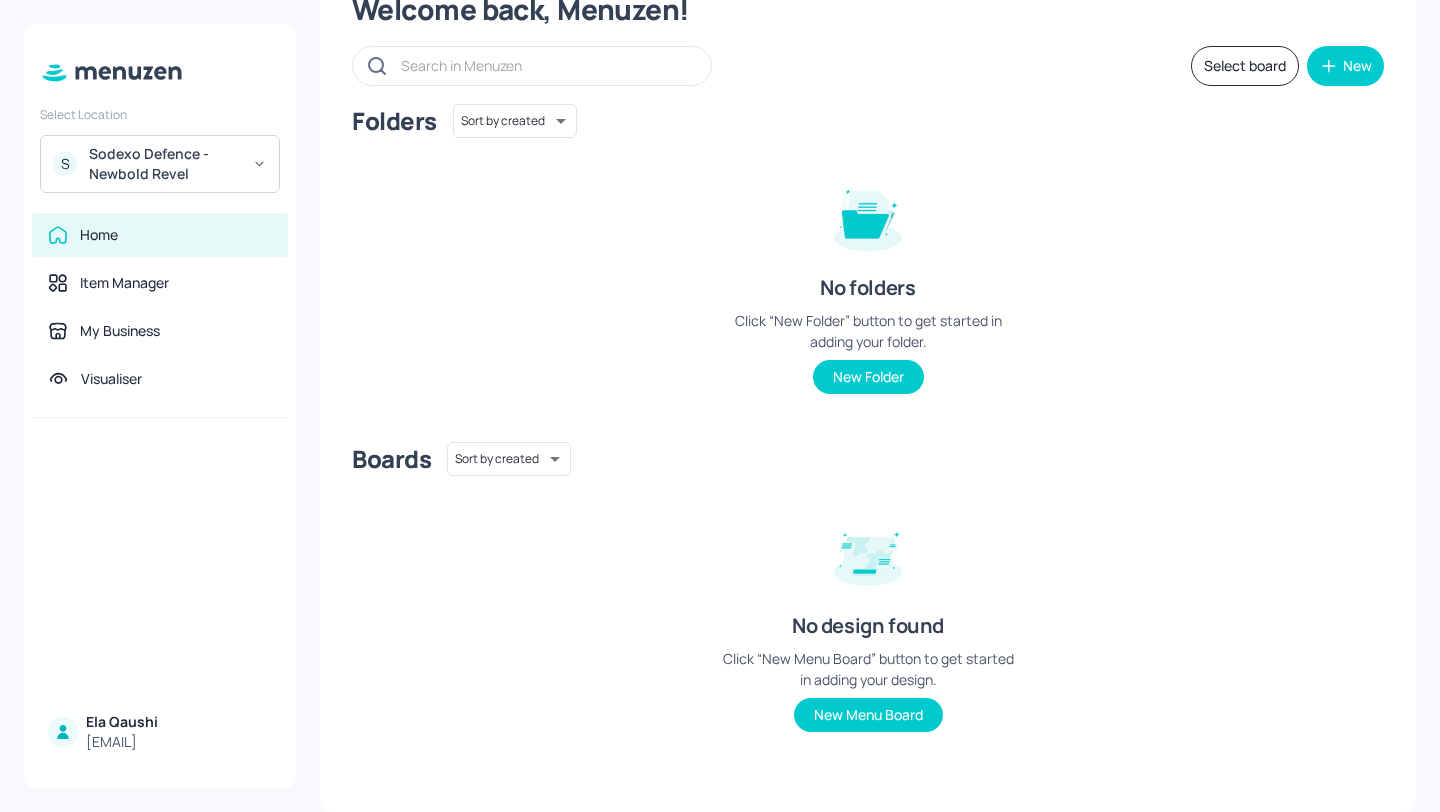 click on "Sodexo Defence - Newbold Revel" at bounding box center [164, 164] 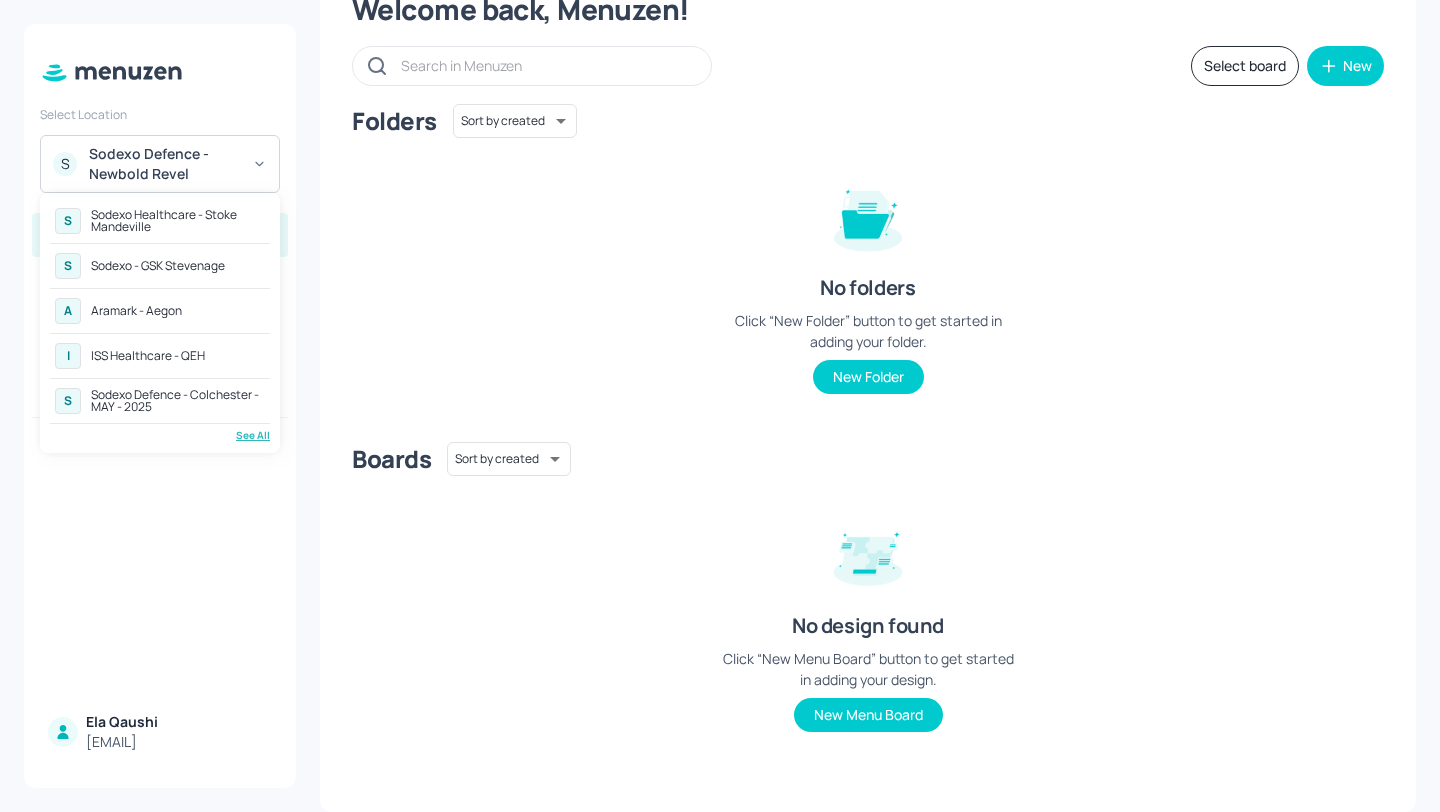 click on "See All" at bounding box center [160, 435] 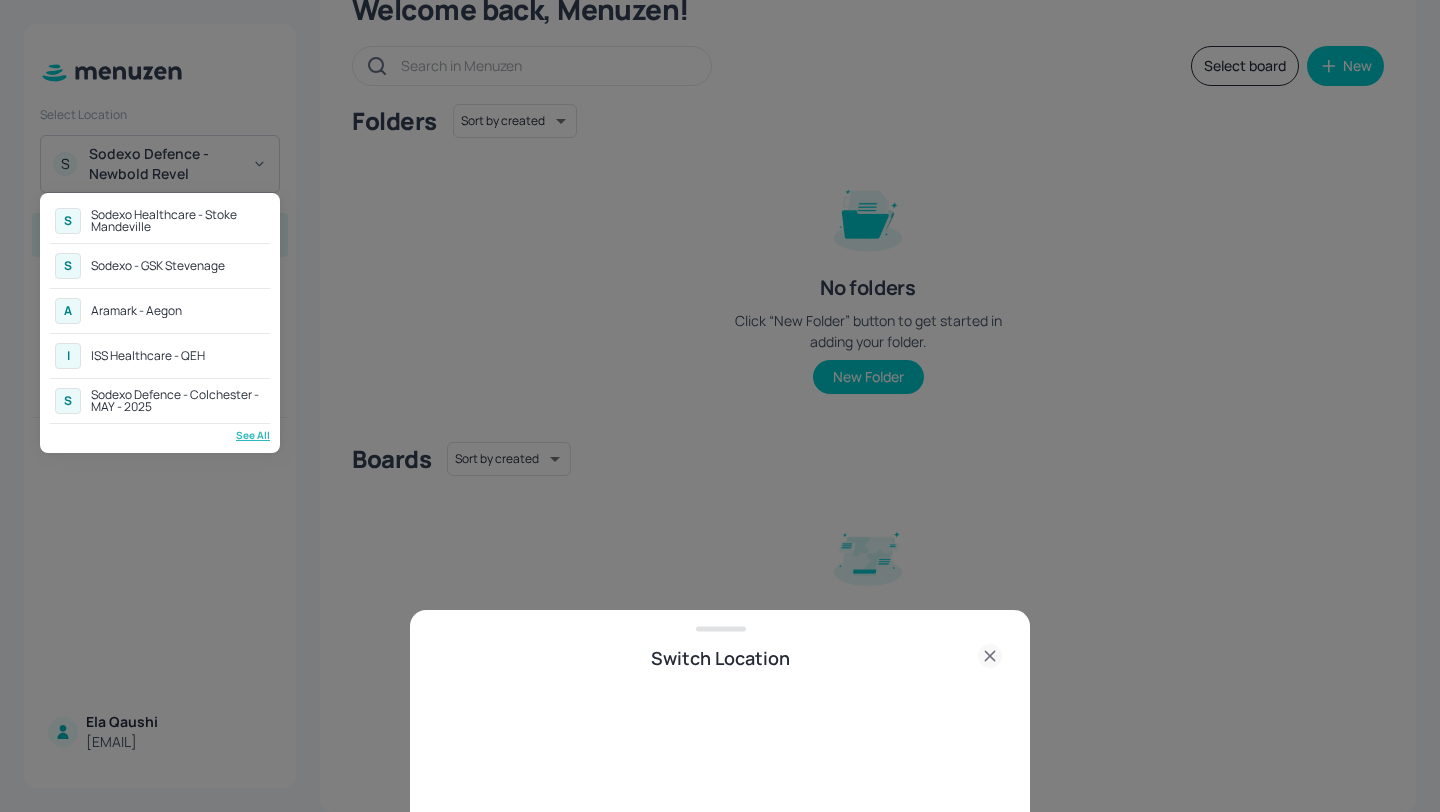 click at bounding box center [160, 333] 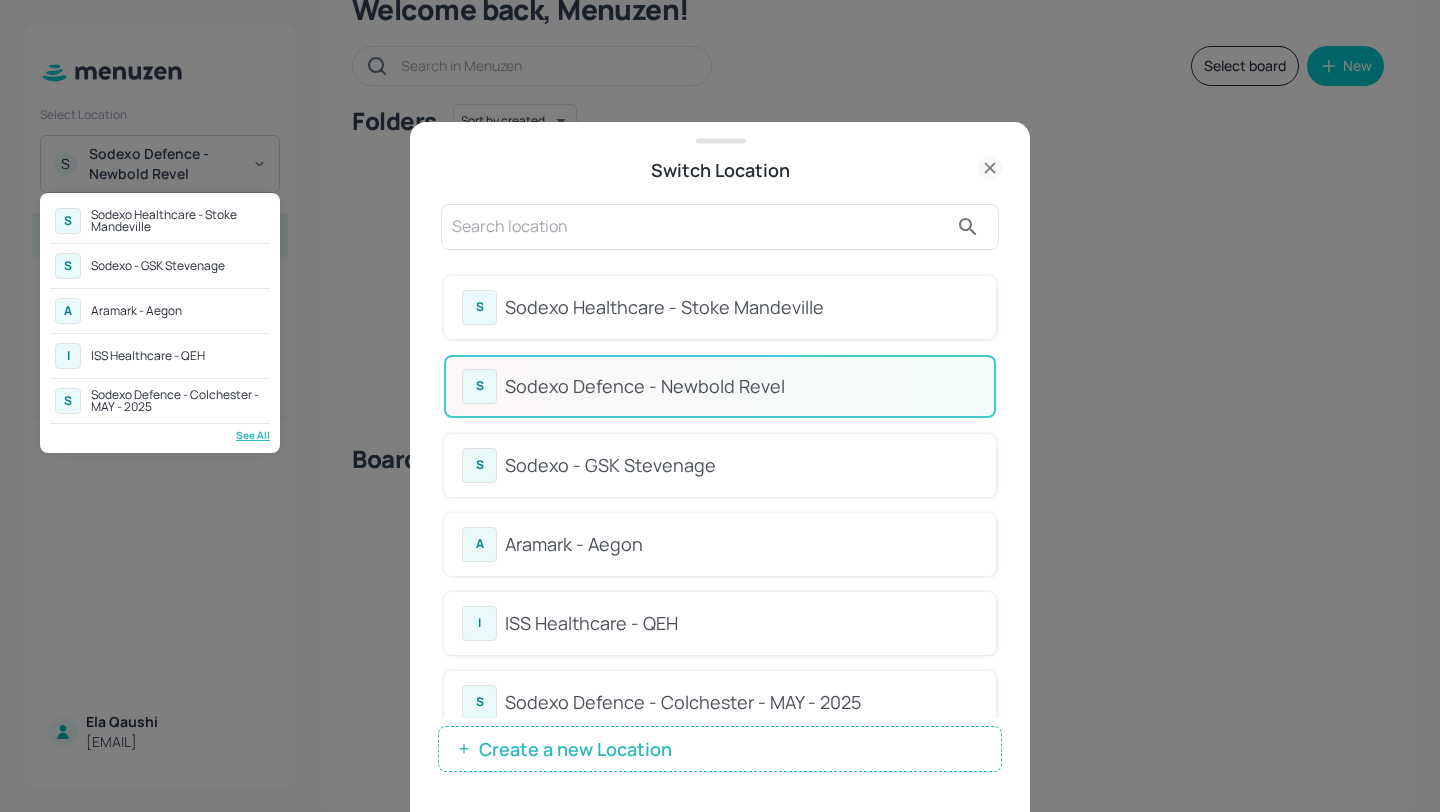 click on "A Aramark - Aegon" at bounding box center (160, 311) 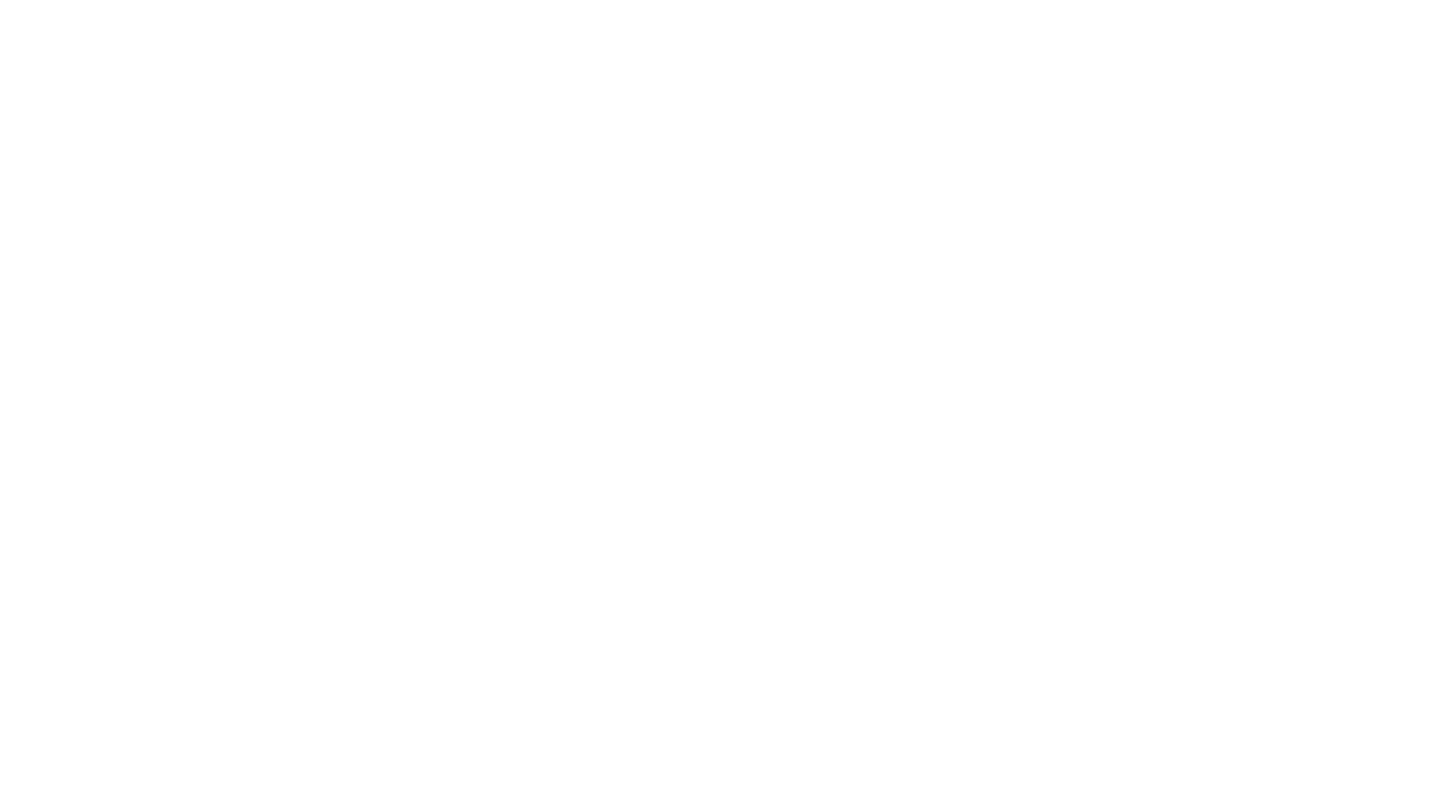 scroll, scrollTop: 0, scrollLeft: 0, axis: both 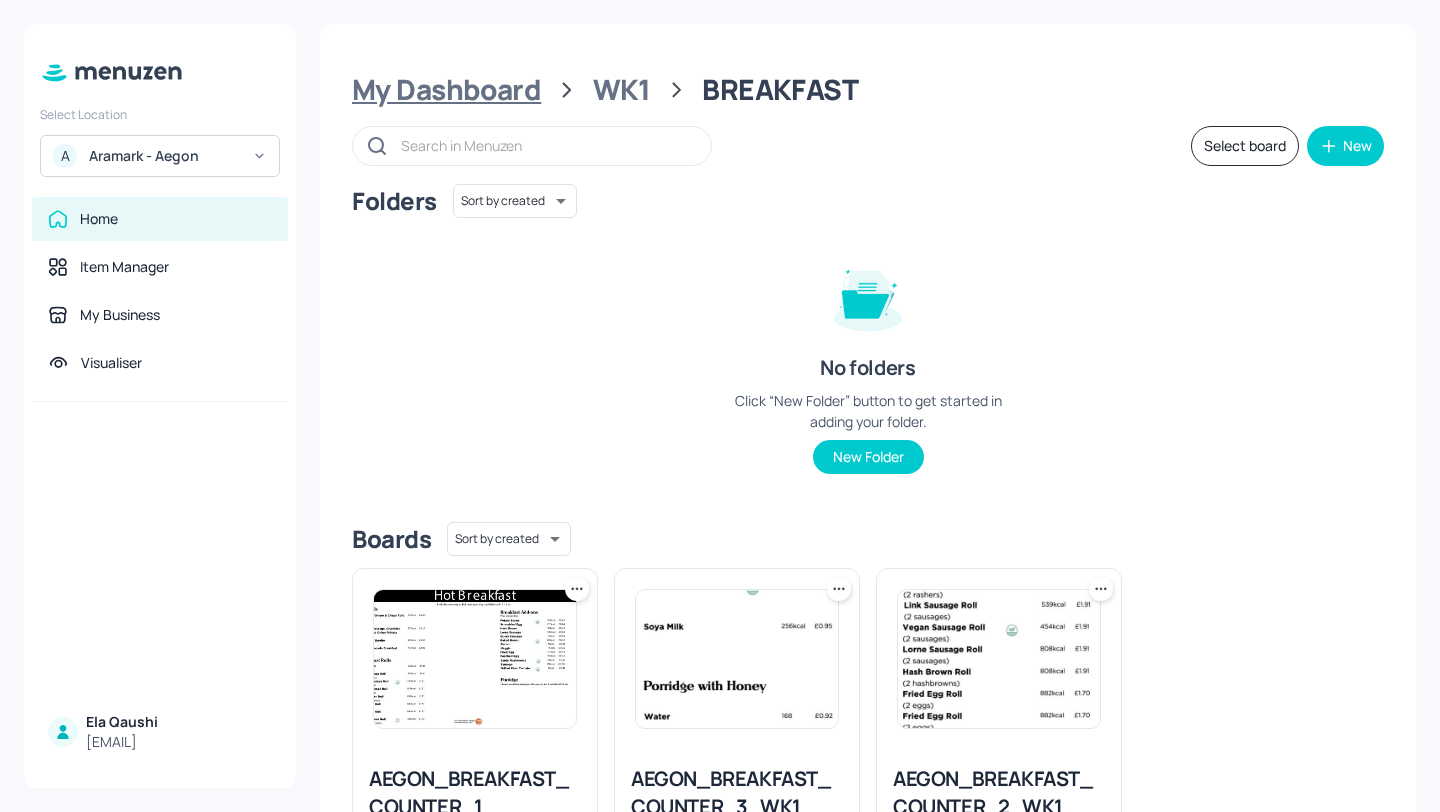 click on "My Dashboard" at bounding box center [446, 90] 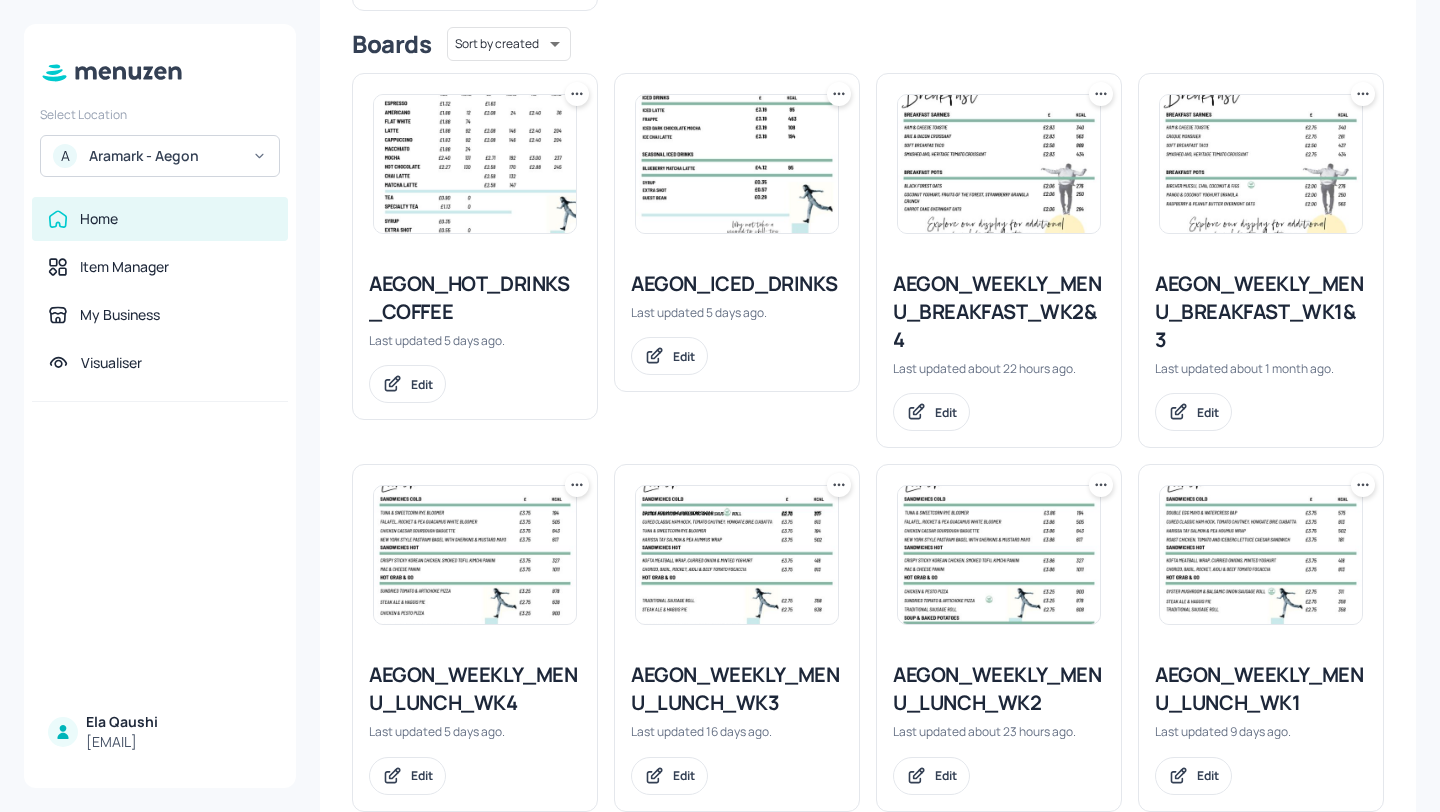 scroll, scrollTop: 375, scrollLeft: 0, axis: vertical 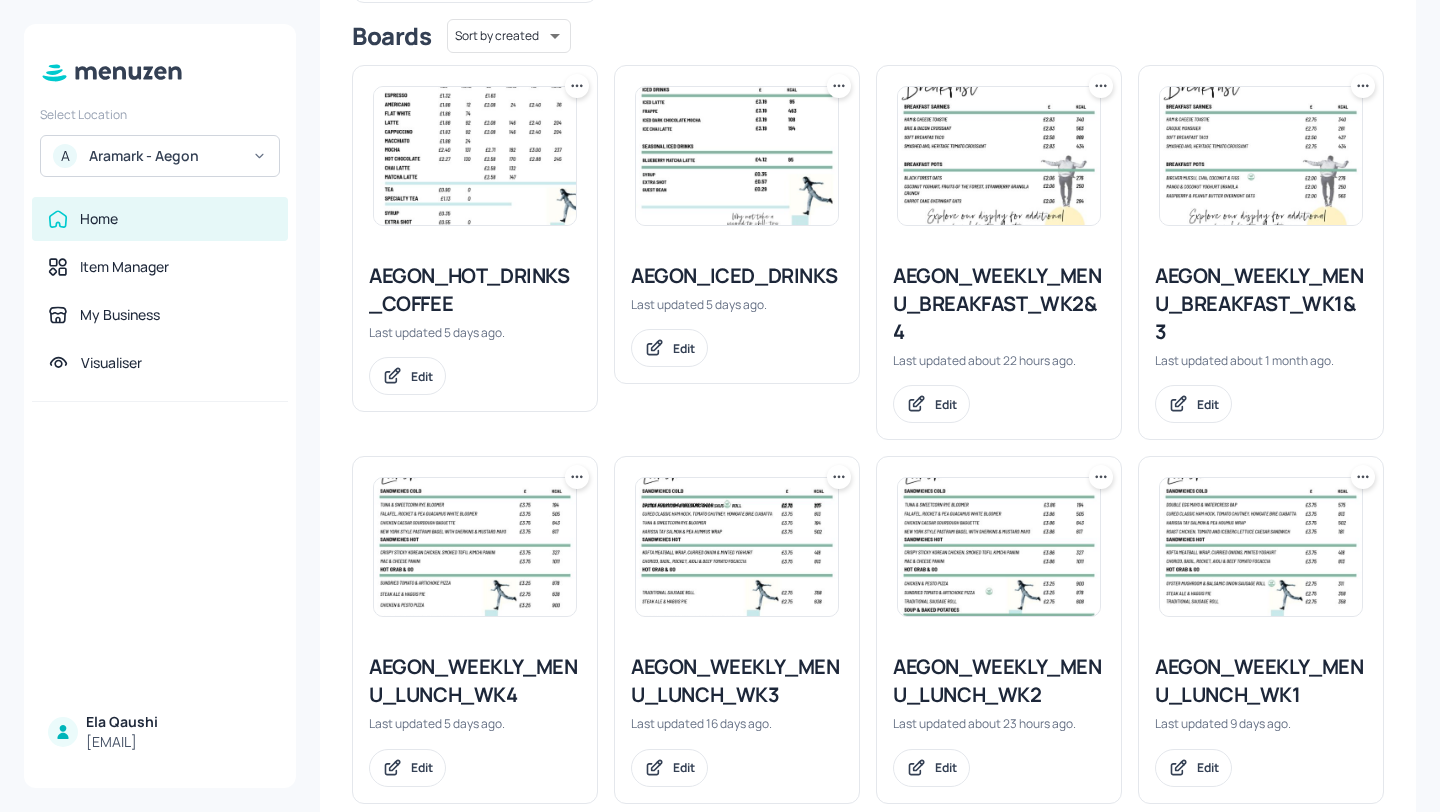 click on "AEGON_WEEKLY_MENU_BREAKFAST_WK2&4" at bounding box center (999, 304) 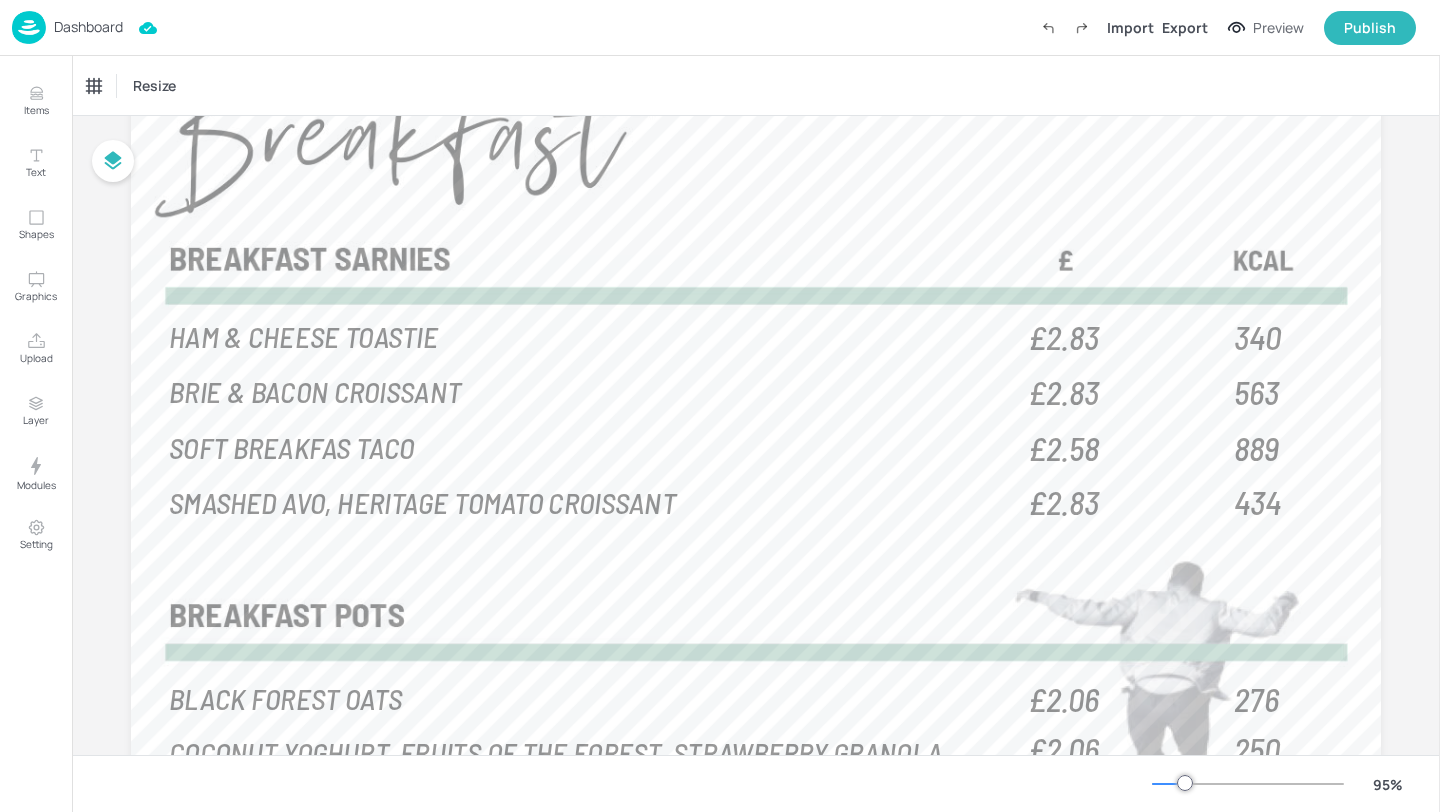 scroll, scrollTop: 0, scrollLeft: 0, axis: both 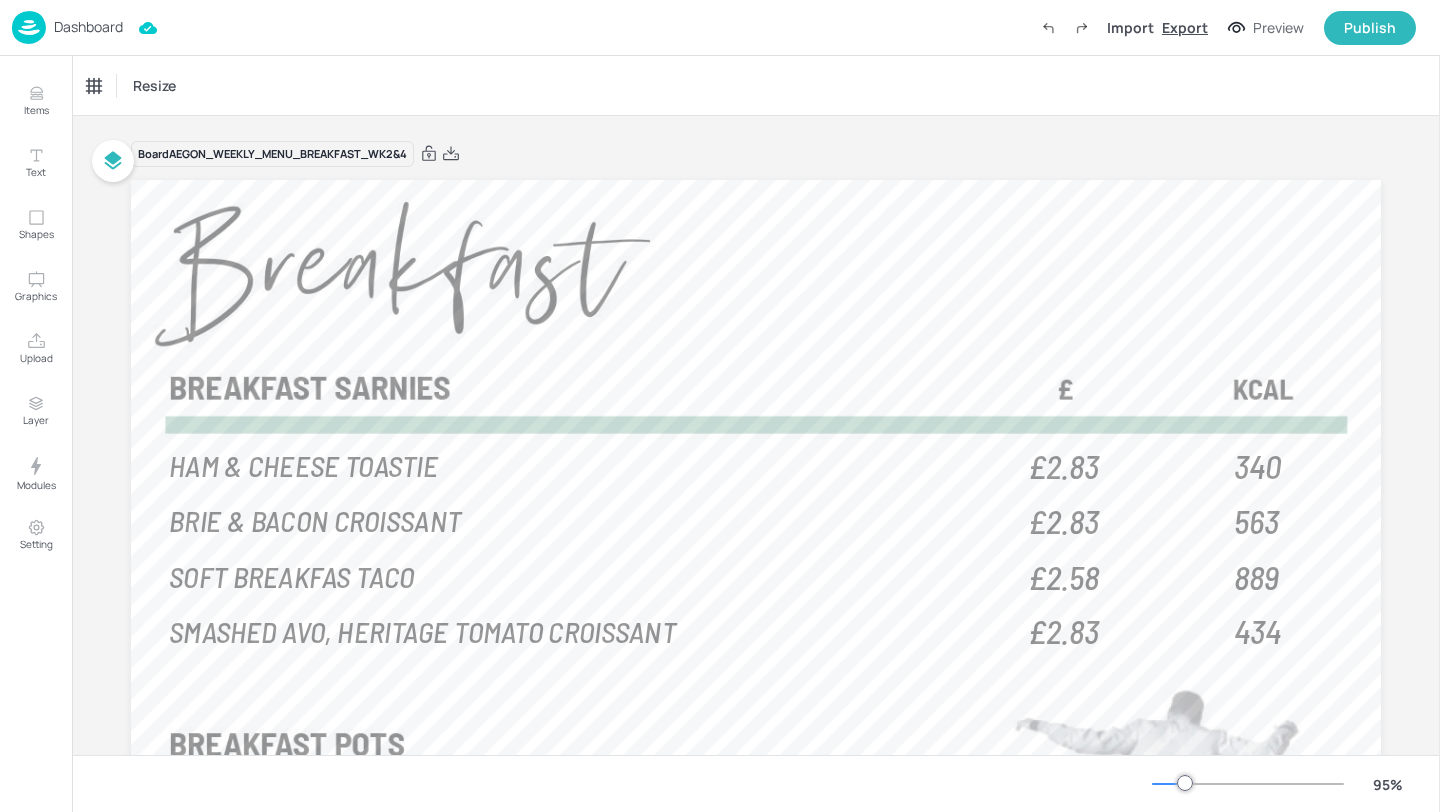 click on "Export" at bounding box center (1185, 27) 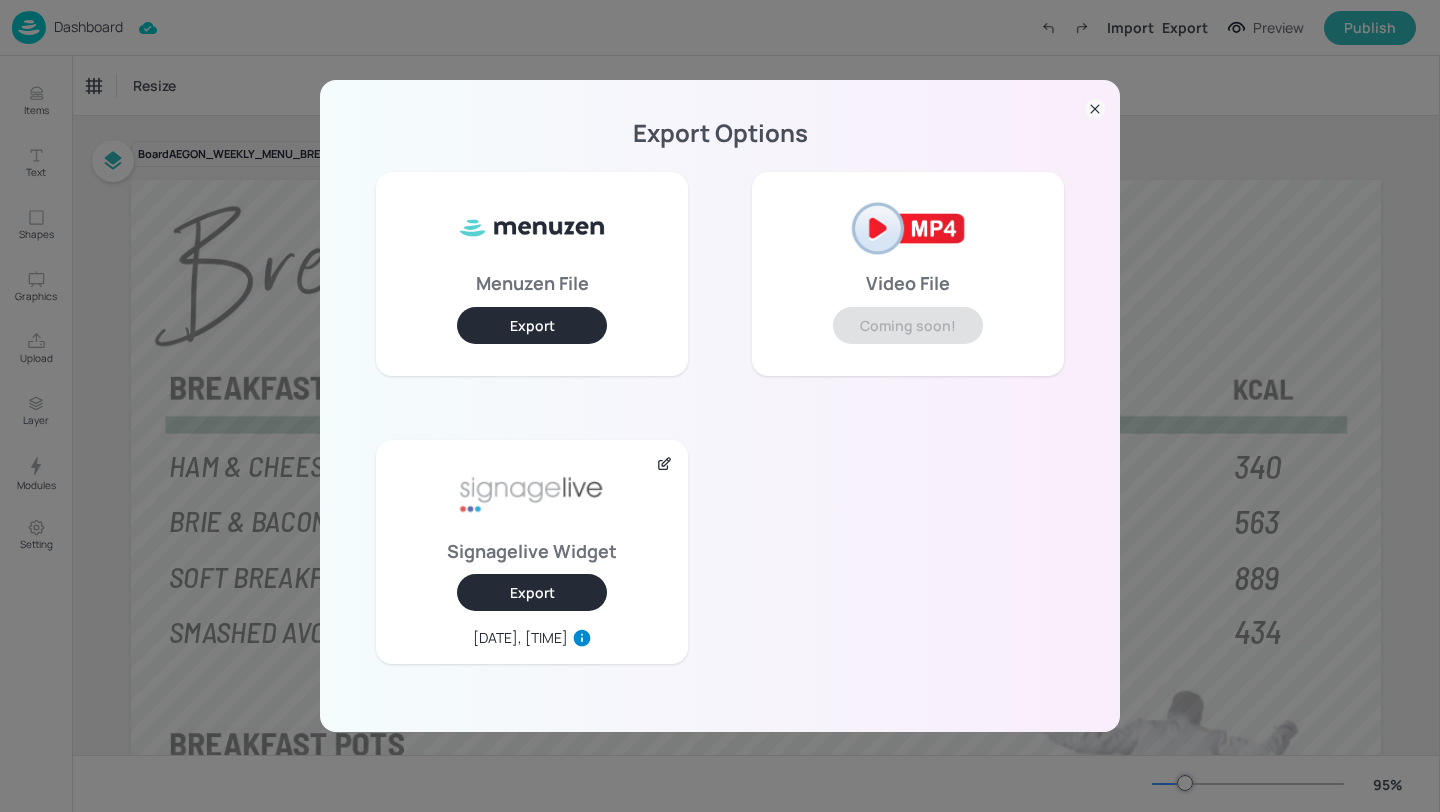 click on "Export" at bounding box center [532, 592] 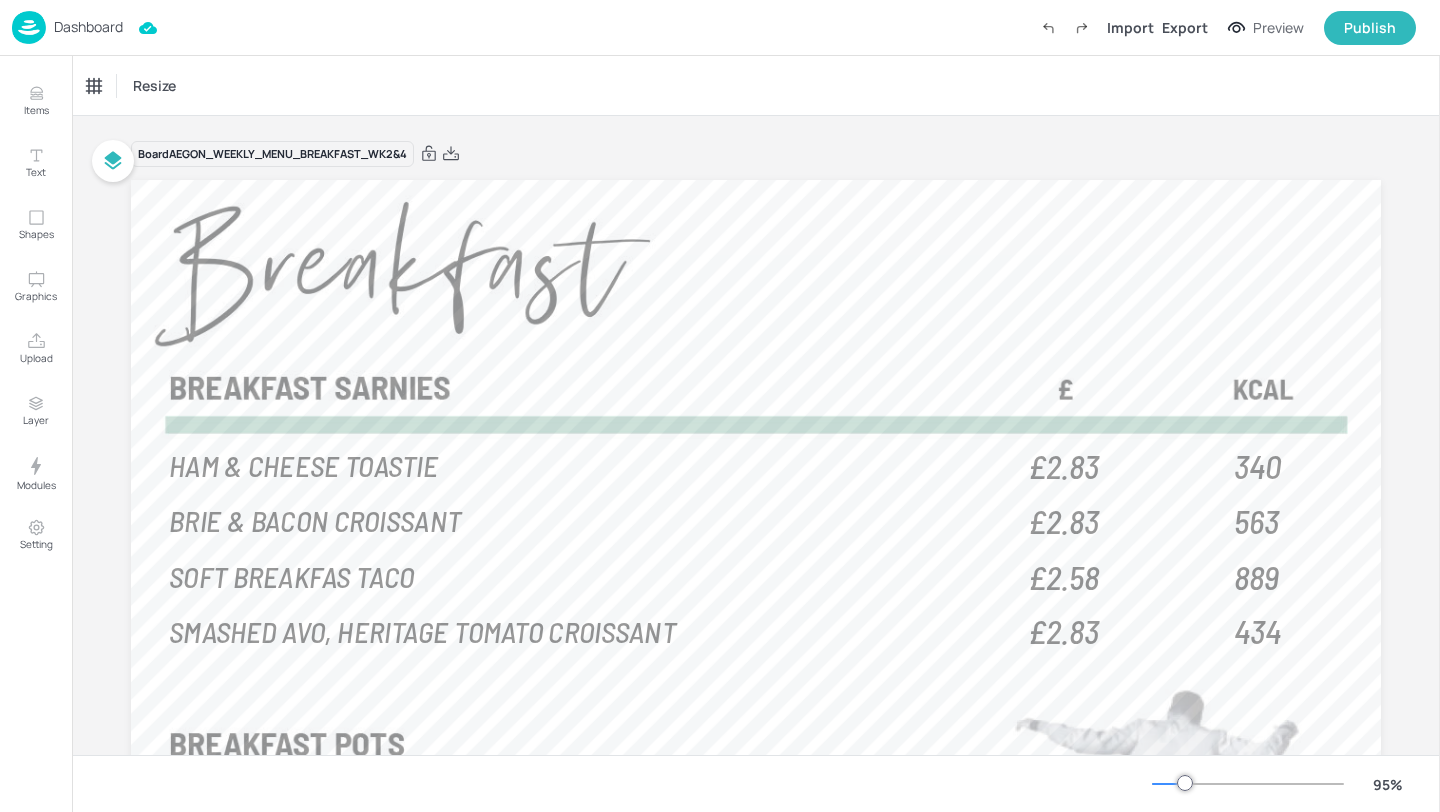click on "Dashboard" at bounding box center [88, 27] 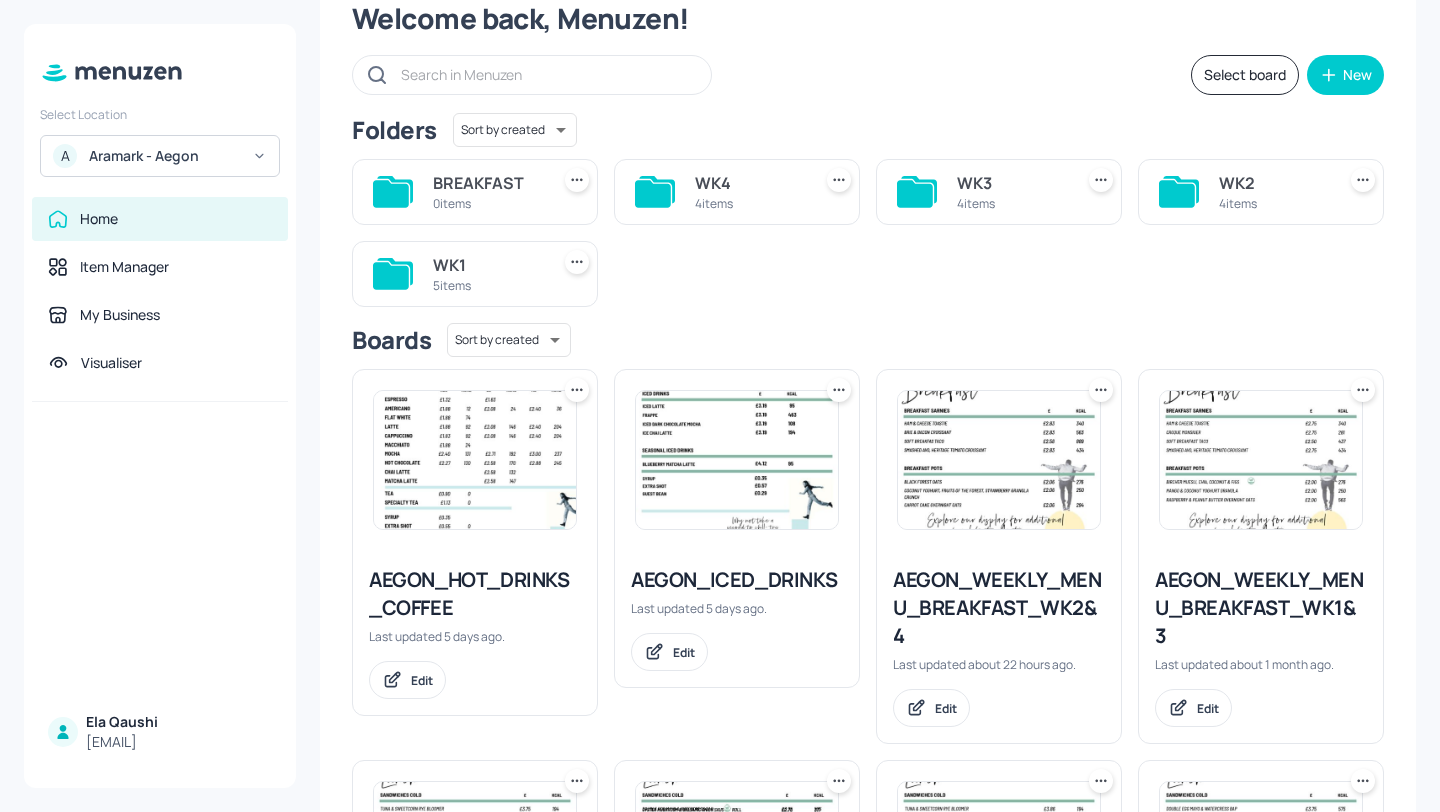 scroll, scrollTop: 0, scrollLeft: 0, axis: both 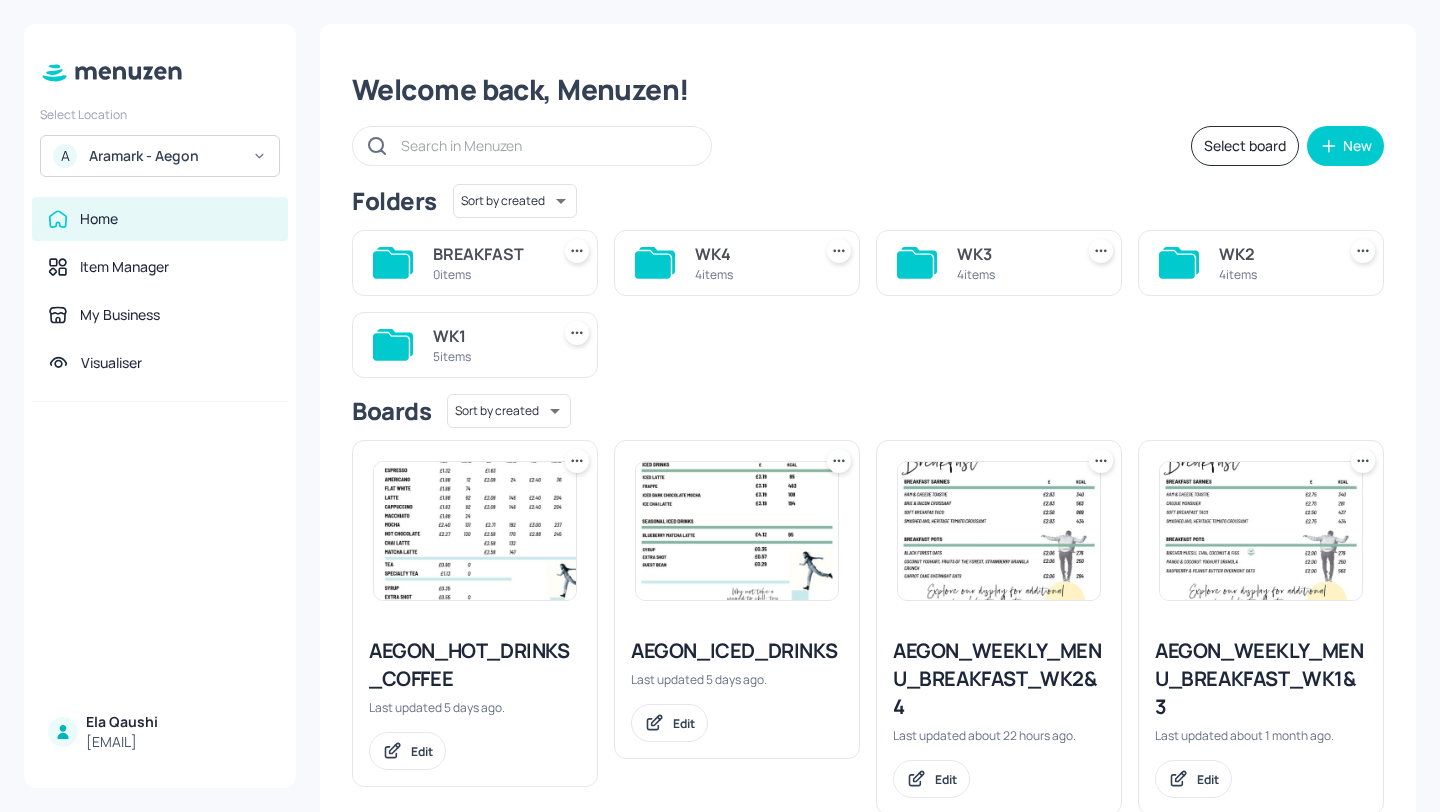 click on "WK1" at bounding box center [487, 336] 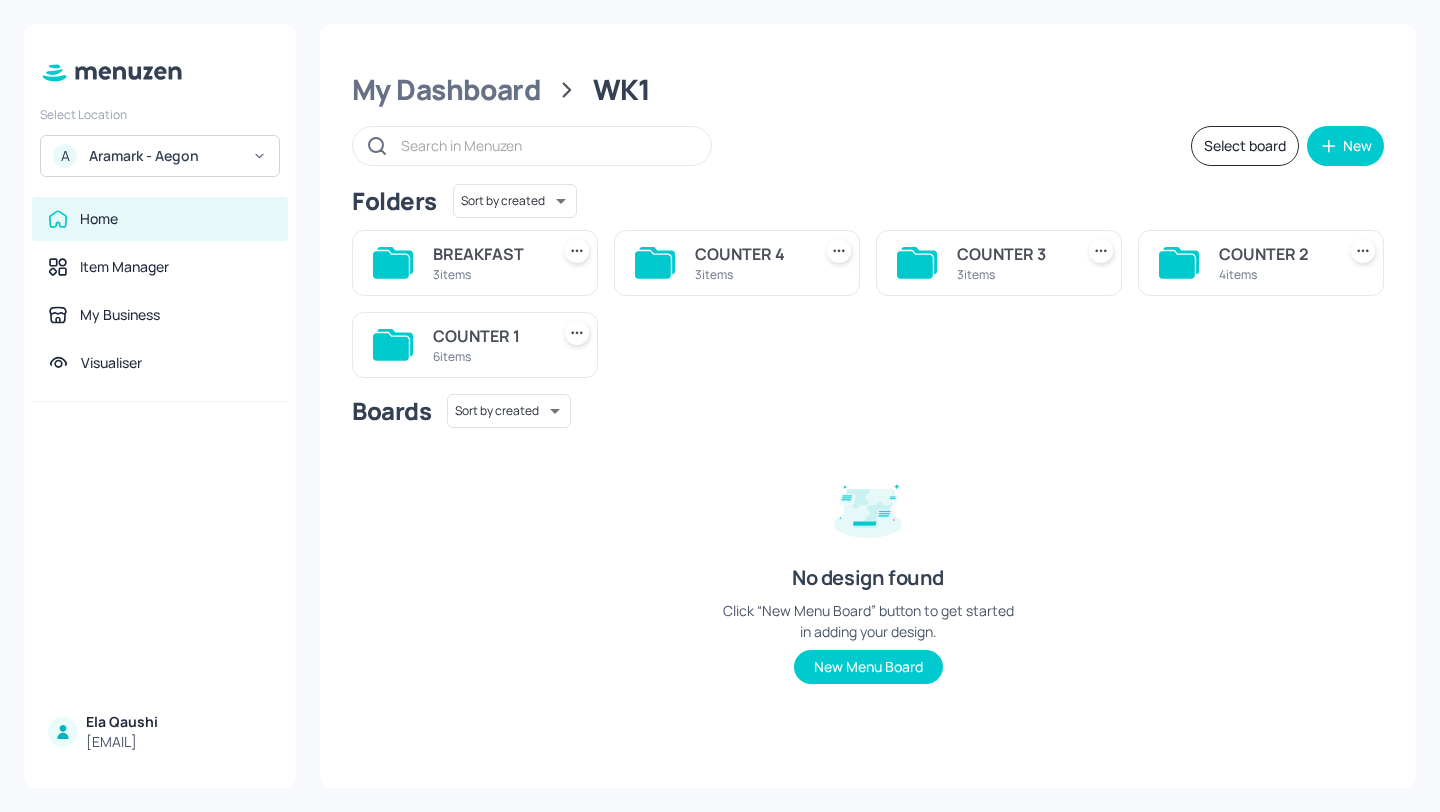 click on "3  items" at bounding box center (749, 274) 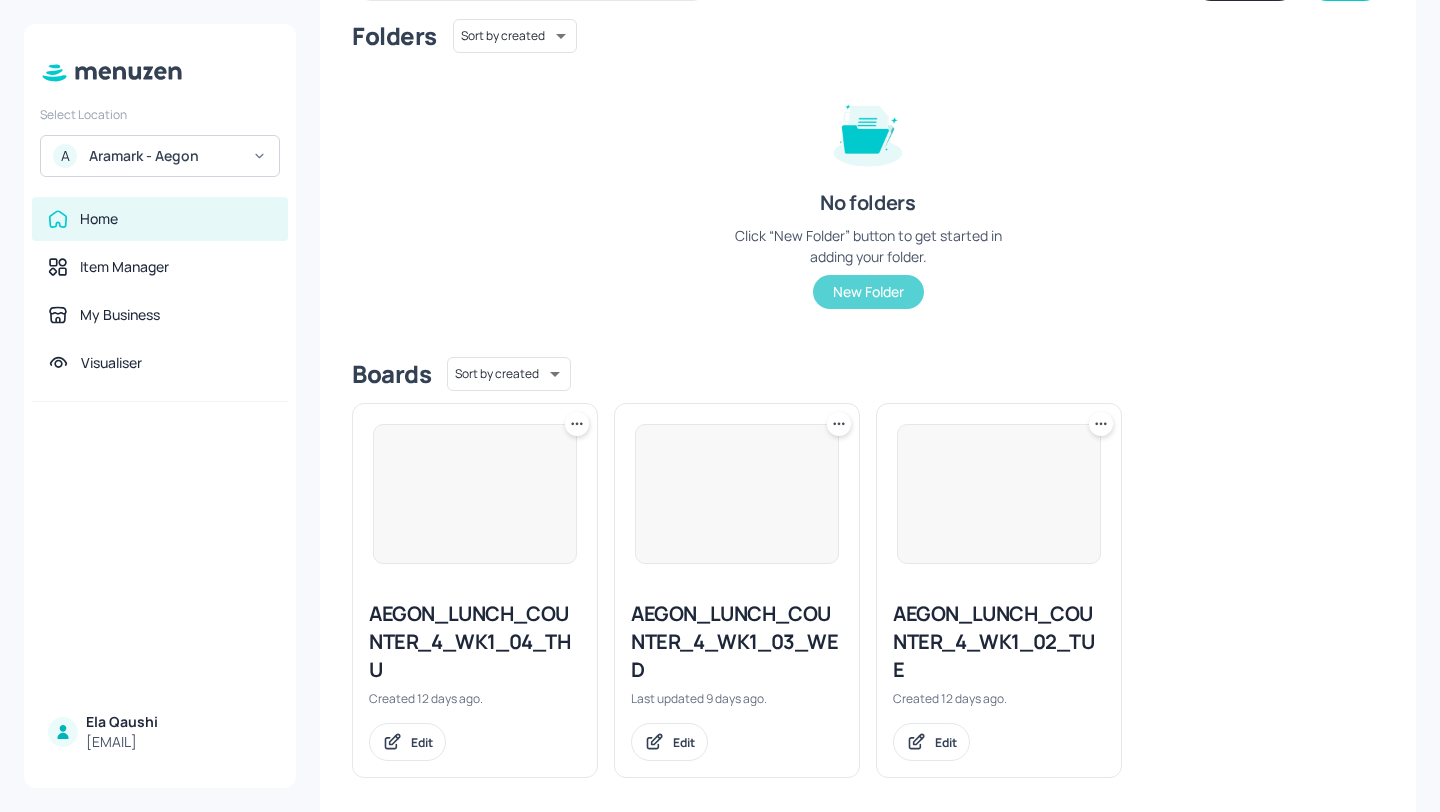 scroll, scrollTop: 179, scrollLeft: 0, axis: vertical 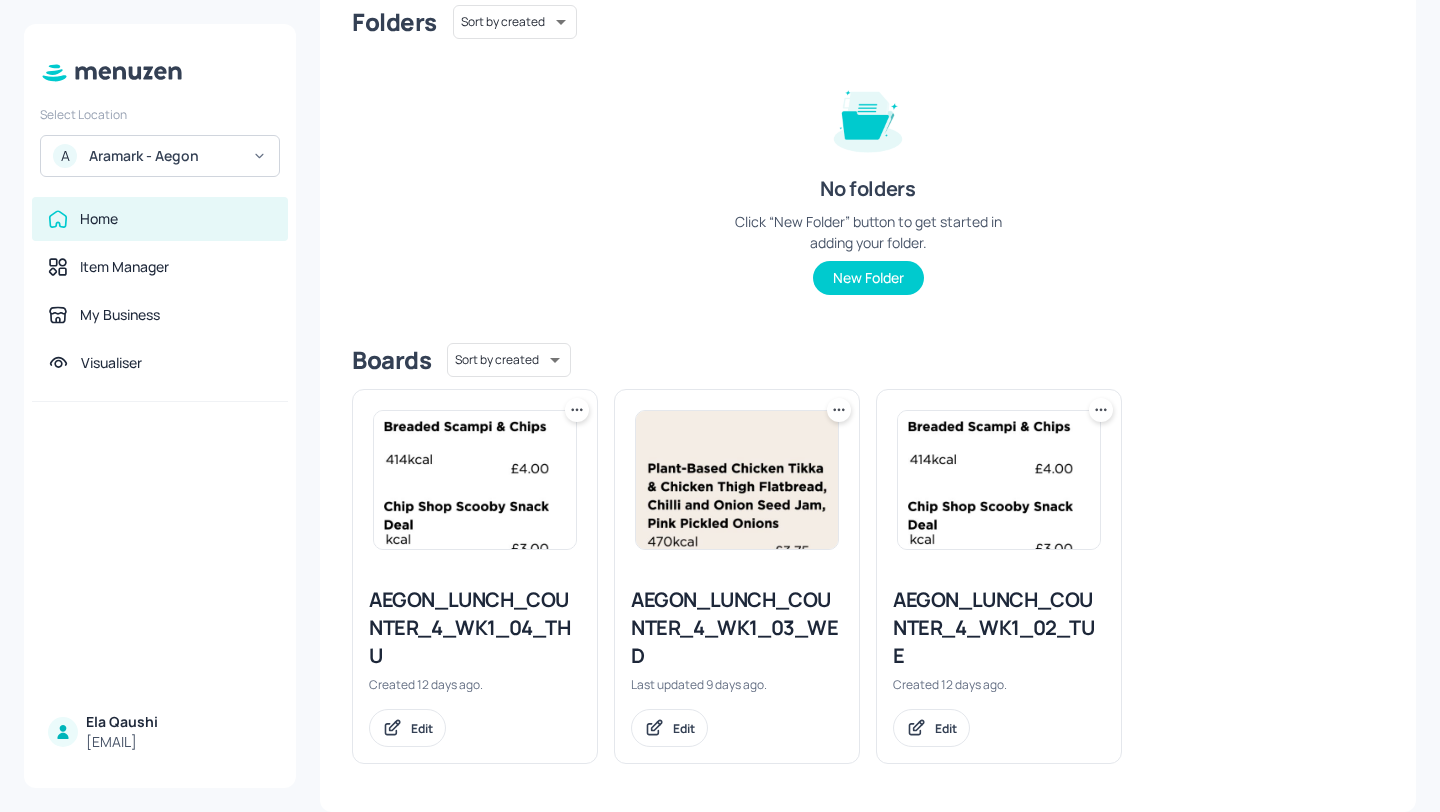 click on "AEGON_LUNCH_COUNTER_4_WK1_03_WED" at bounding box center (737, 628) 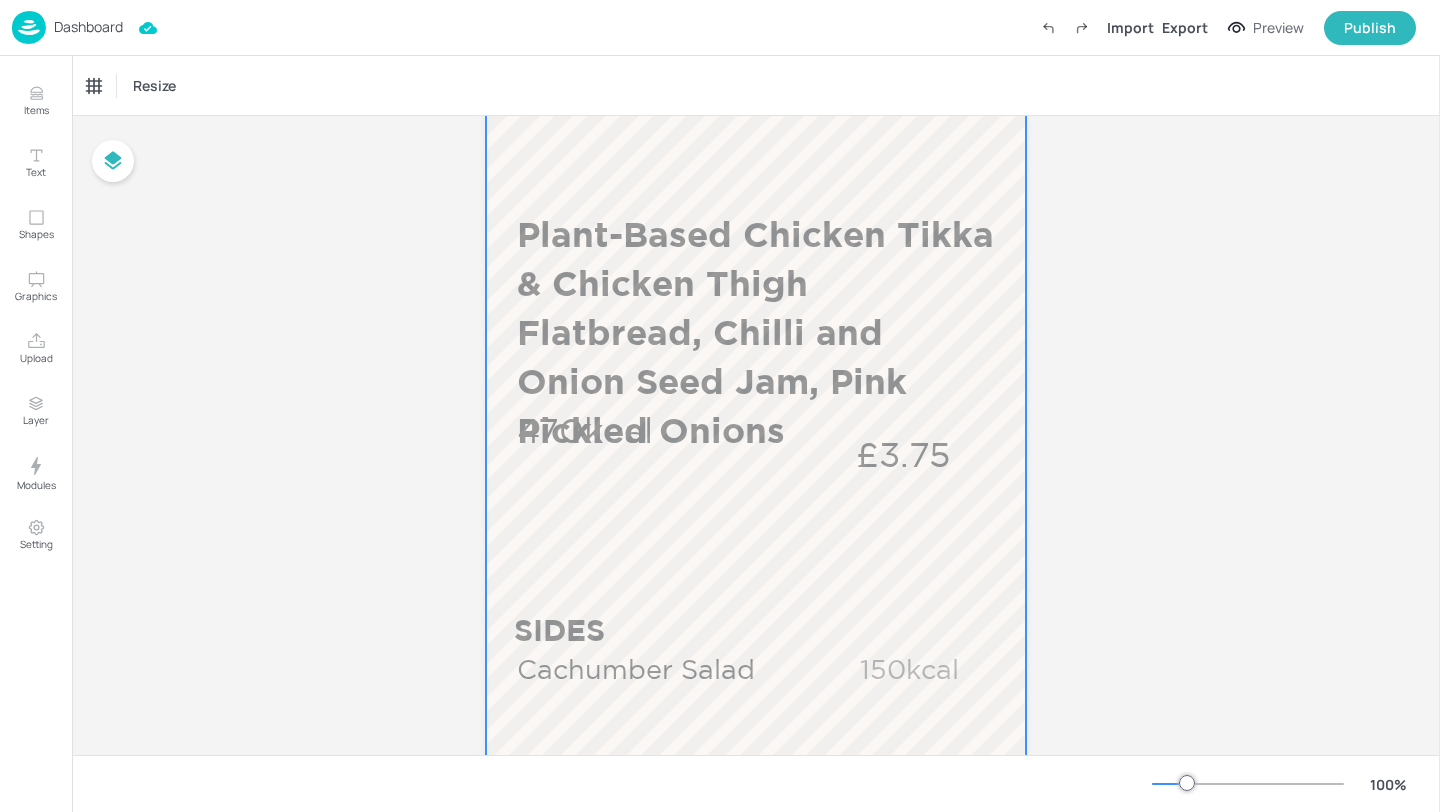 scroll, scrollTop: 1090, scrollLeft: 0, axis: vertical 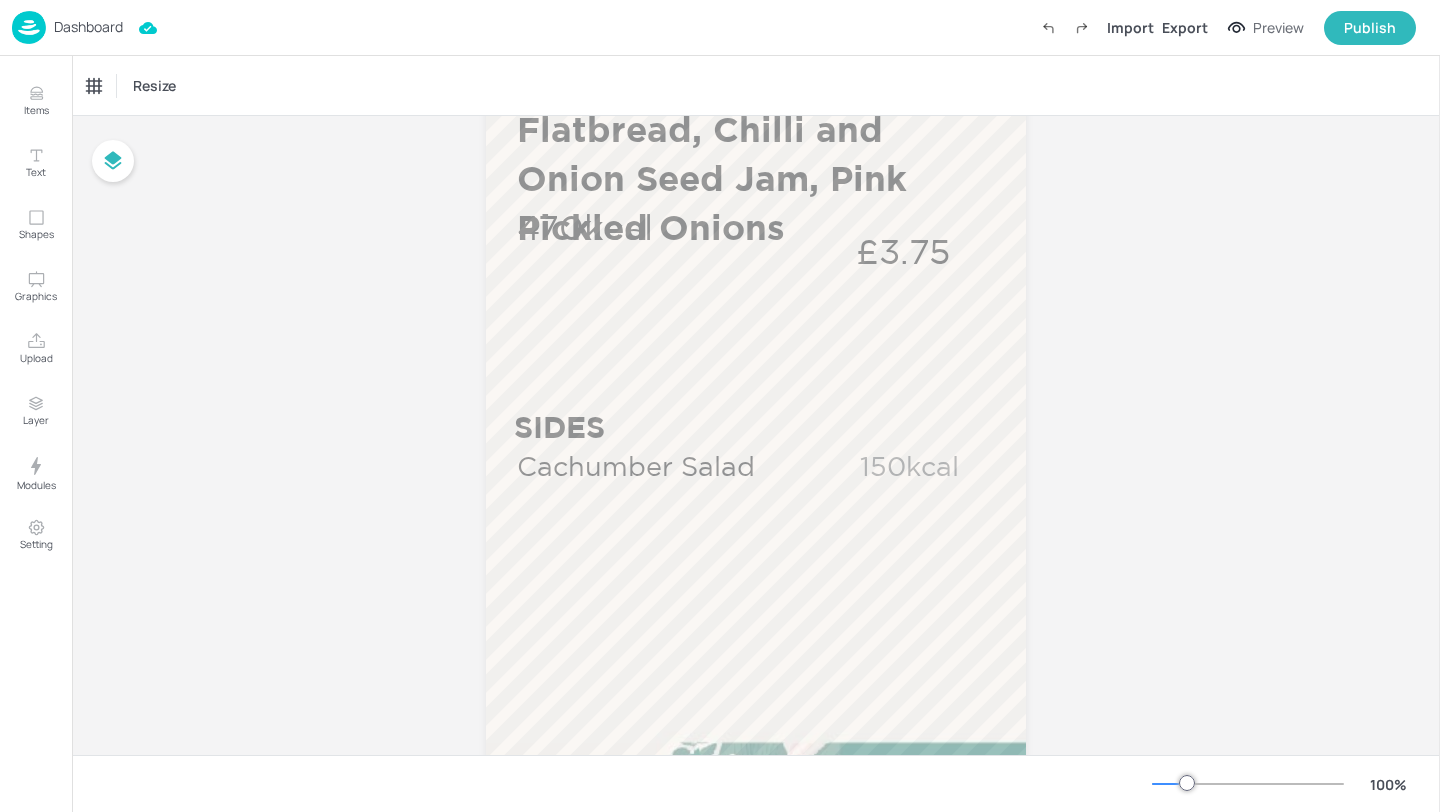 click on "Dashboard" at bounding box center [88, 27] 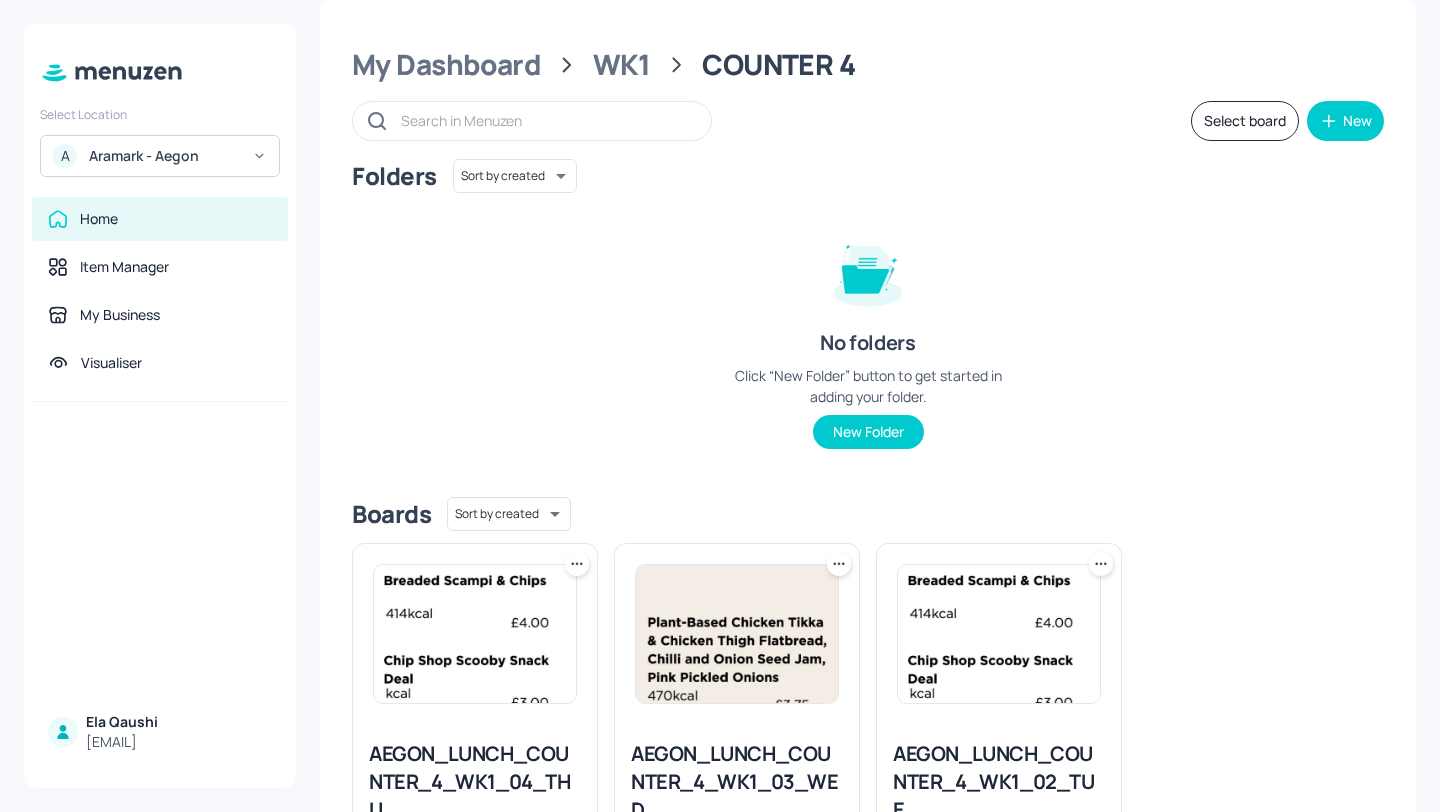 scroll, scrollTop: 28, scrollLeft: 0, axis: vertical 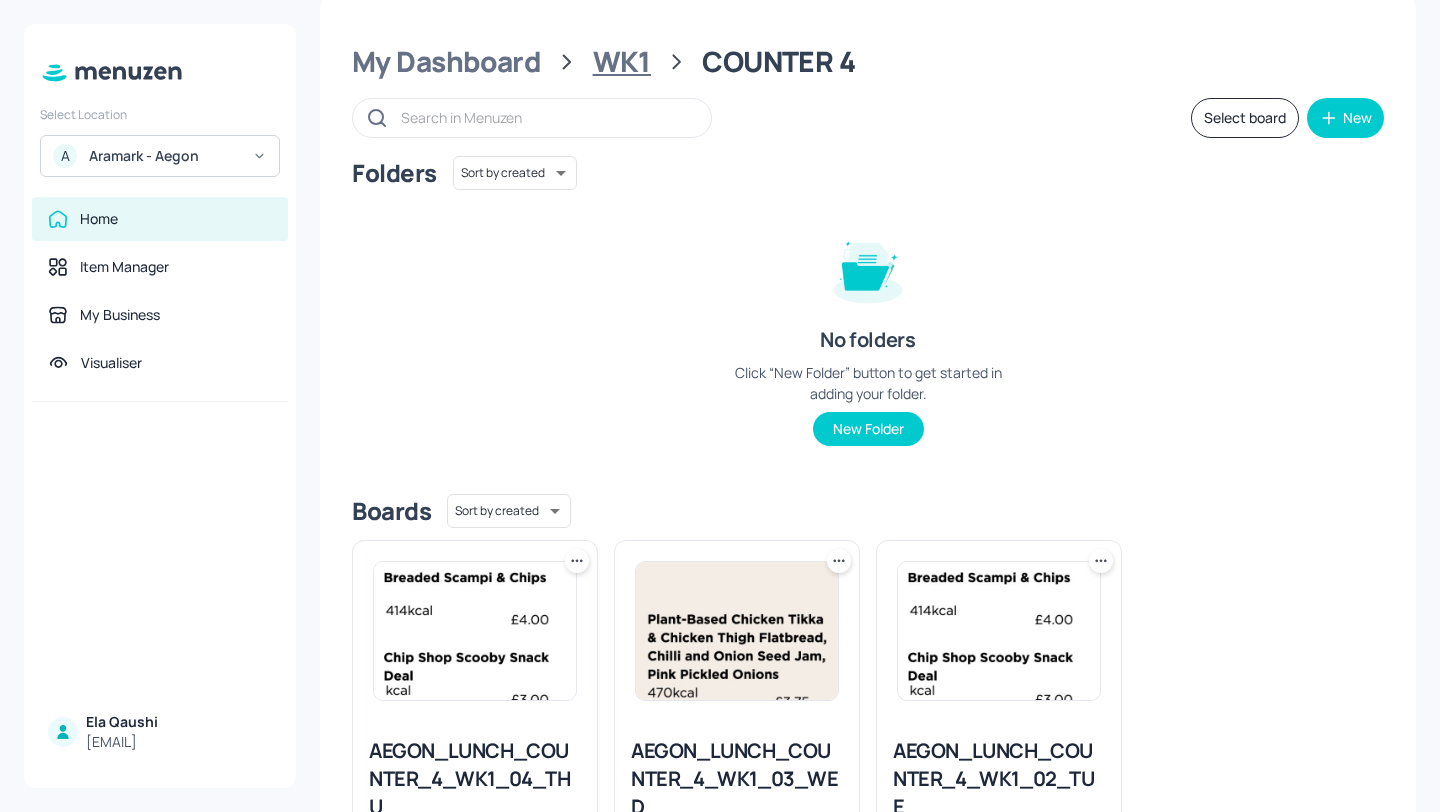 click on "WK1" at bounding box center [622, 62] 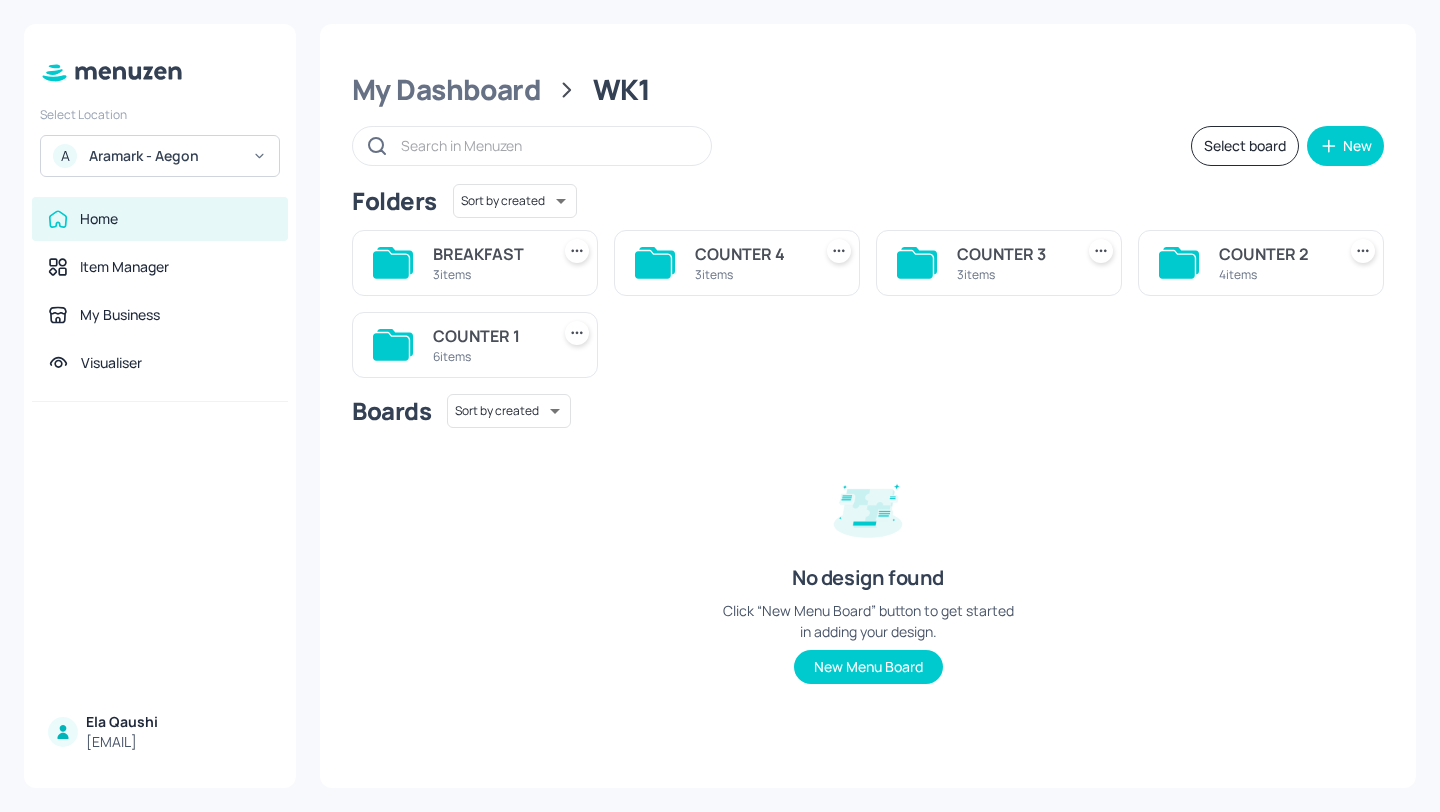 click on "COUNTER 2" at bounding box center (1273, 254) 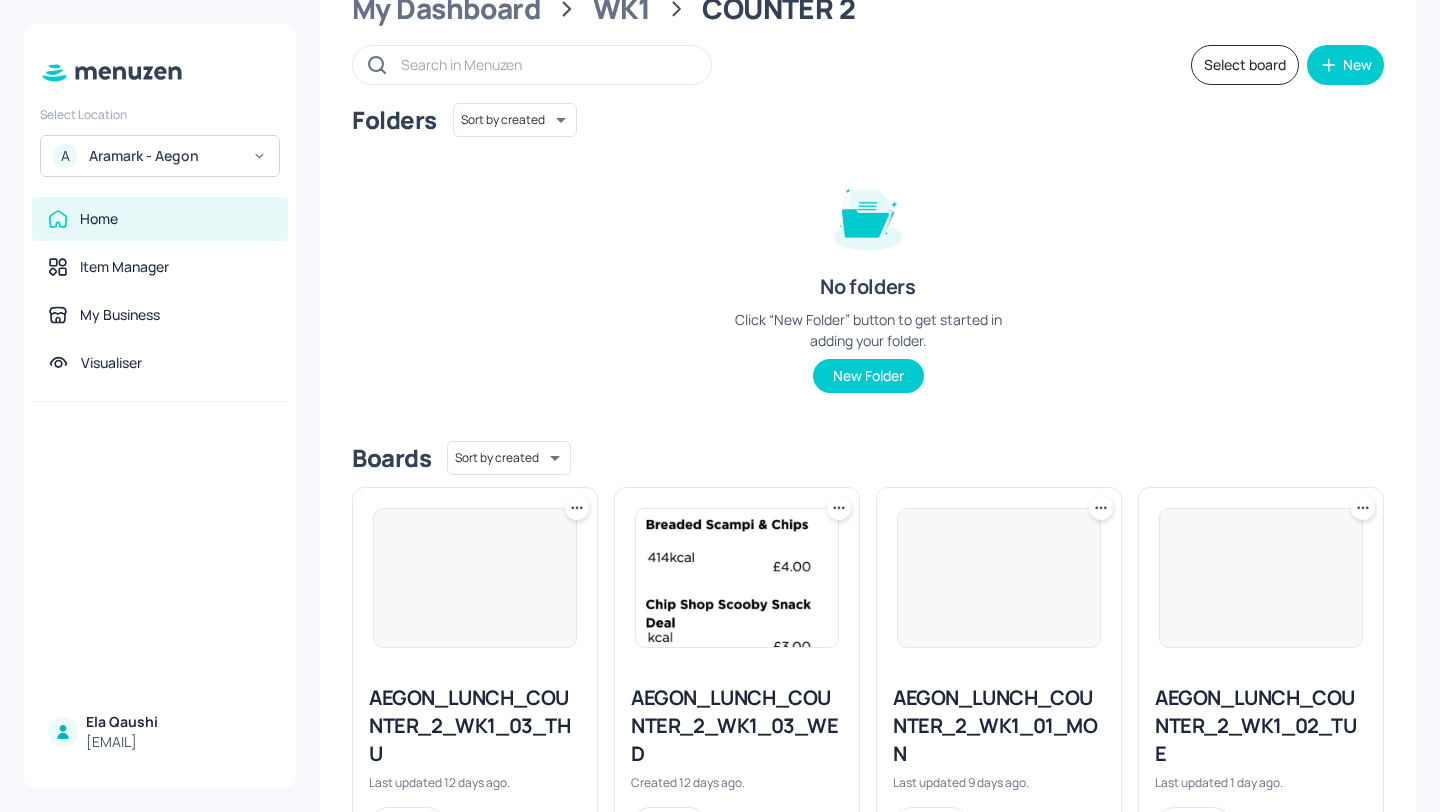 scroll, scrollTop: 179, scrollLeft: 0, axis: vertical 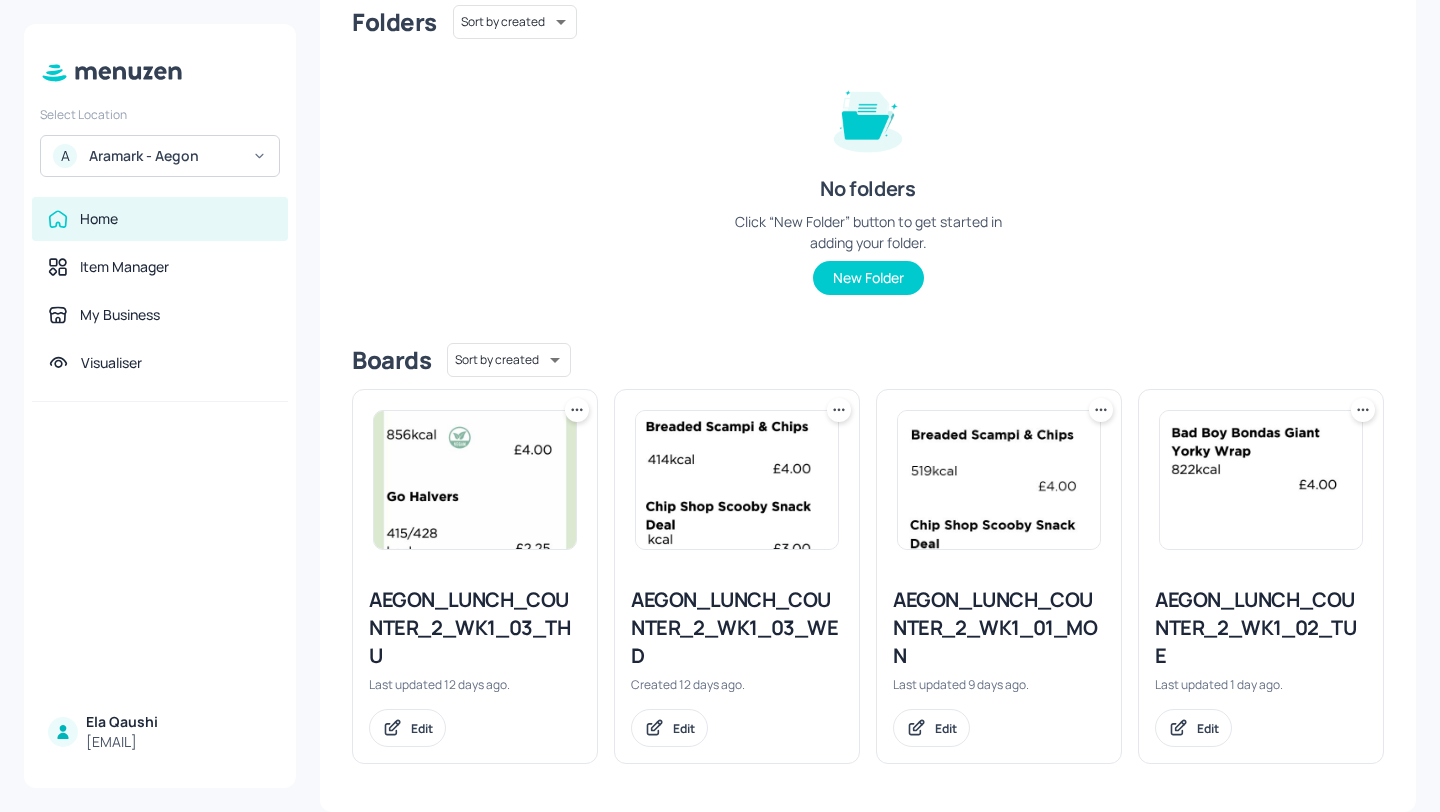 click on "AEGON_LUNCH_COUNTER_2_WK1_03_WED" at bounding box center [737, 628] 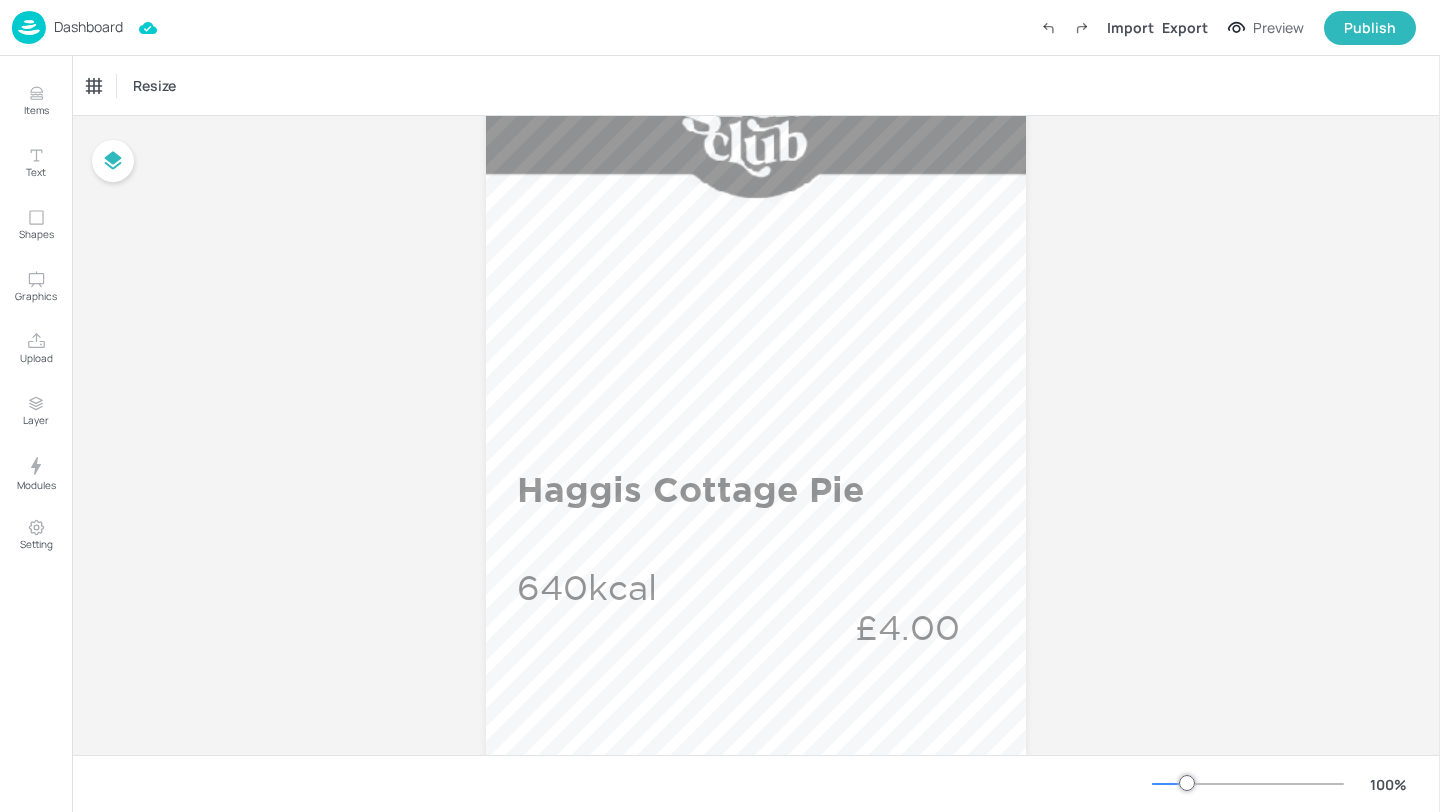 scroll, scrollTop: 0, scrollLeft: 0, axis: both 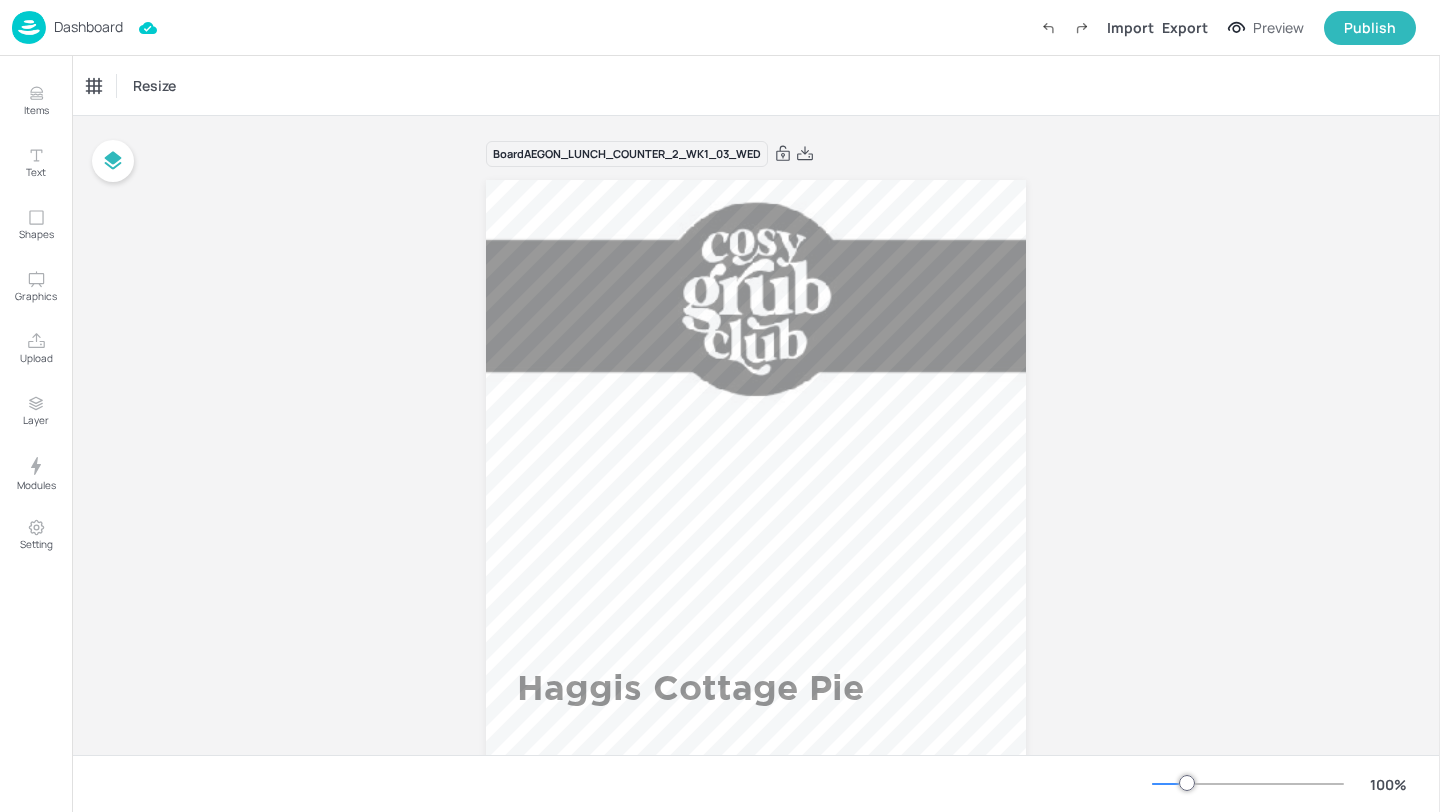 click on "Dashboard" at bounding box center [88, 27] 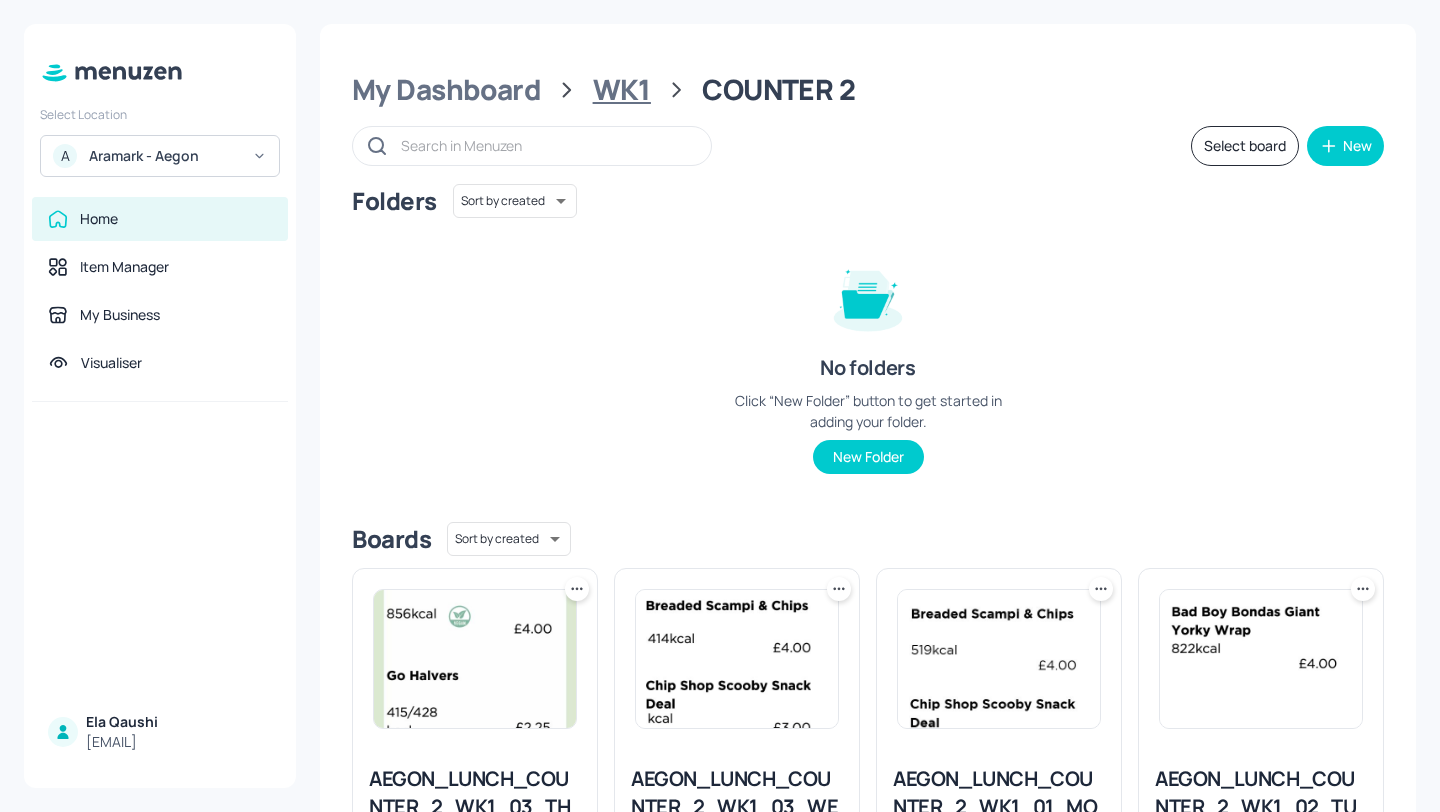 click on "WK1" at bounding box center (622, 90) 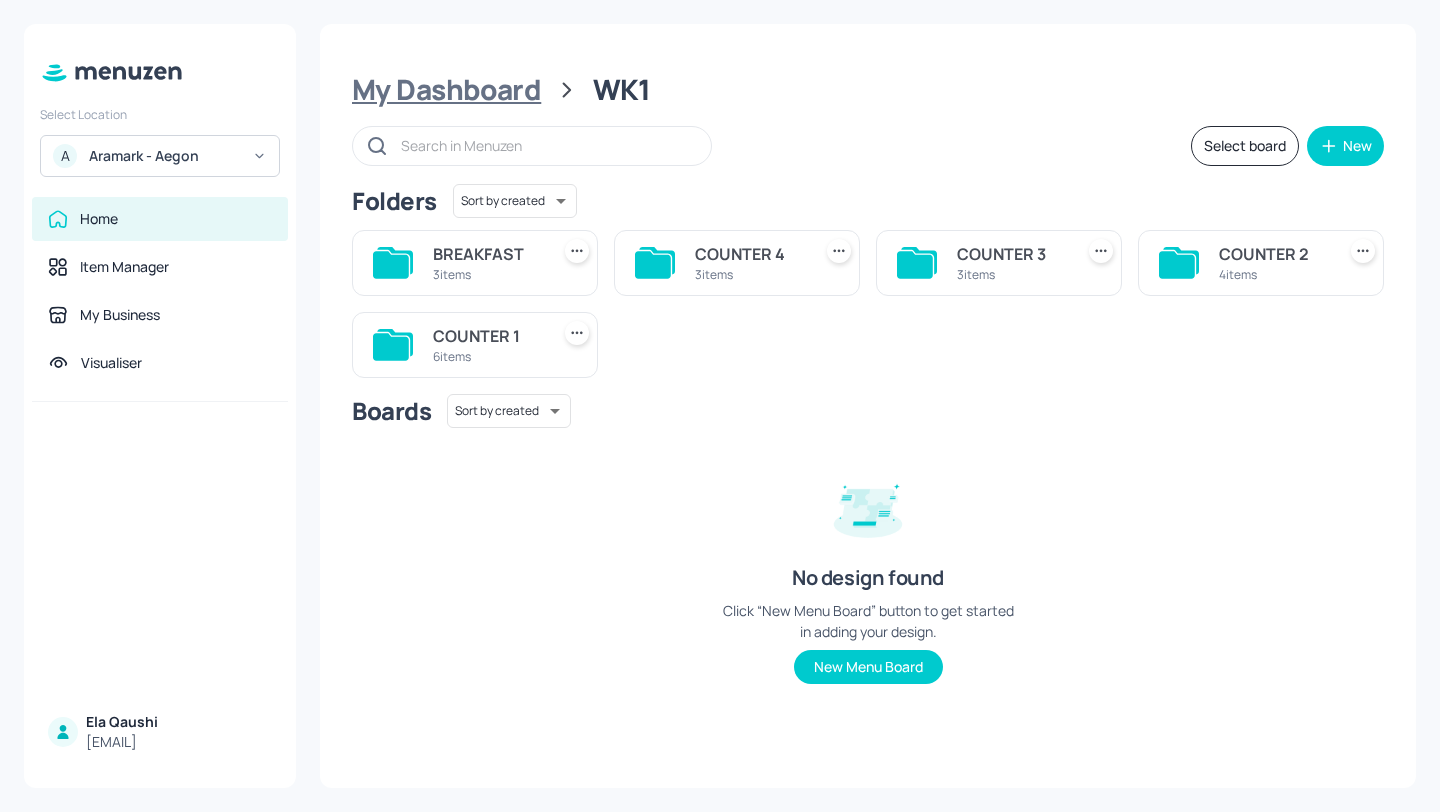 click on "My Dashboard" at bounding box center [446, 90] 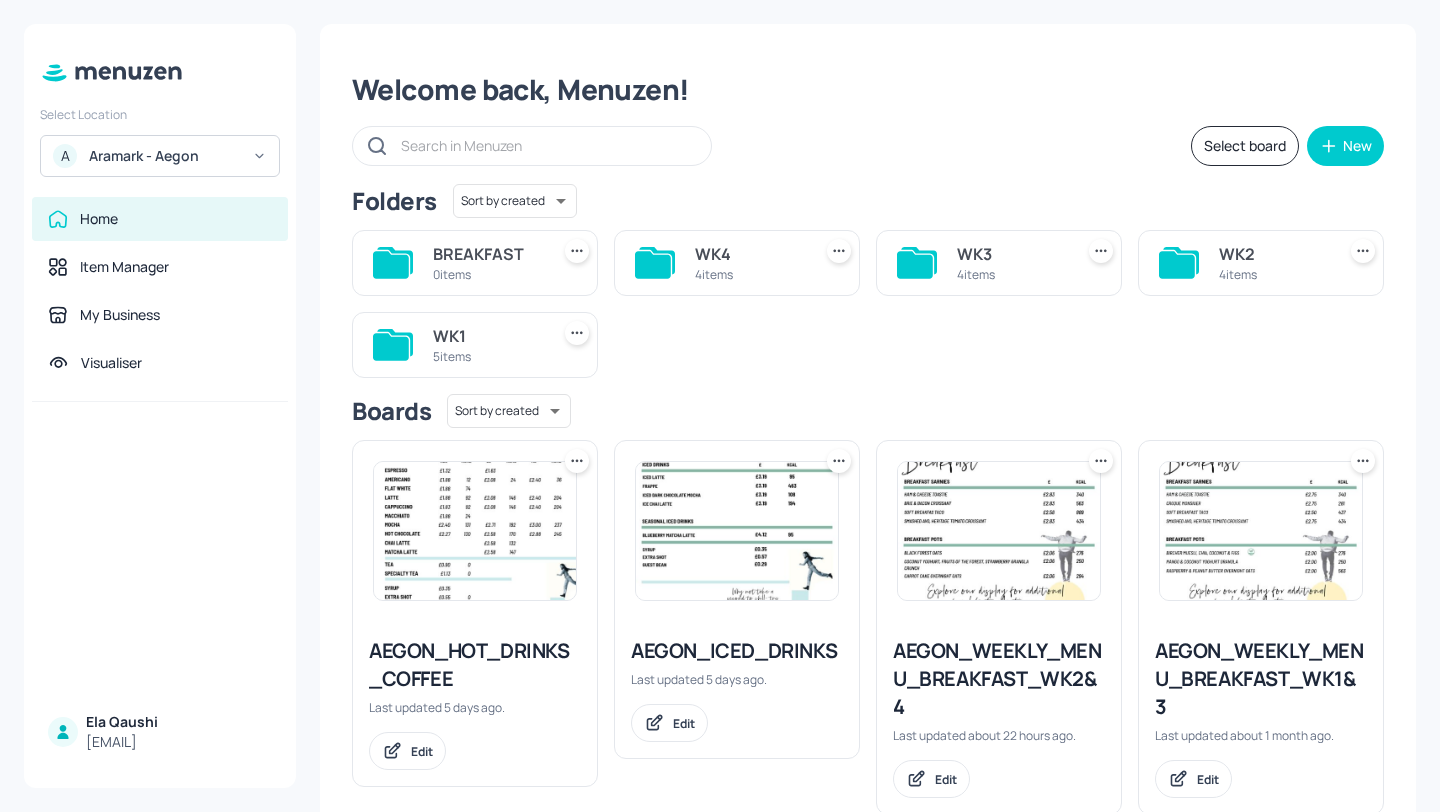 click on "WK2" at bounding box center [1273, 254] 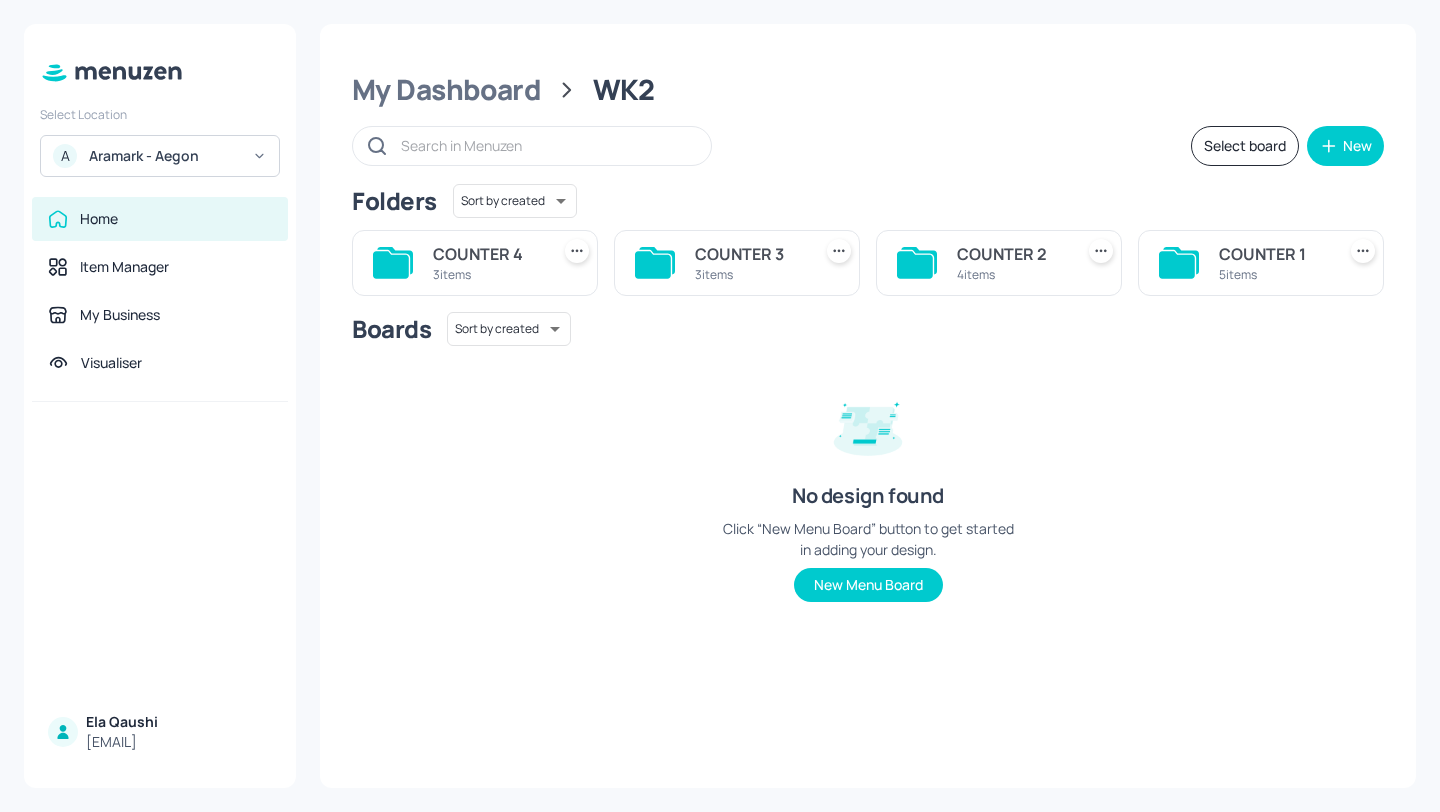 click on "COUNTER 4" at bounding box center [487, 254] 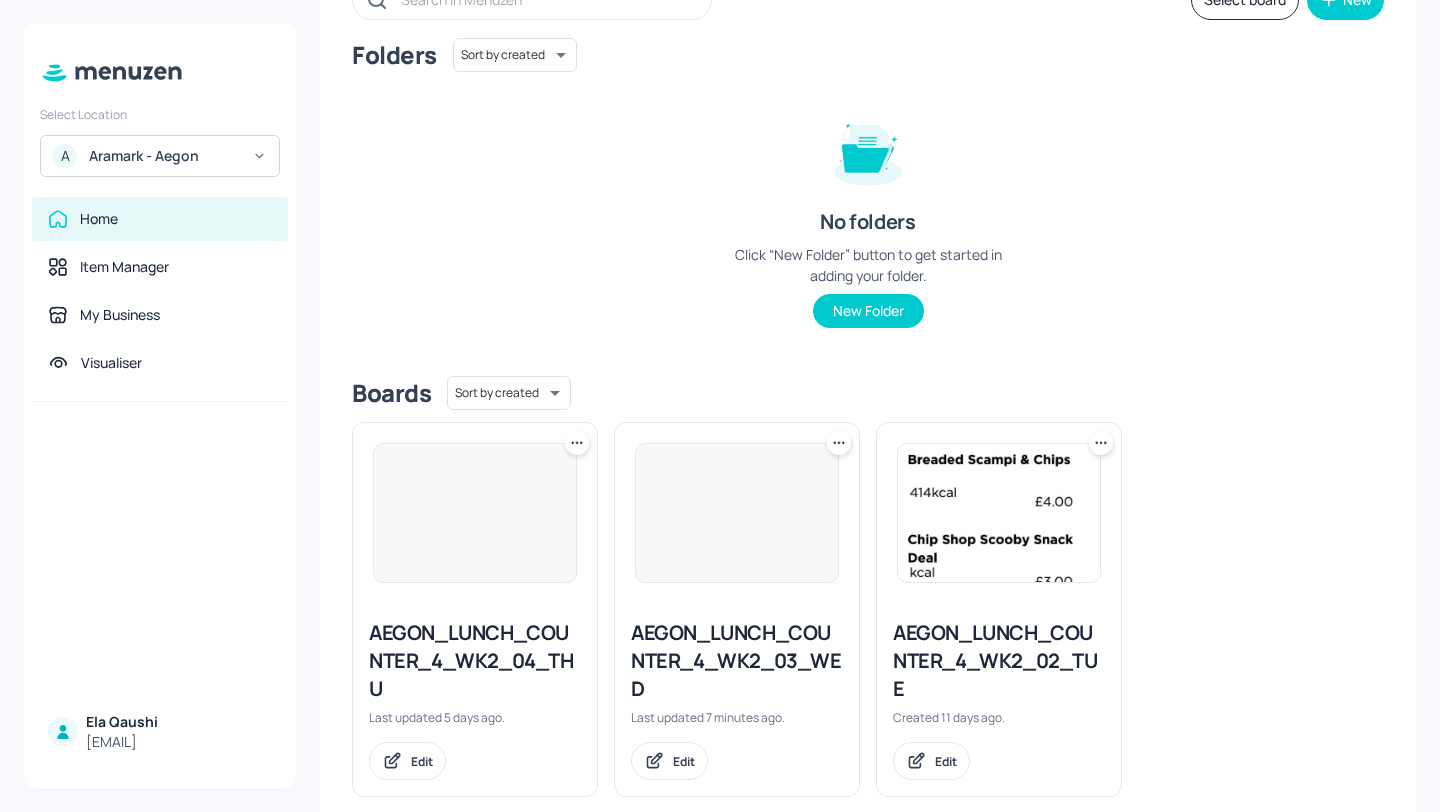 scroll, scrollTop: 179, scrollLeft: 0, axis: vertical 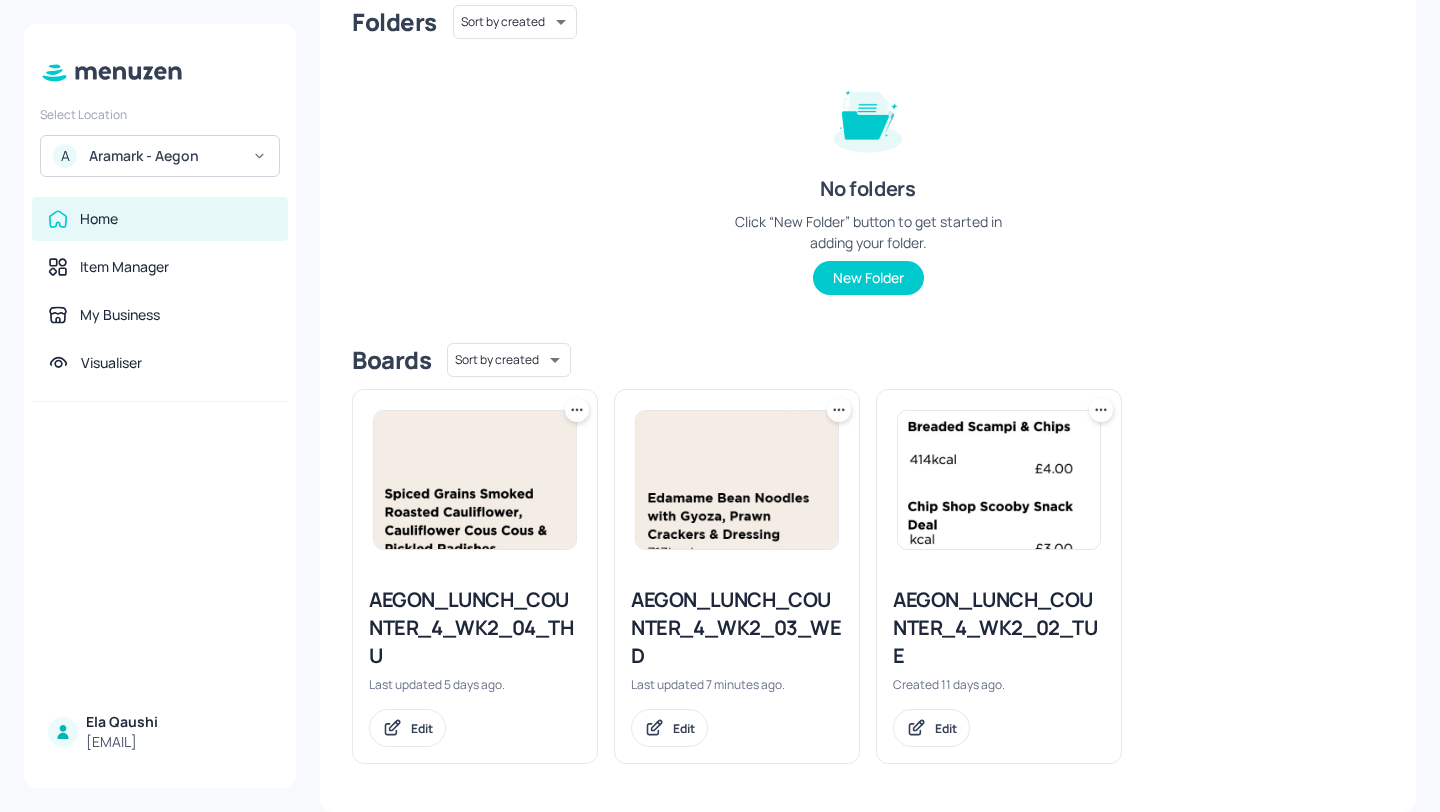 click on "AEGON_LUNCH_COUNTER_4_WK2_03_WED" at bounding box center (737, 628) 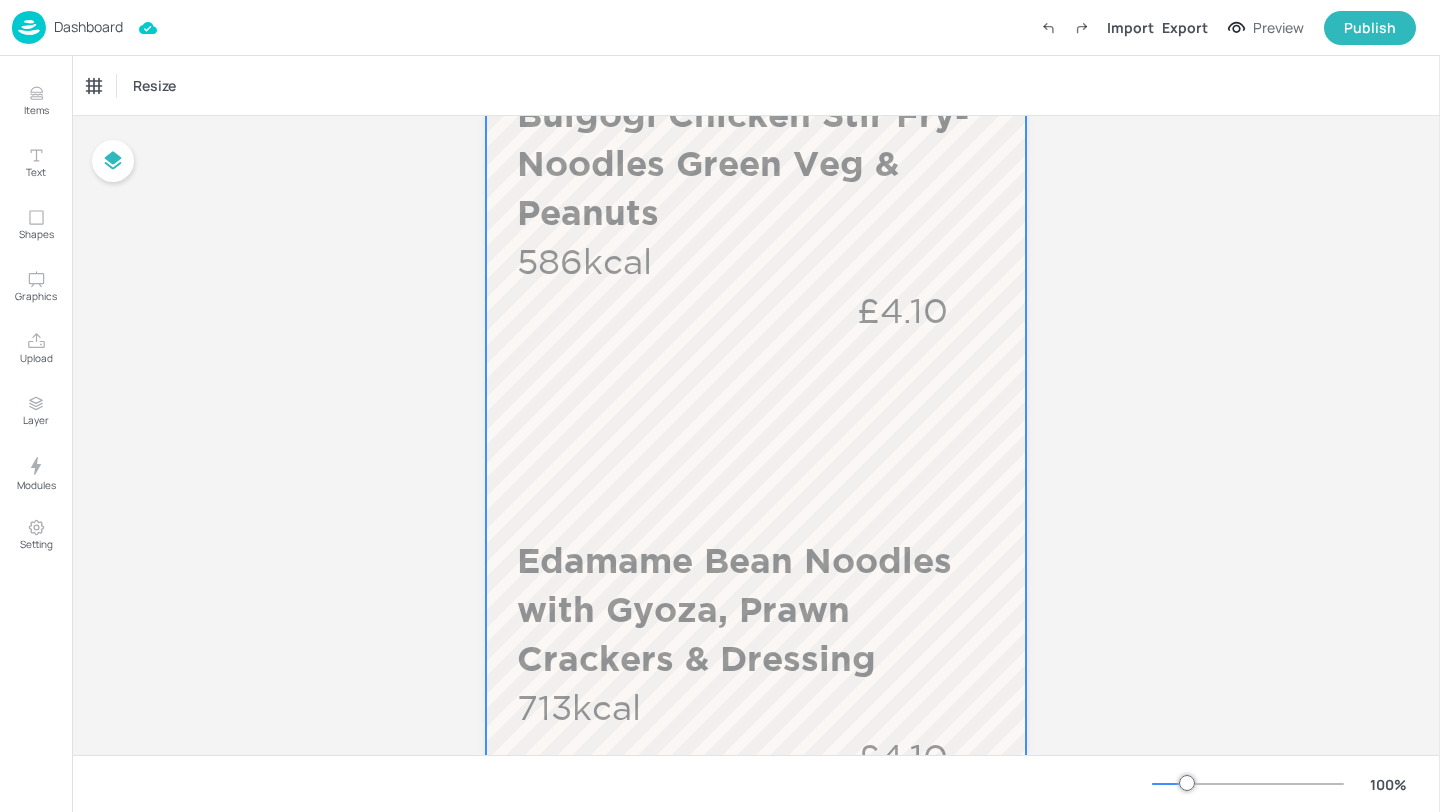 scroll, scrollTop: 919, scrollLeft: 0, axis: vertical 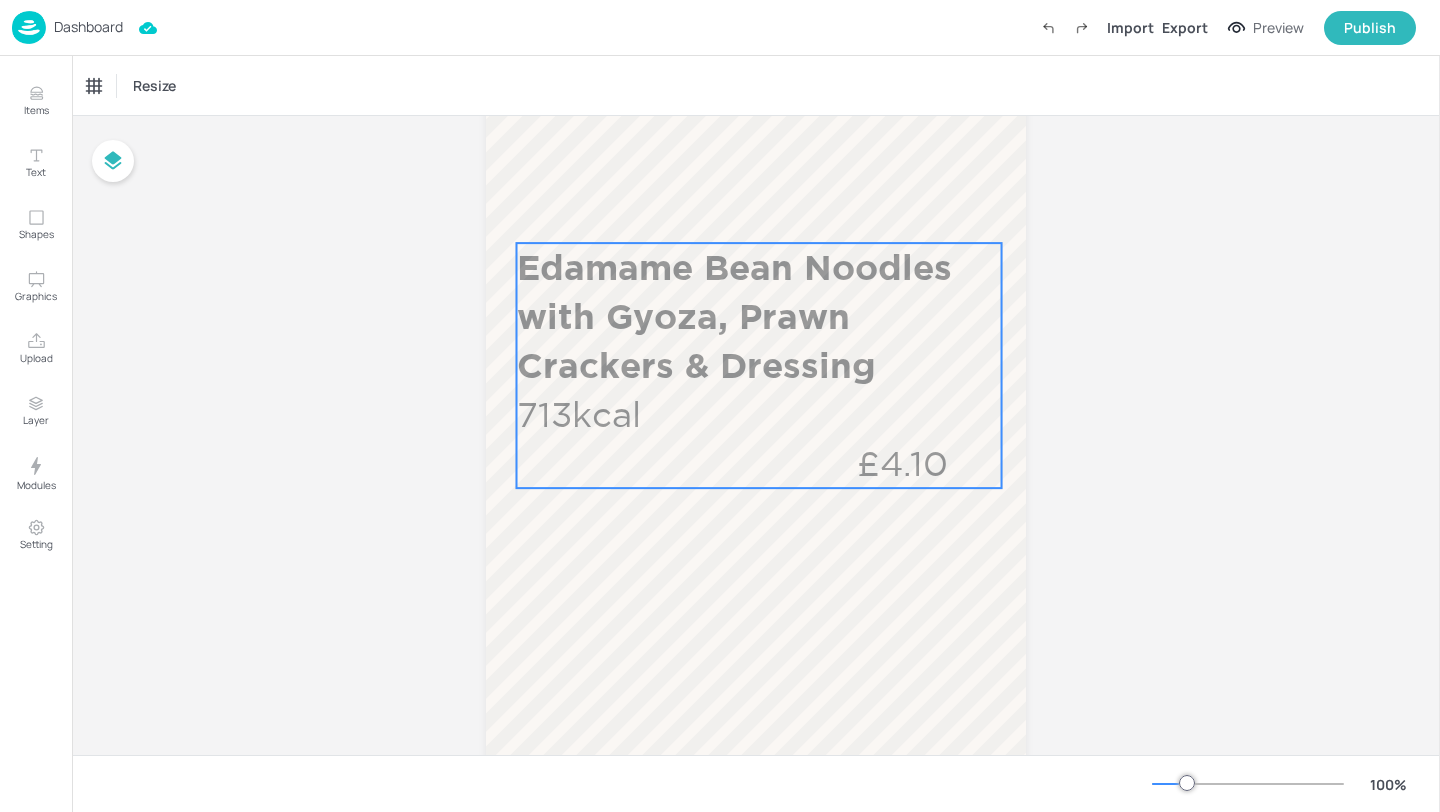 click on "Edamame Bean Noodles with Gyoza, Prawn Crackers & Dressing" at bounding box center [757, 316] 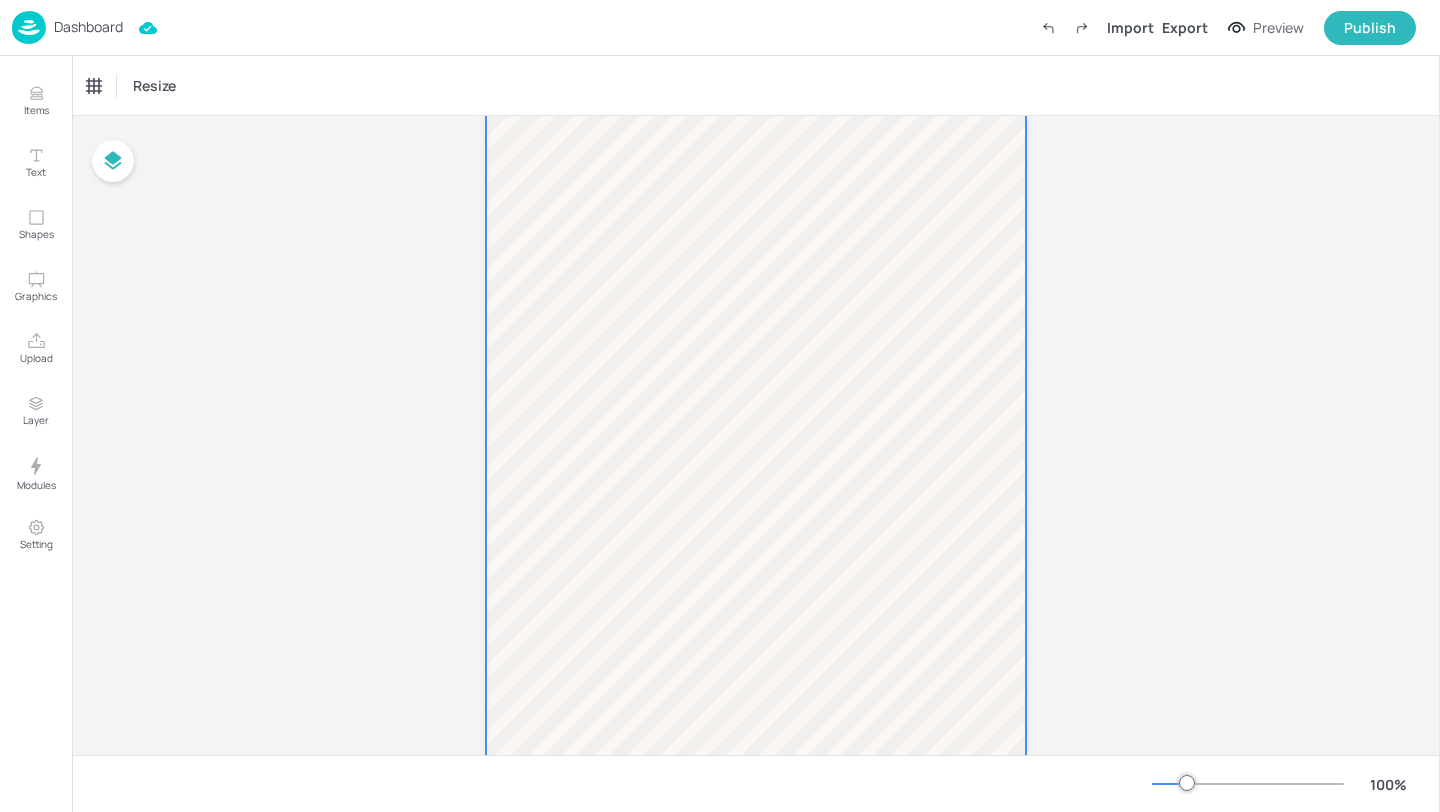 scroll, scrollTop: 1395, scrollLeft: 0, axis: vertical 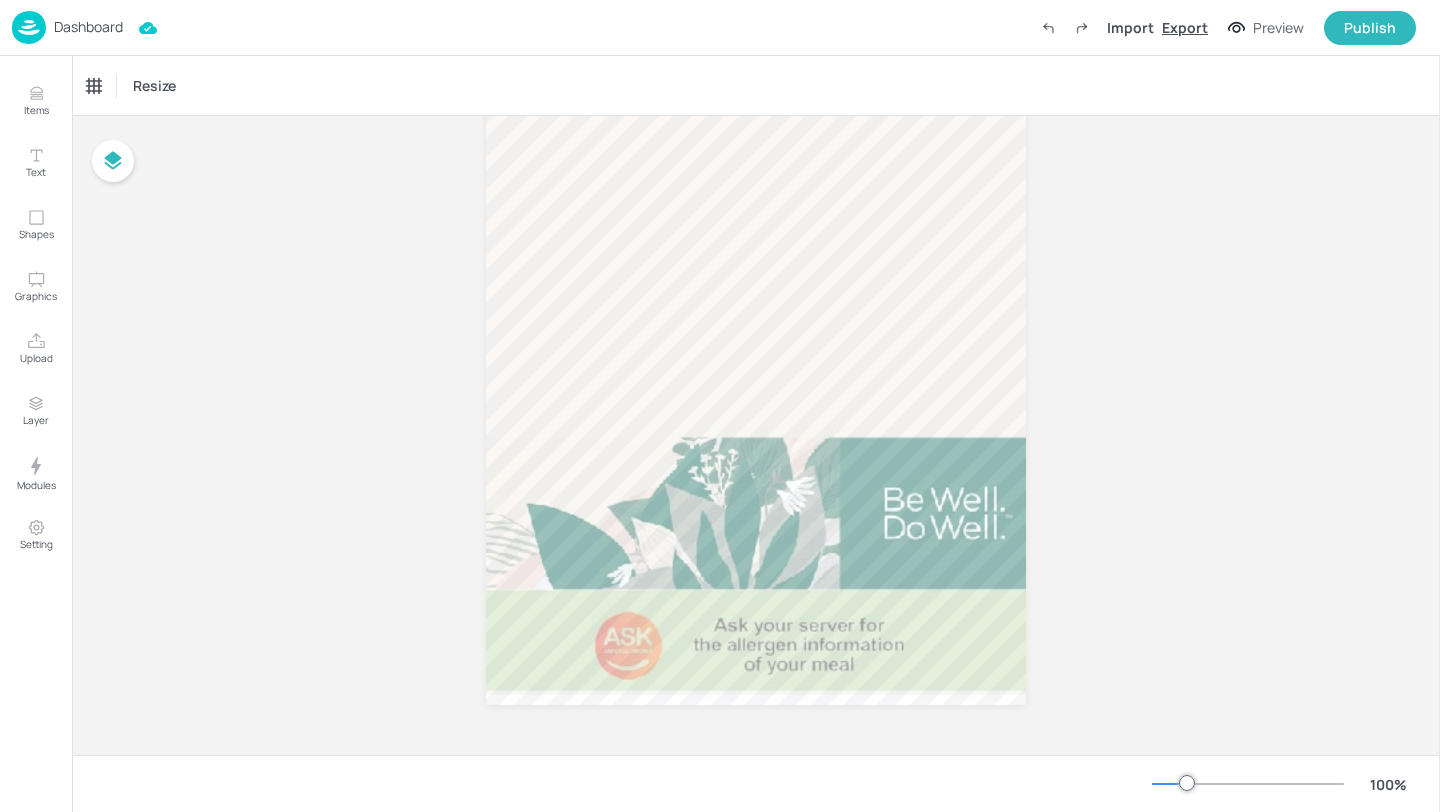click on "Export" at bounding box center (1185, 27) 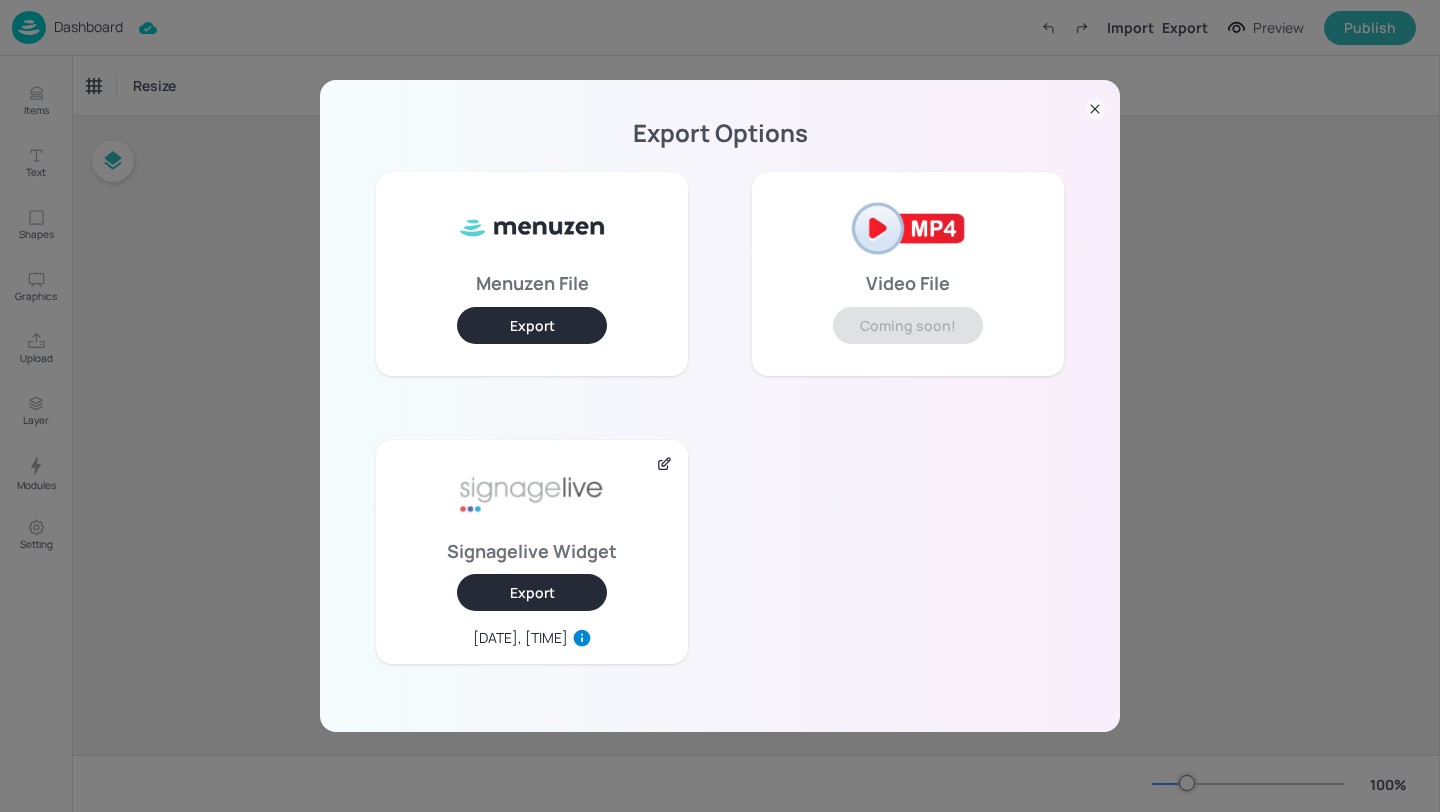 click on "Export" at bounding box center (532, 592) 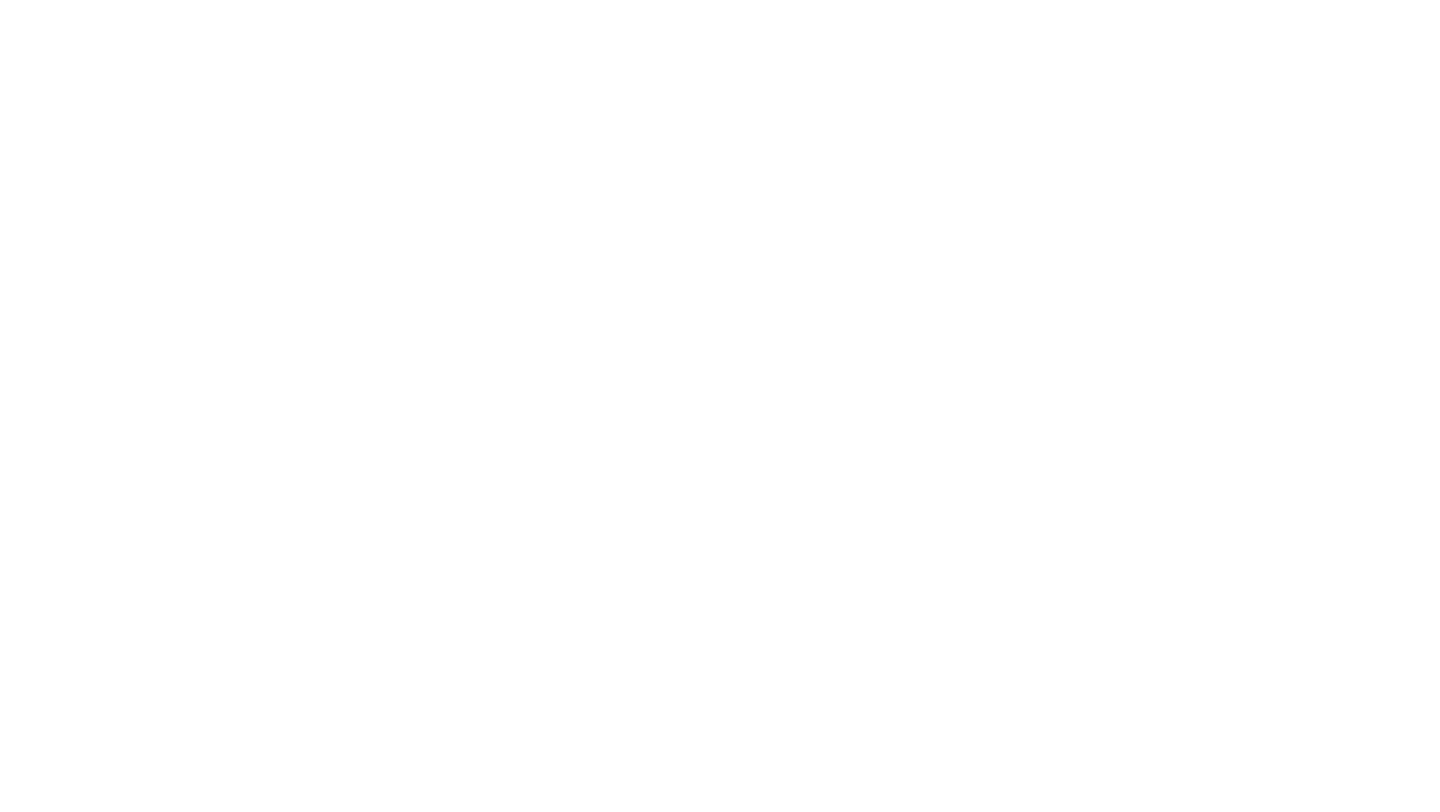 scroll, scrollTop: 0, scrollLeft: 0, axis: both 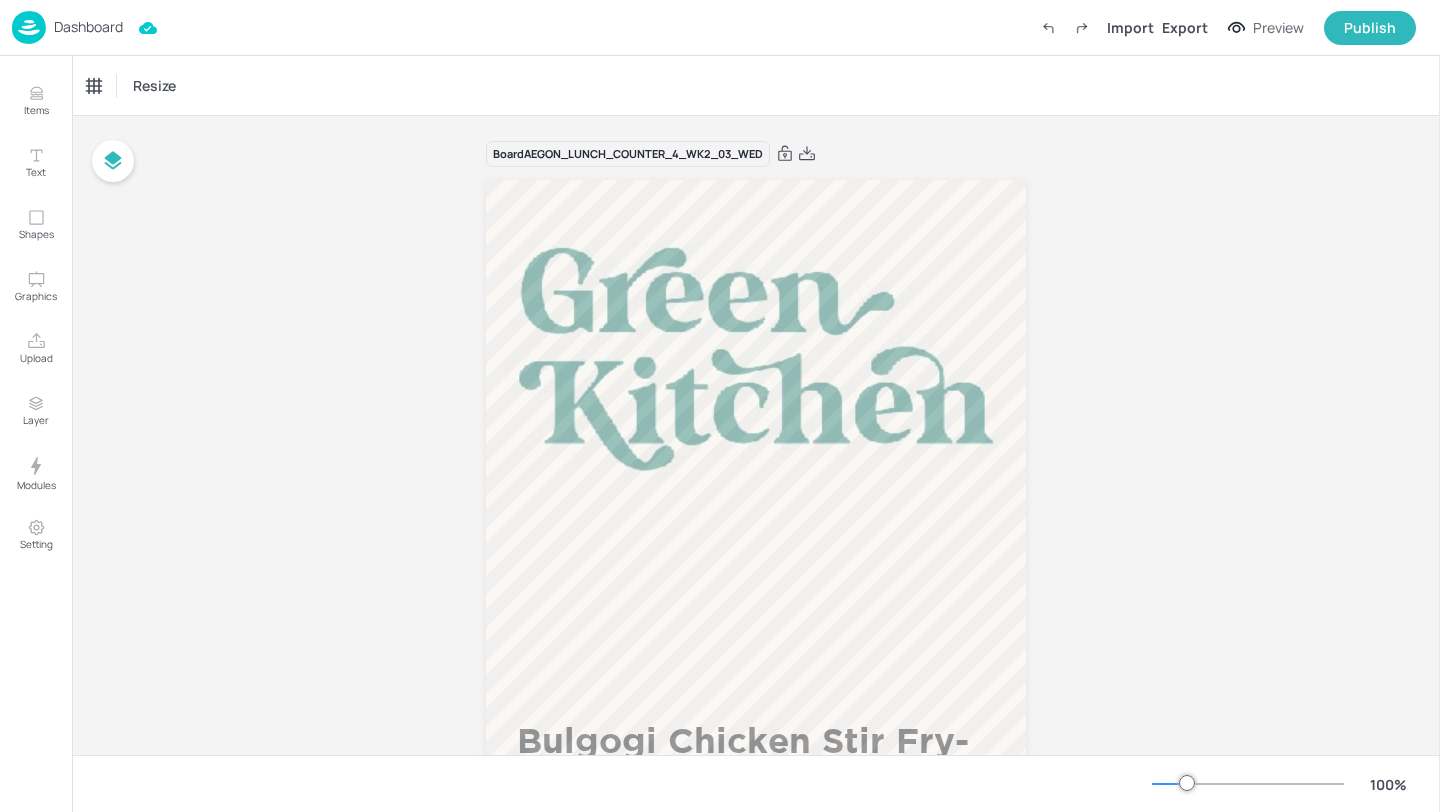 click on "Dashboard" at bounding box center [88, 27] 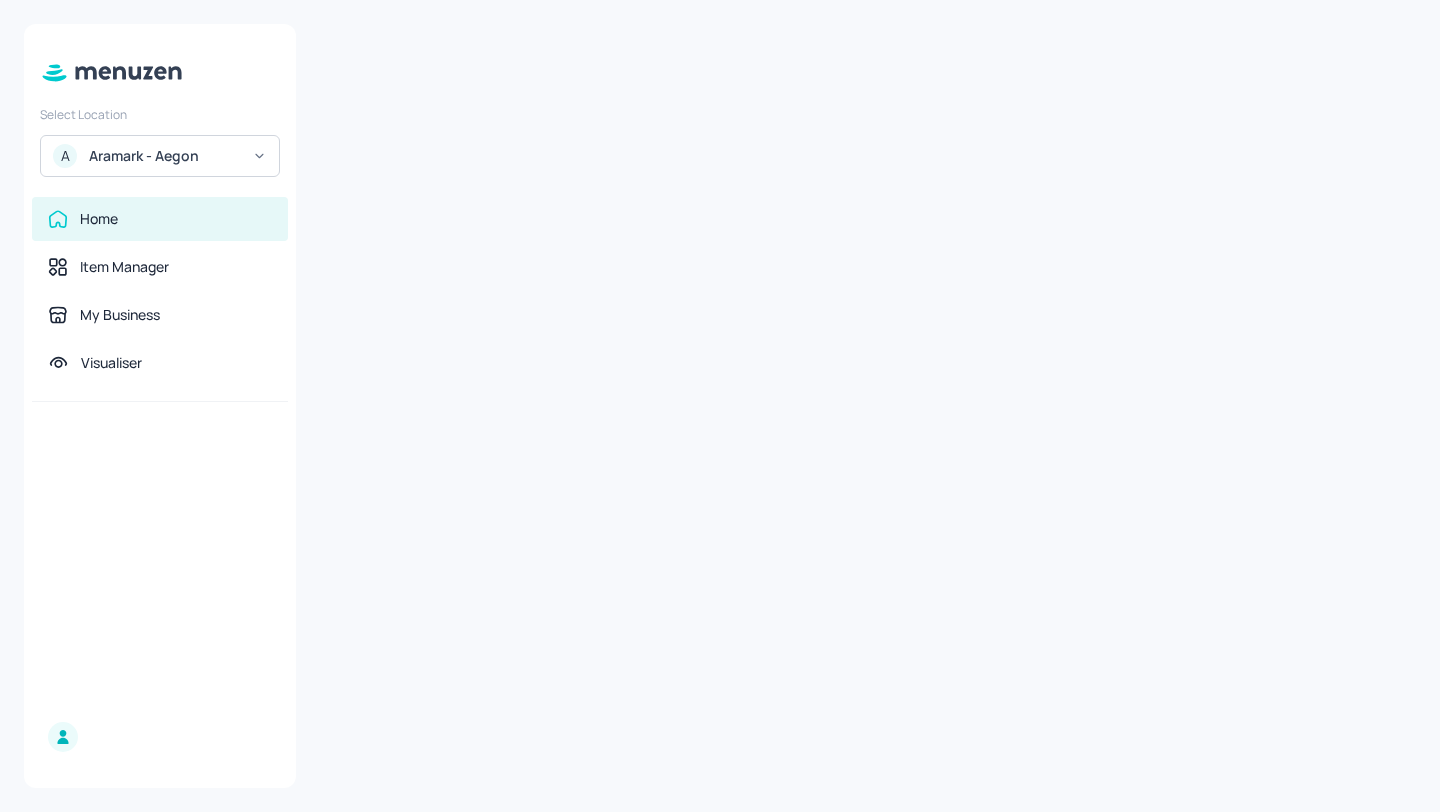 click on "A Aramark - Aegon" at bounding box center [160, 156] 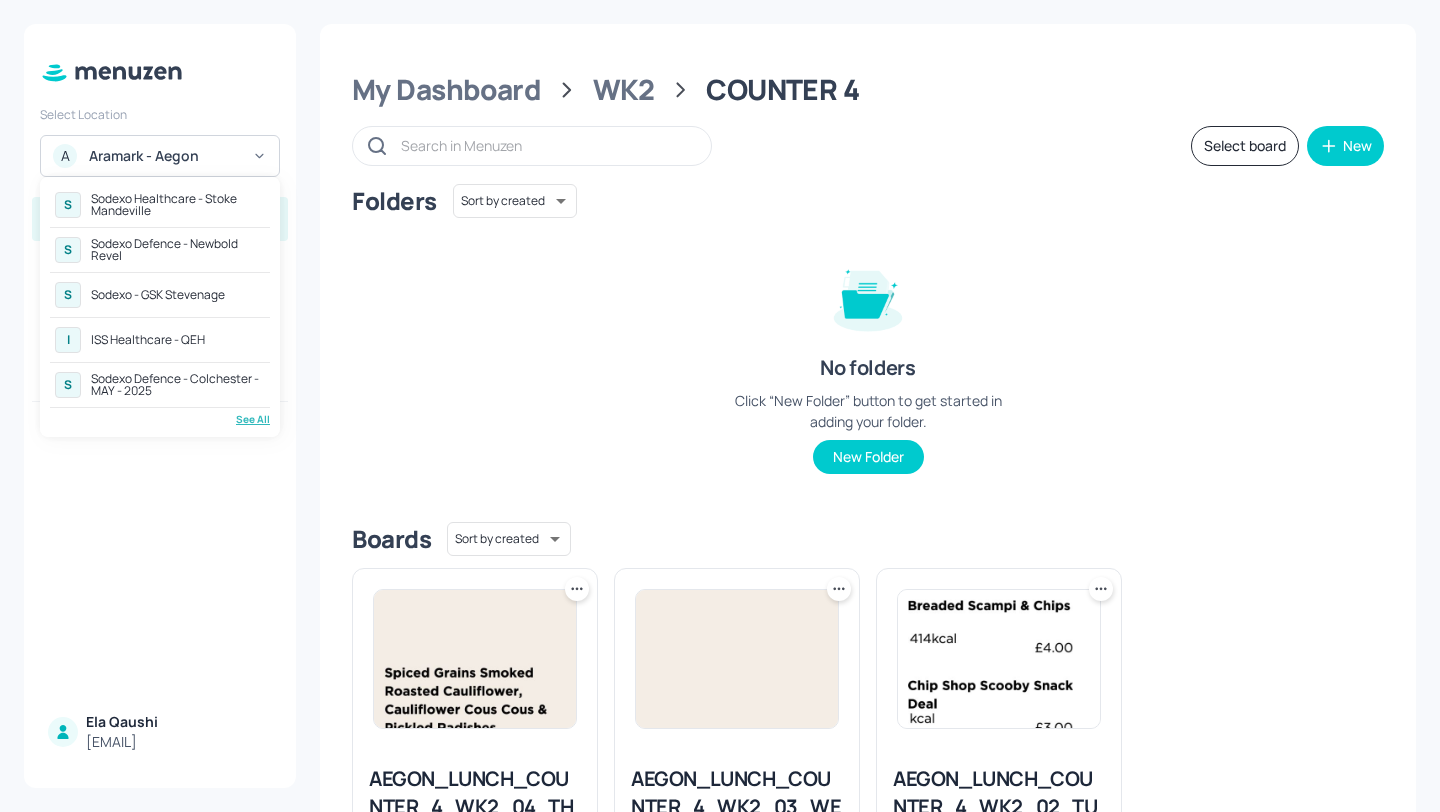 click on "ISS Healthcare - QEH" at bounding box center (148, 340) 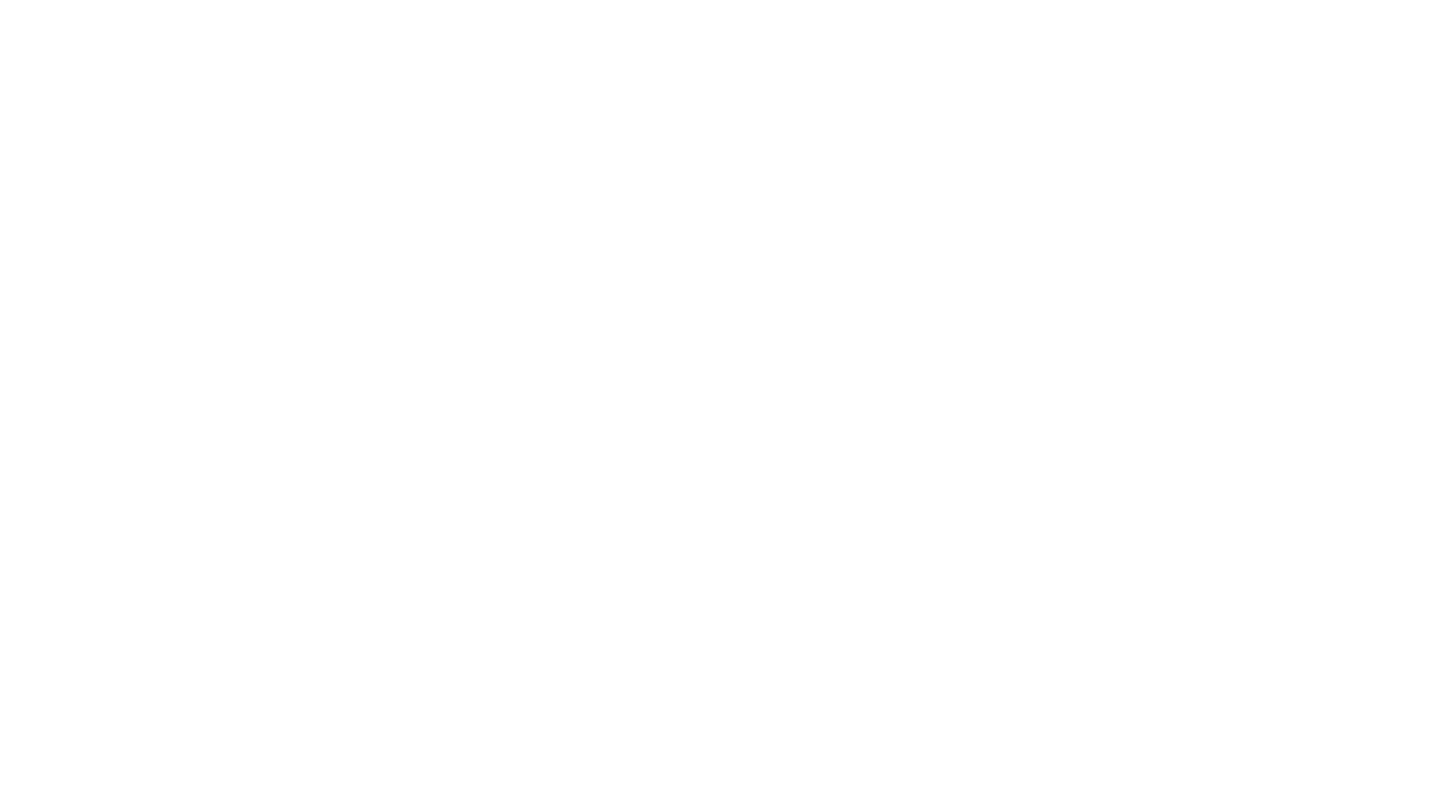 scroll, scrollTop: 0, scrollLeft: 0, axis: both 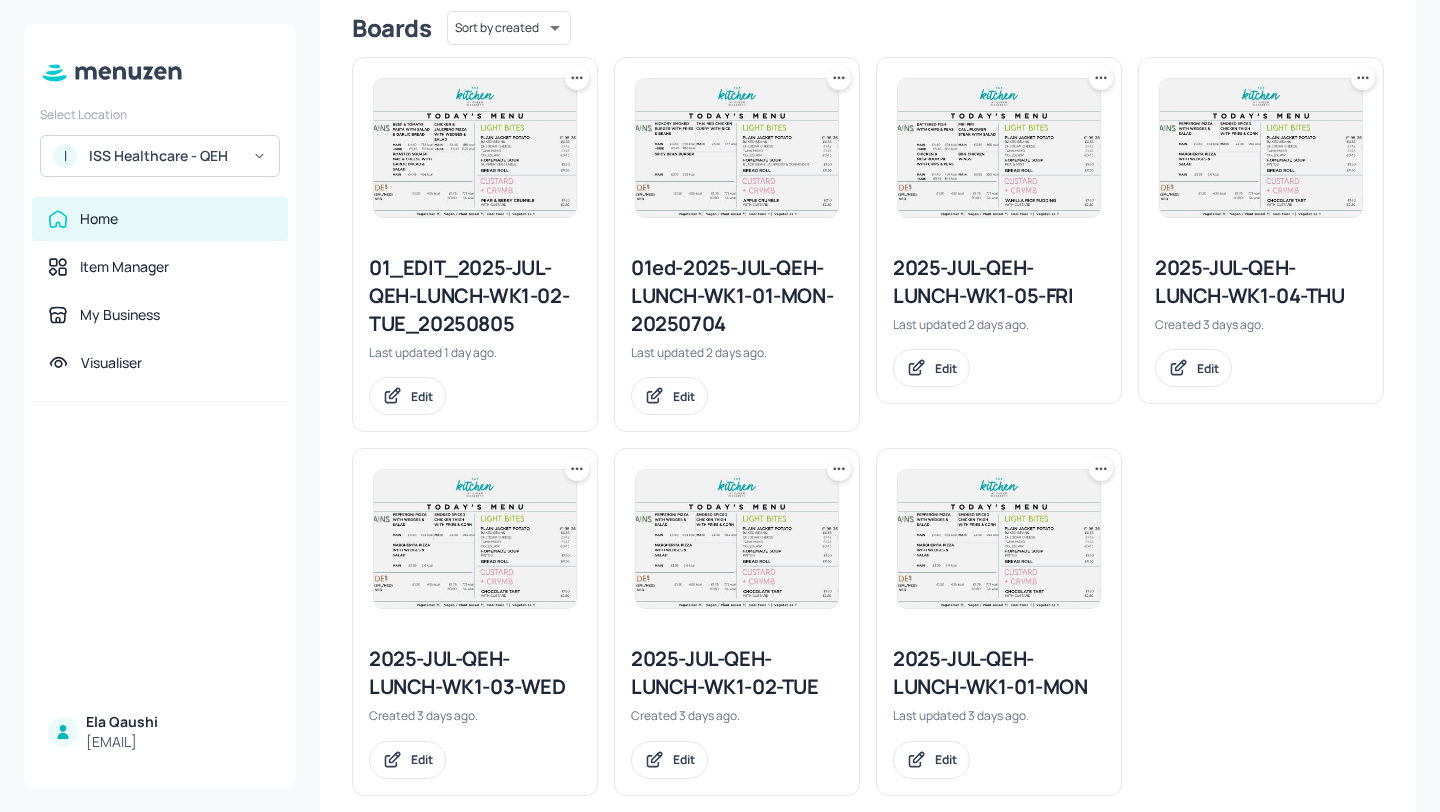 click 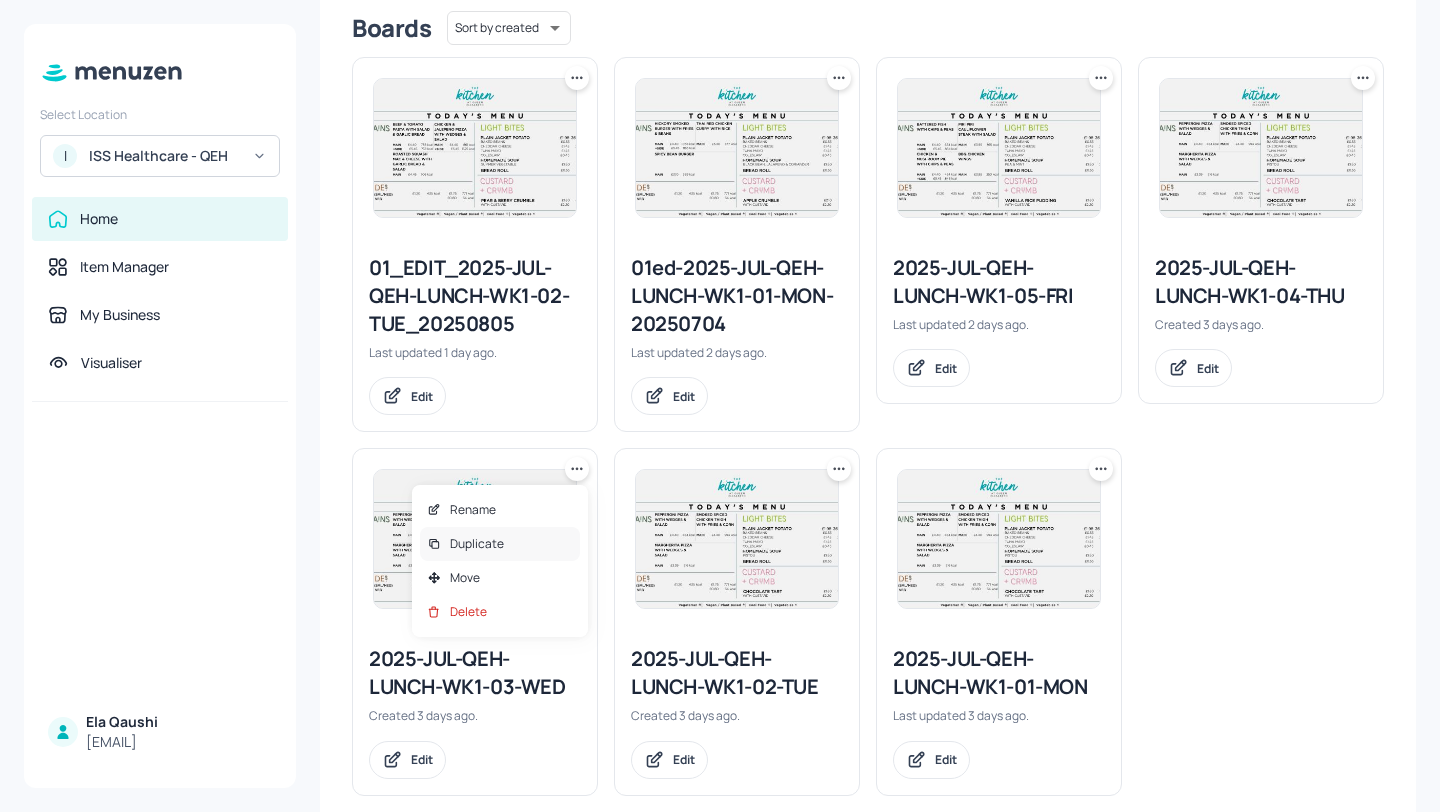 click on "Duplicate" at bounding box center (500, 544) 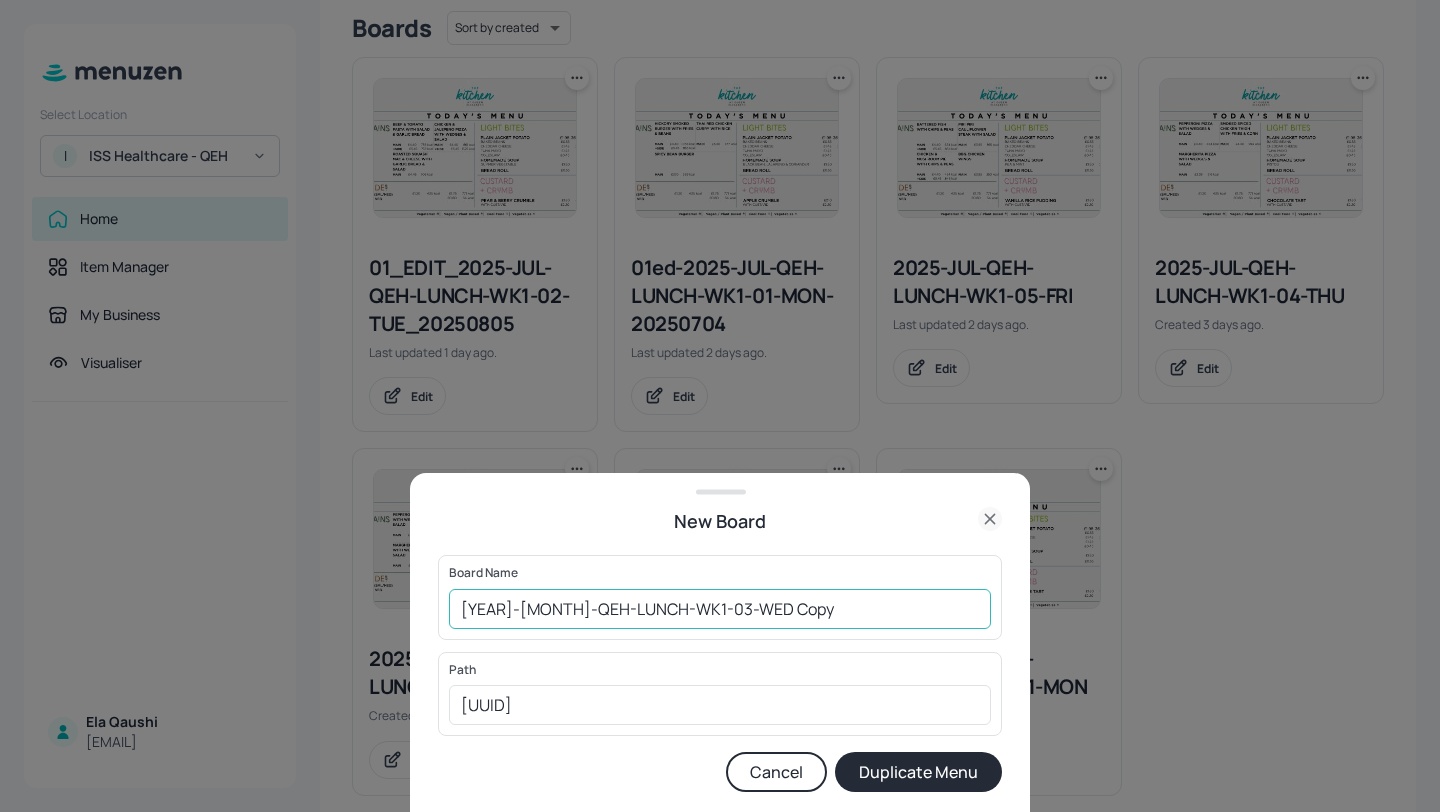 click on "[YEAR]-[MONTH]-QEH-LUNCH-WK1-03-WED Copy" at bounding box center (720, 609) 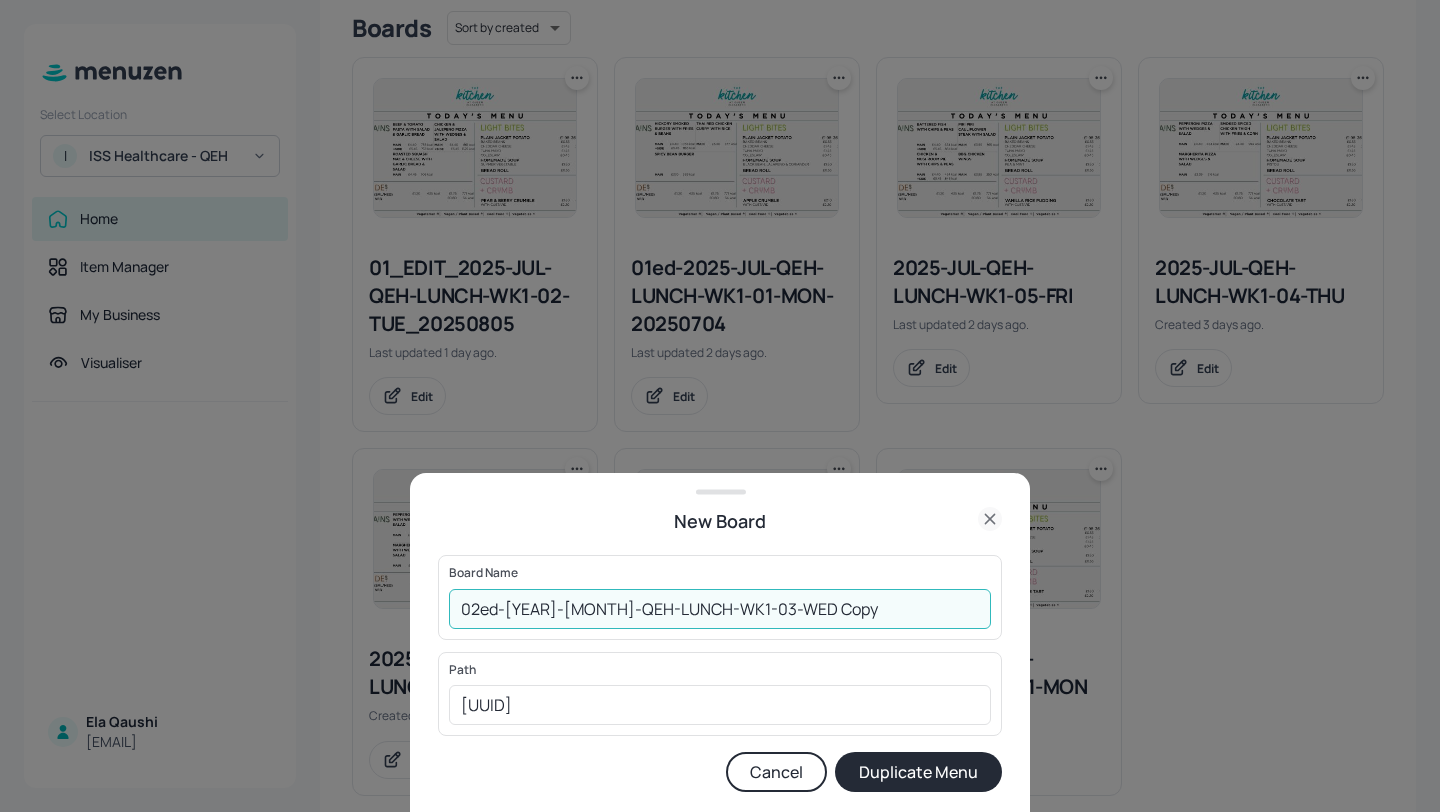 click on "02ed-[YEAR]-[MONTH]-QEH-LUNCH-WK1-03-WED Copy" at bounding box center (720, 609) 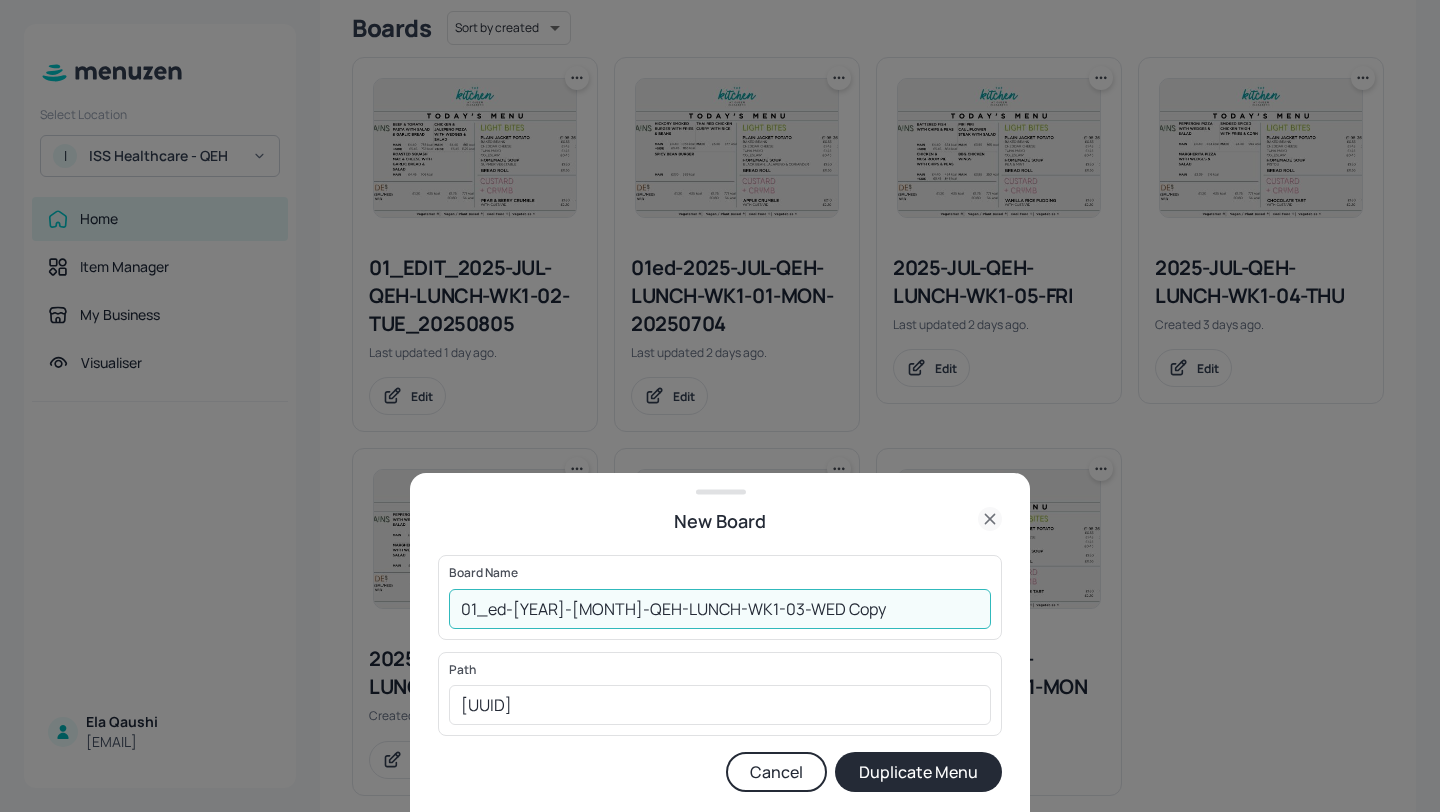 click on "01_ed-[YEAR]-[MONTH]-QEH-LUNCH-WK1-03-WED Copy" at bounding box center [720, 609] 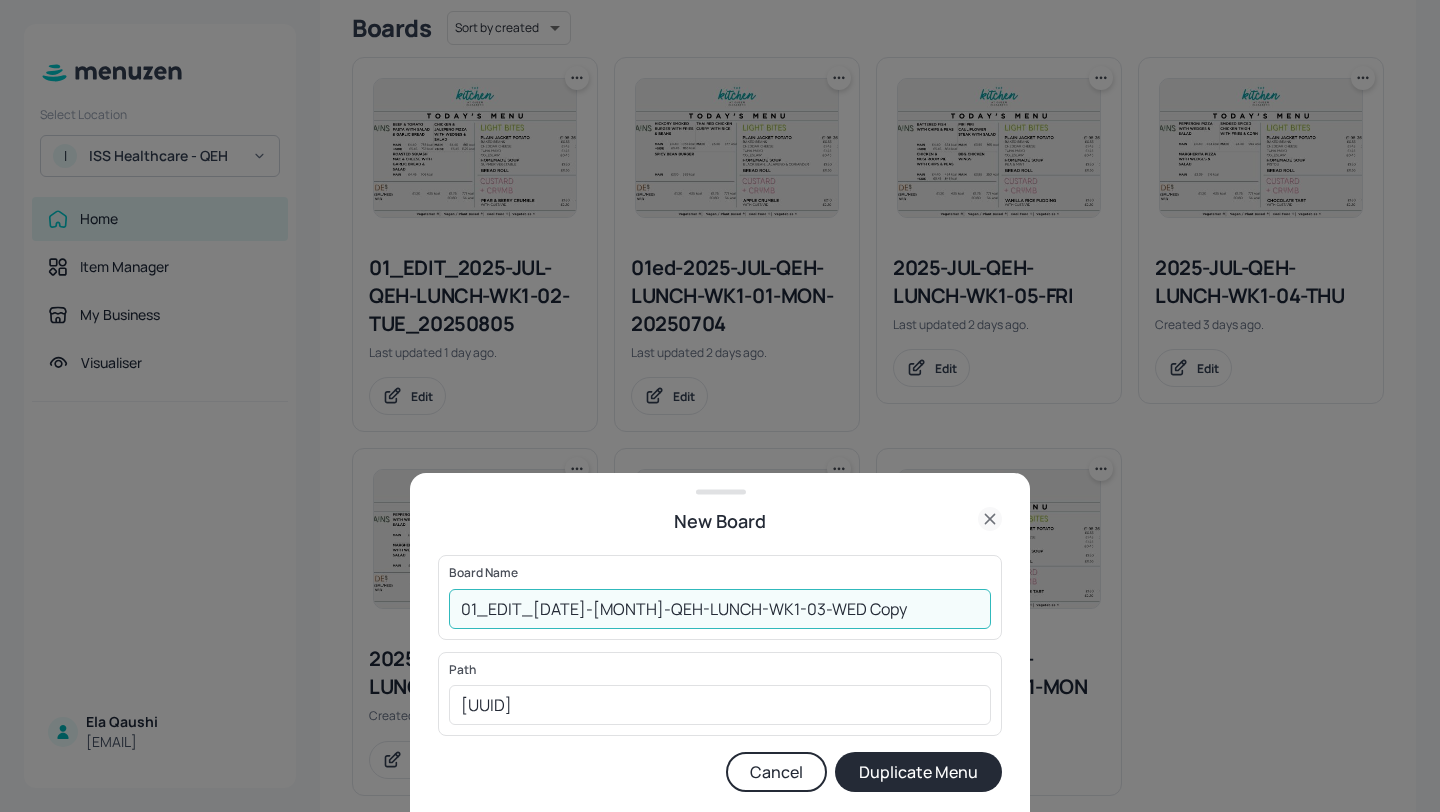 click on "01_EDIT_[DATE]-[MONTH]-QEH-LUNCH-WK1-03-WED Copy" at bounding box center (720, 609) 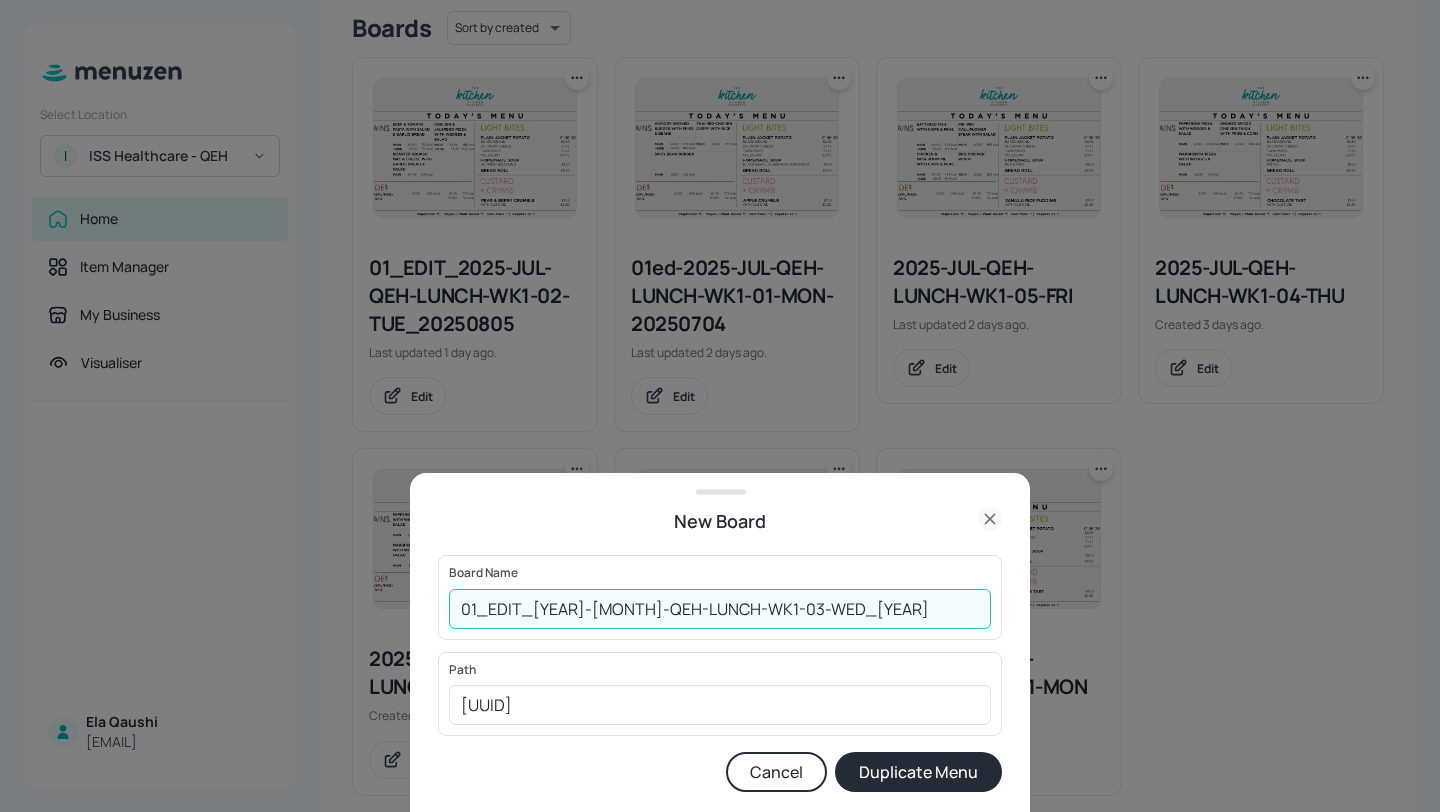type on "01_EDIT_[YEAR]-[MONTH]-QEH-LUNCH-WK1-03-WED_[YEAR]" 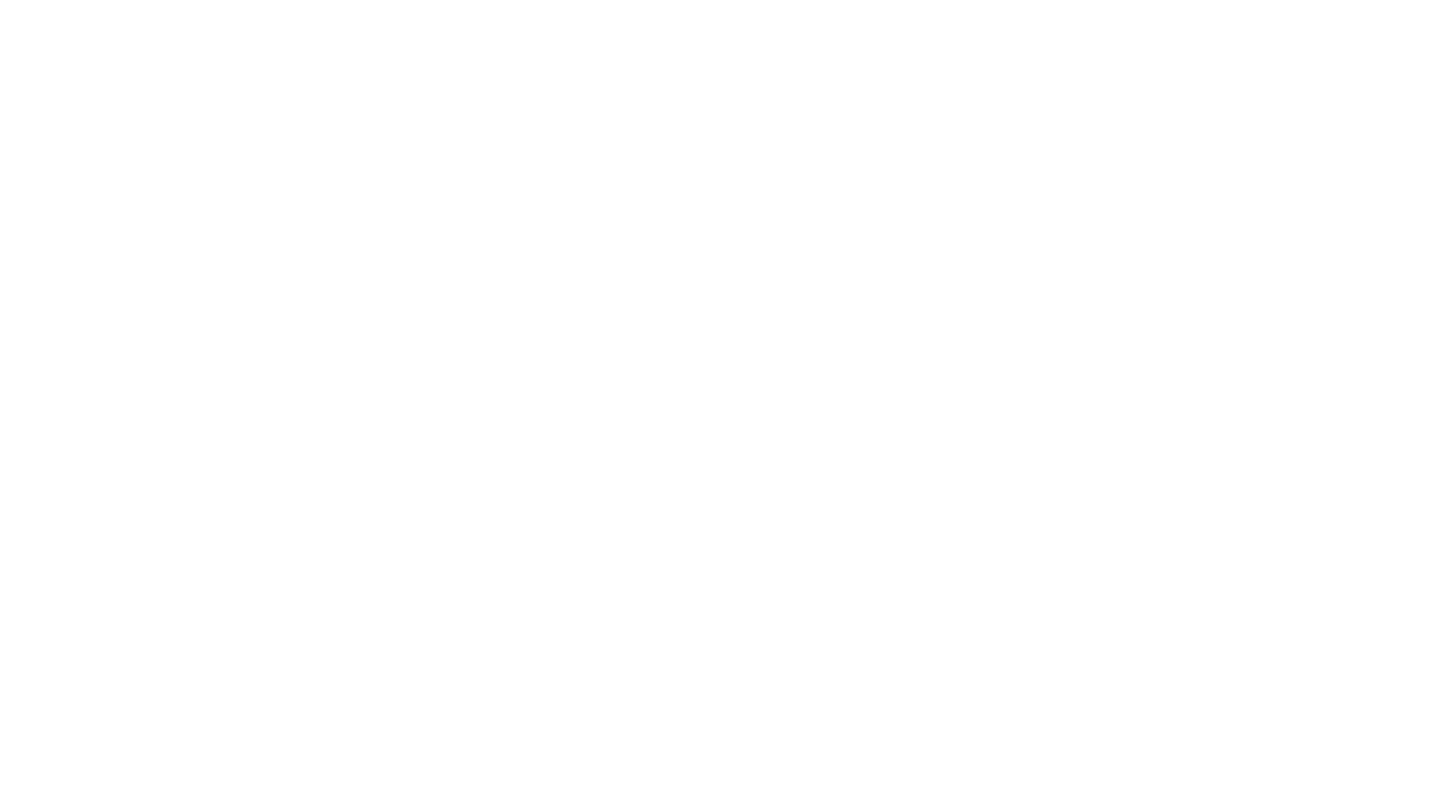 scroll, scrollTop: 0, scrollLeft: 0, axis: both 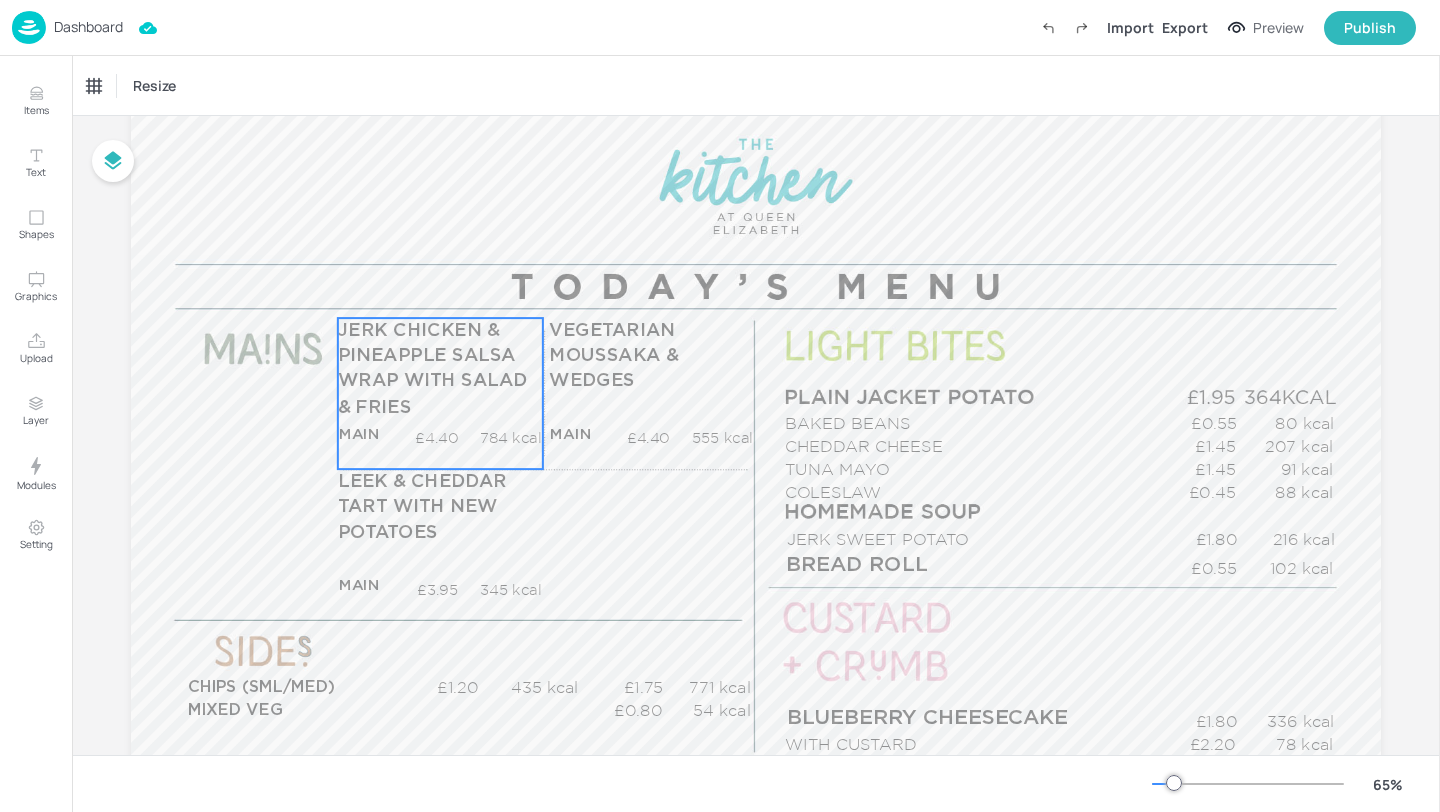 click on "JERK CHICKEN & PINEAPPLE SALSA WRAP WITH SALAD & FRIES" at bounding box center (440, 369) 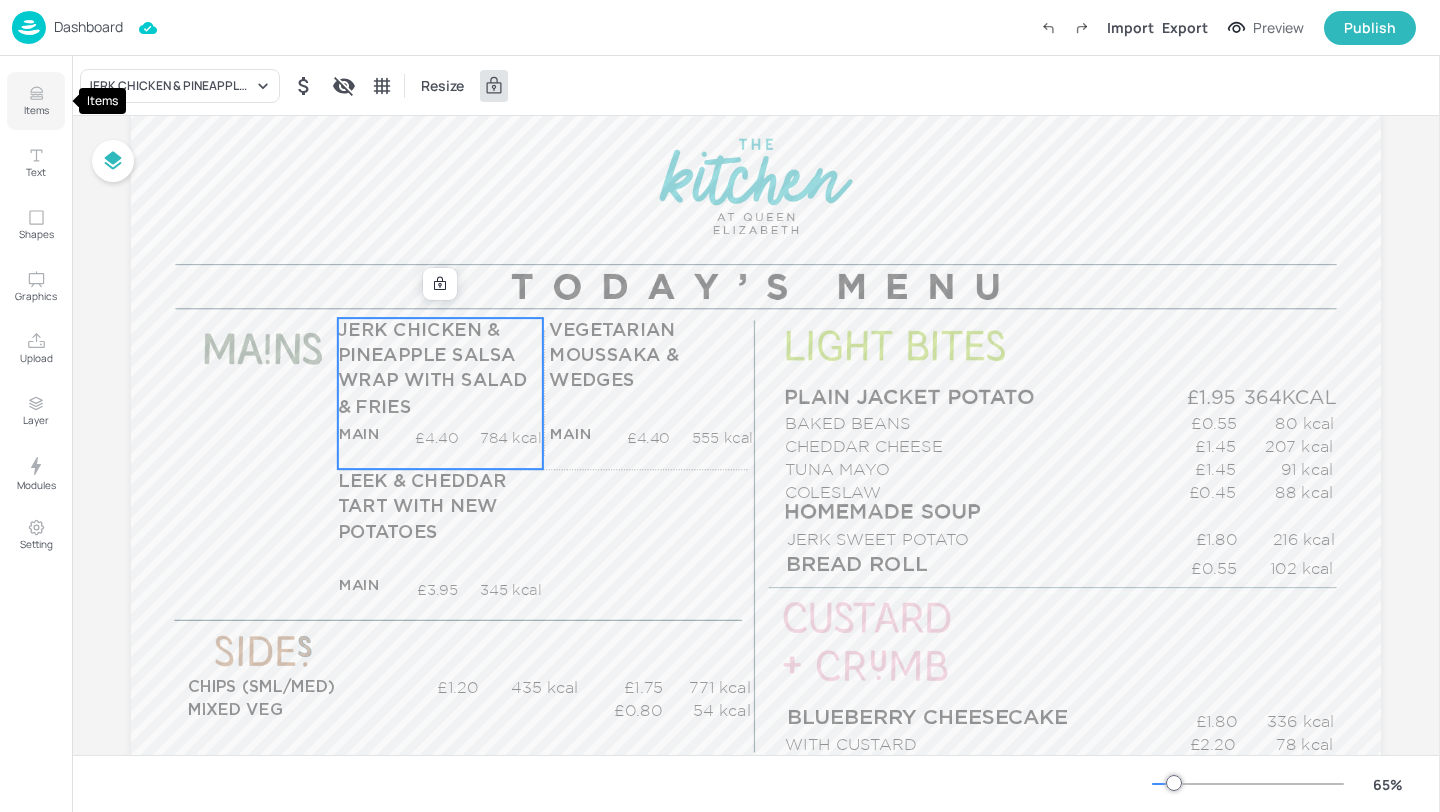 click on "Items" at bounding box center [36, 101] 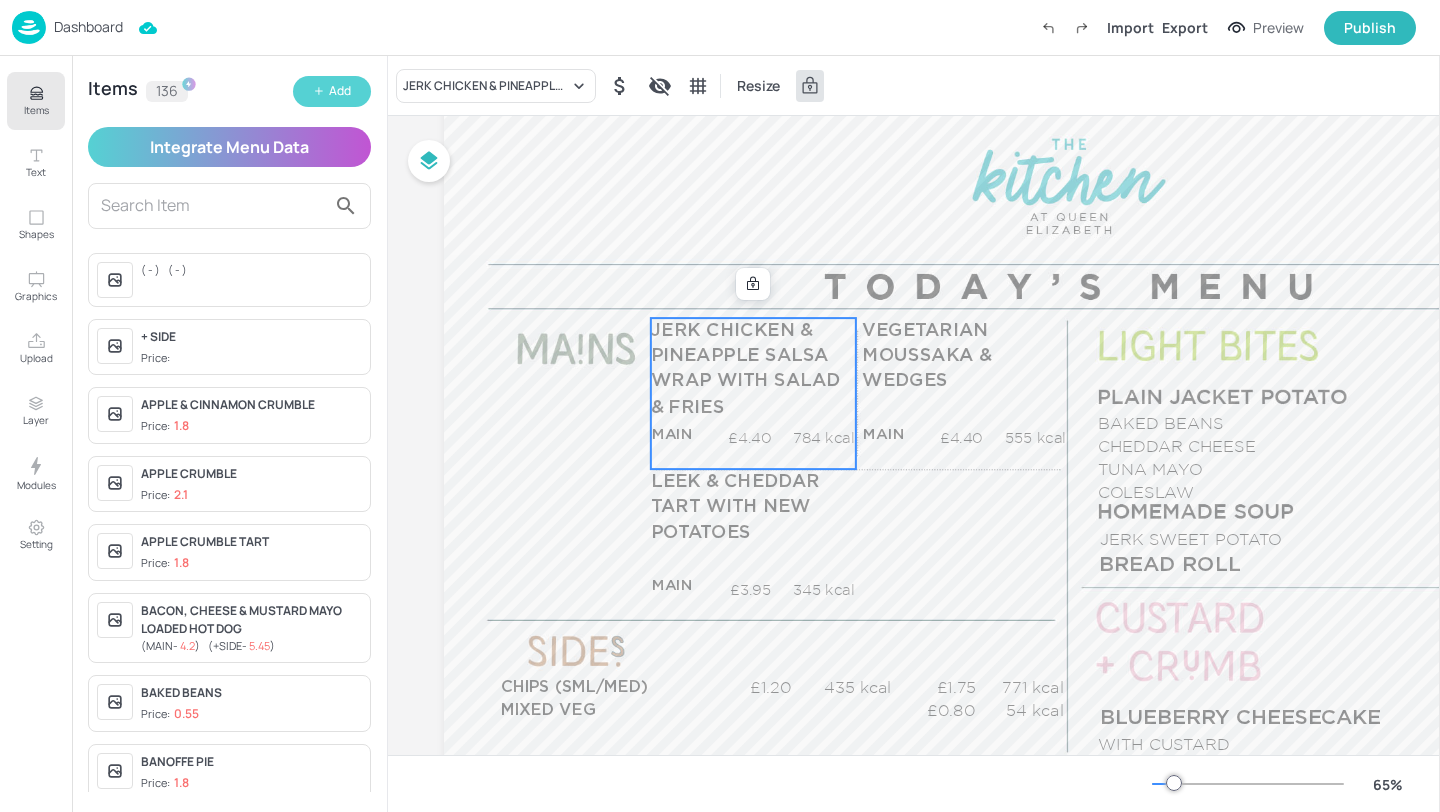 click on "Add" at bounding box center (340, 91) 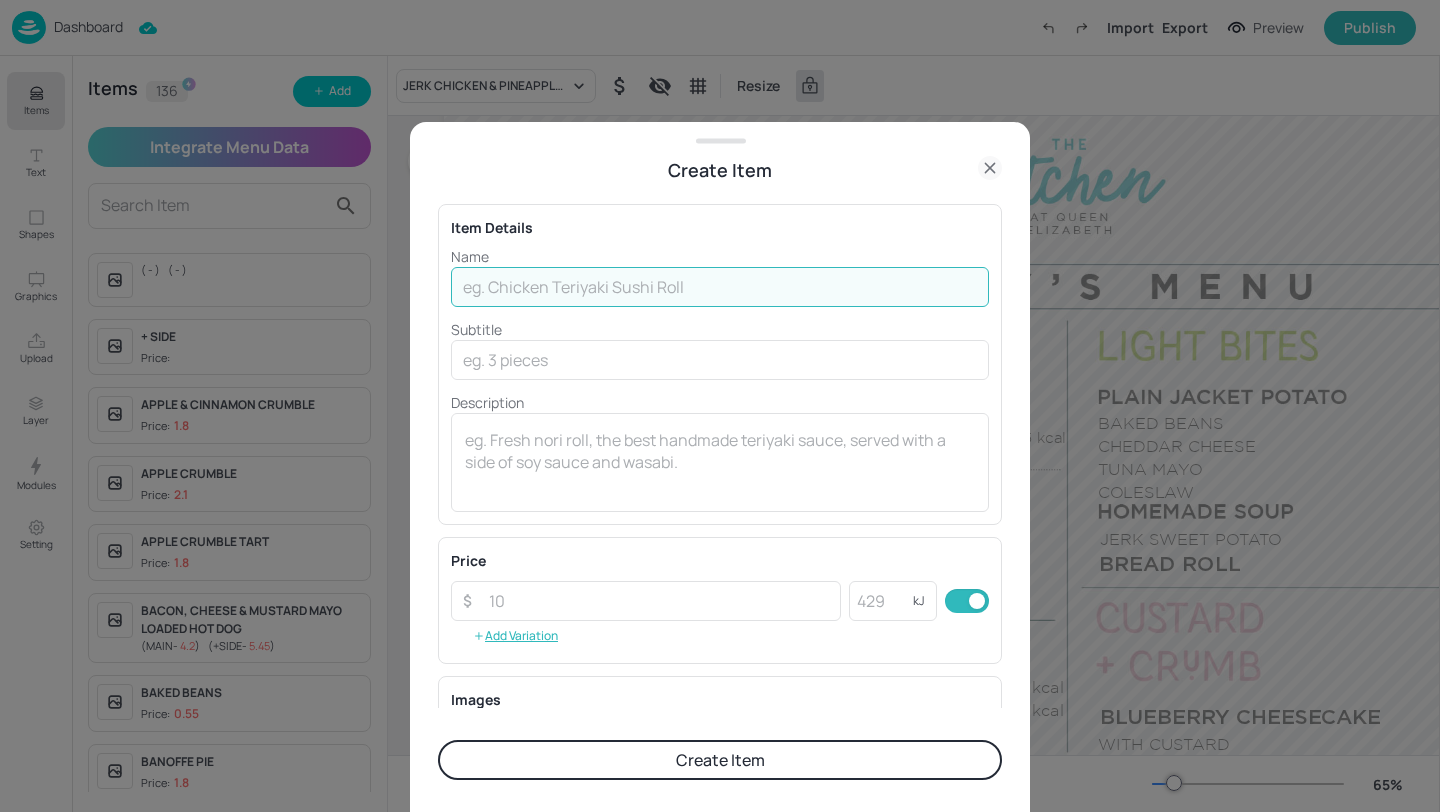 click at bounding box center (720, 287) 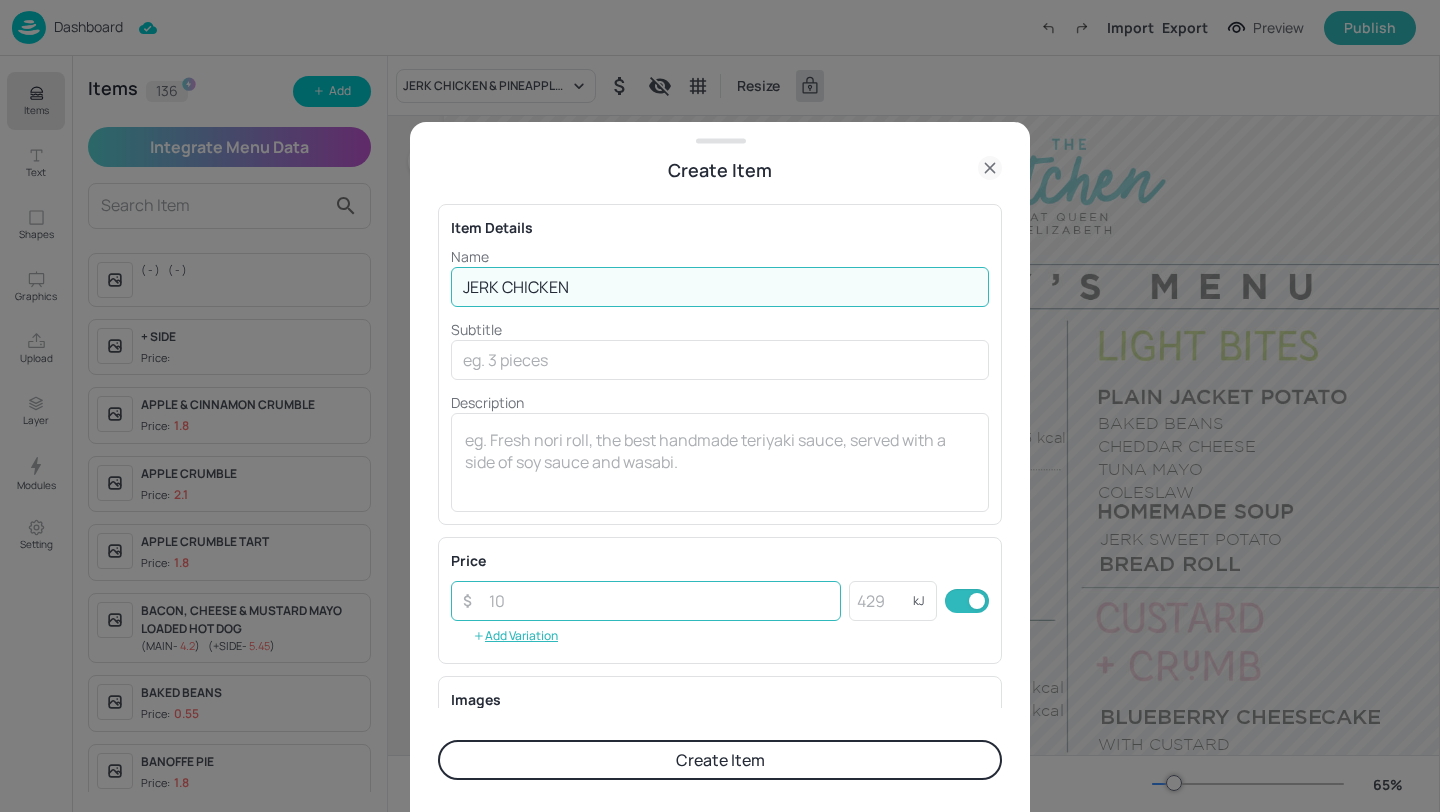 type on "JERK CHICKEN" 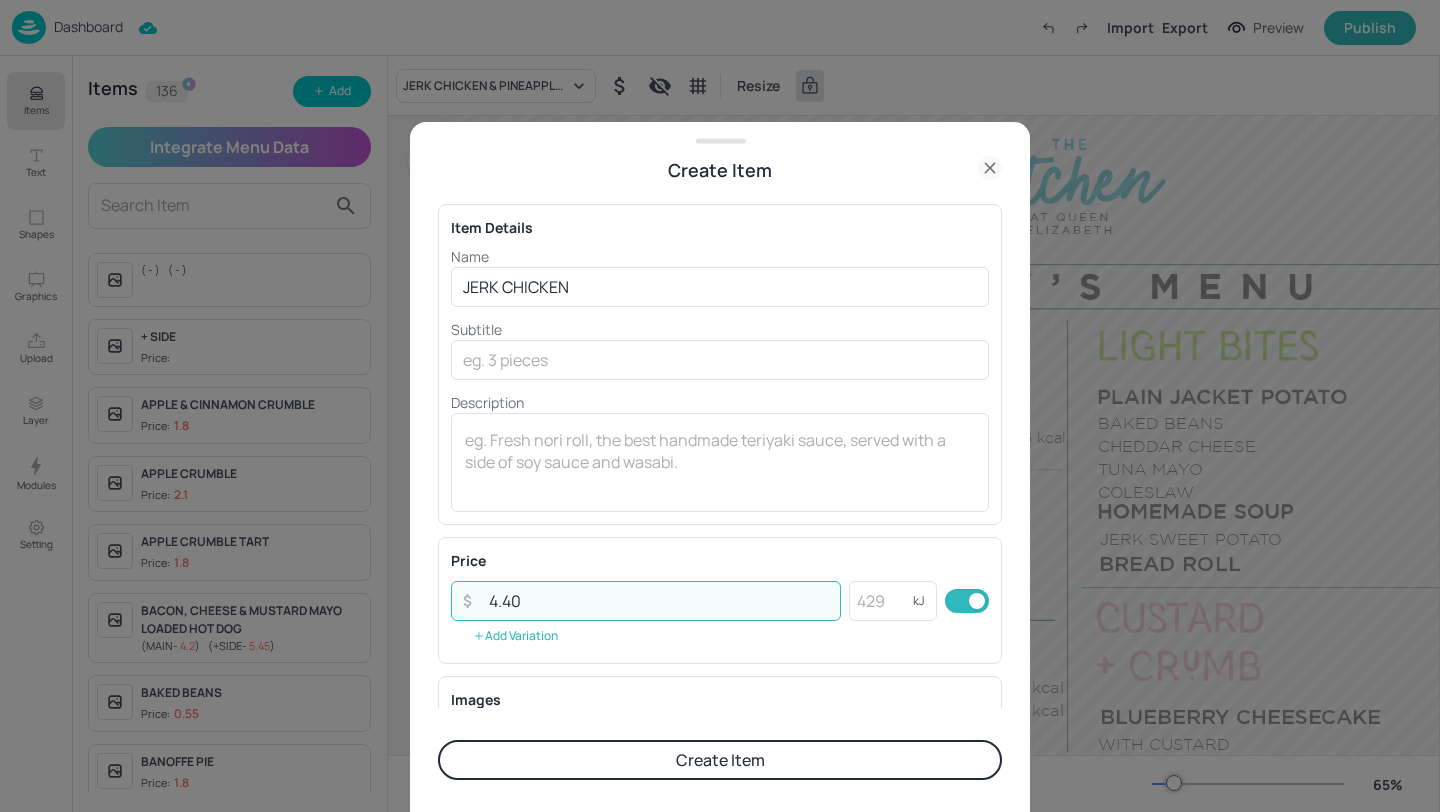 type on "4.40" 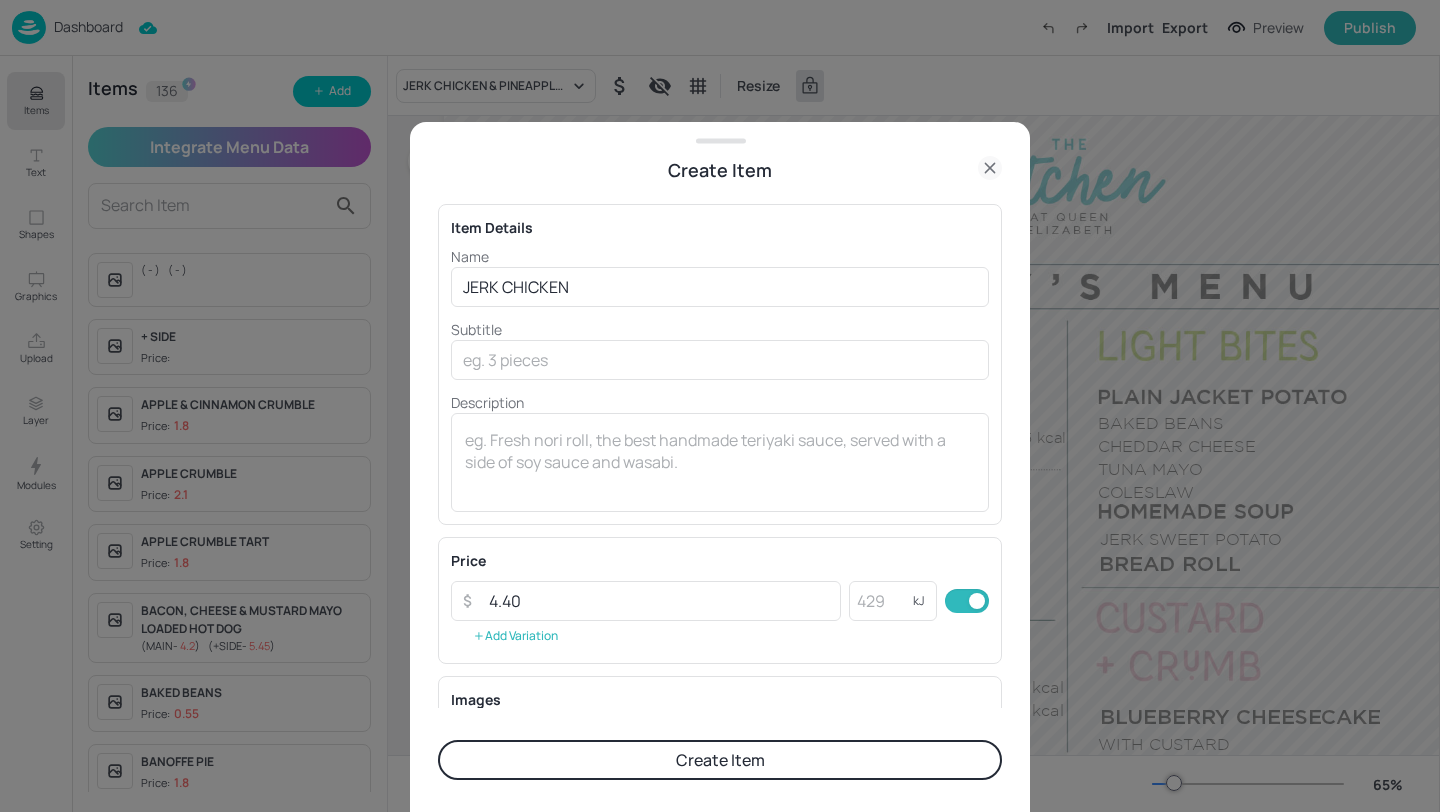 click on "Add Variation" at bounding box center [515, 636] 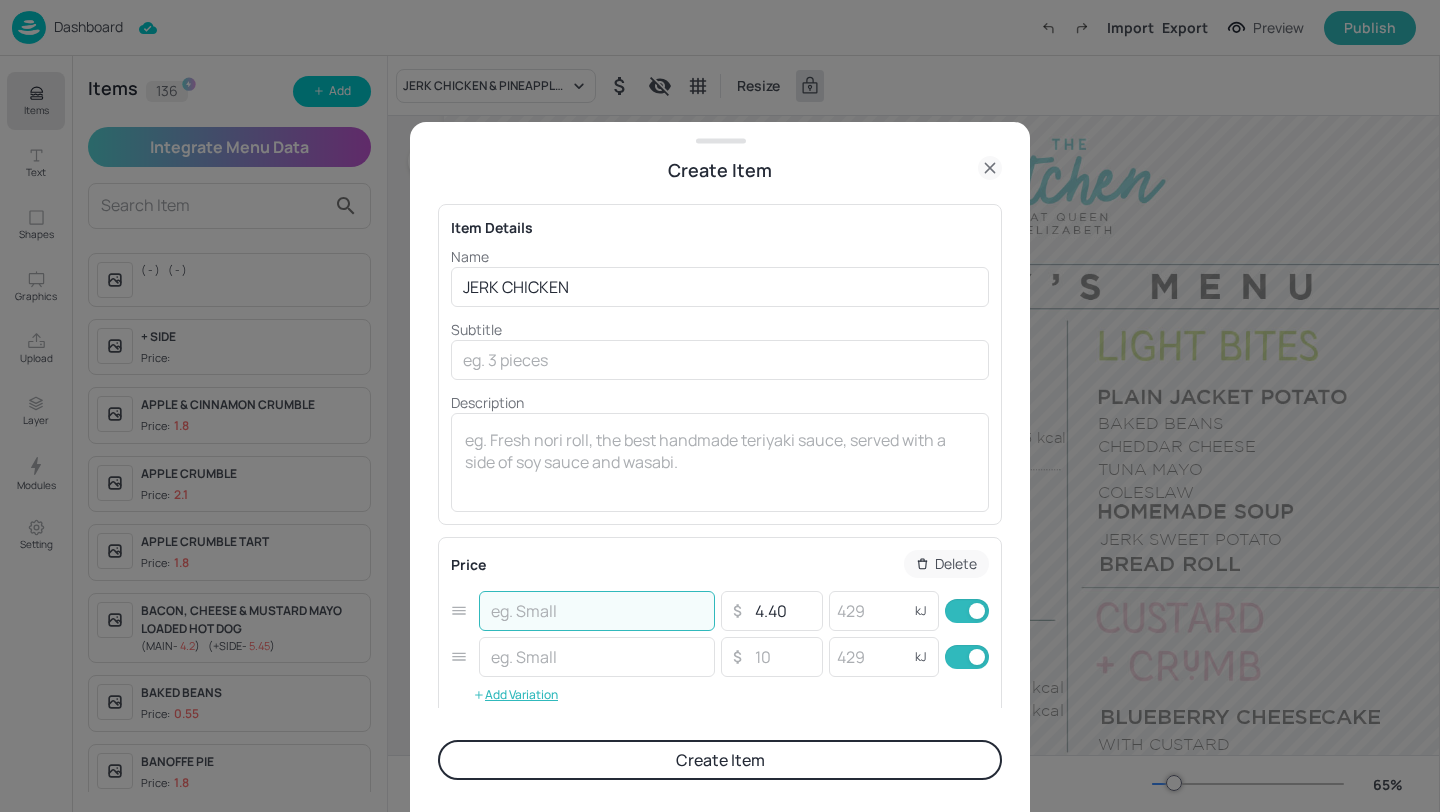 click at bounding box center (597, 611) 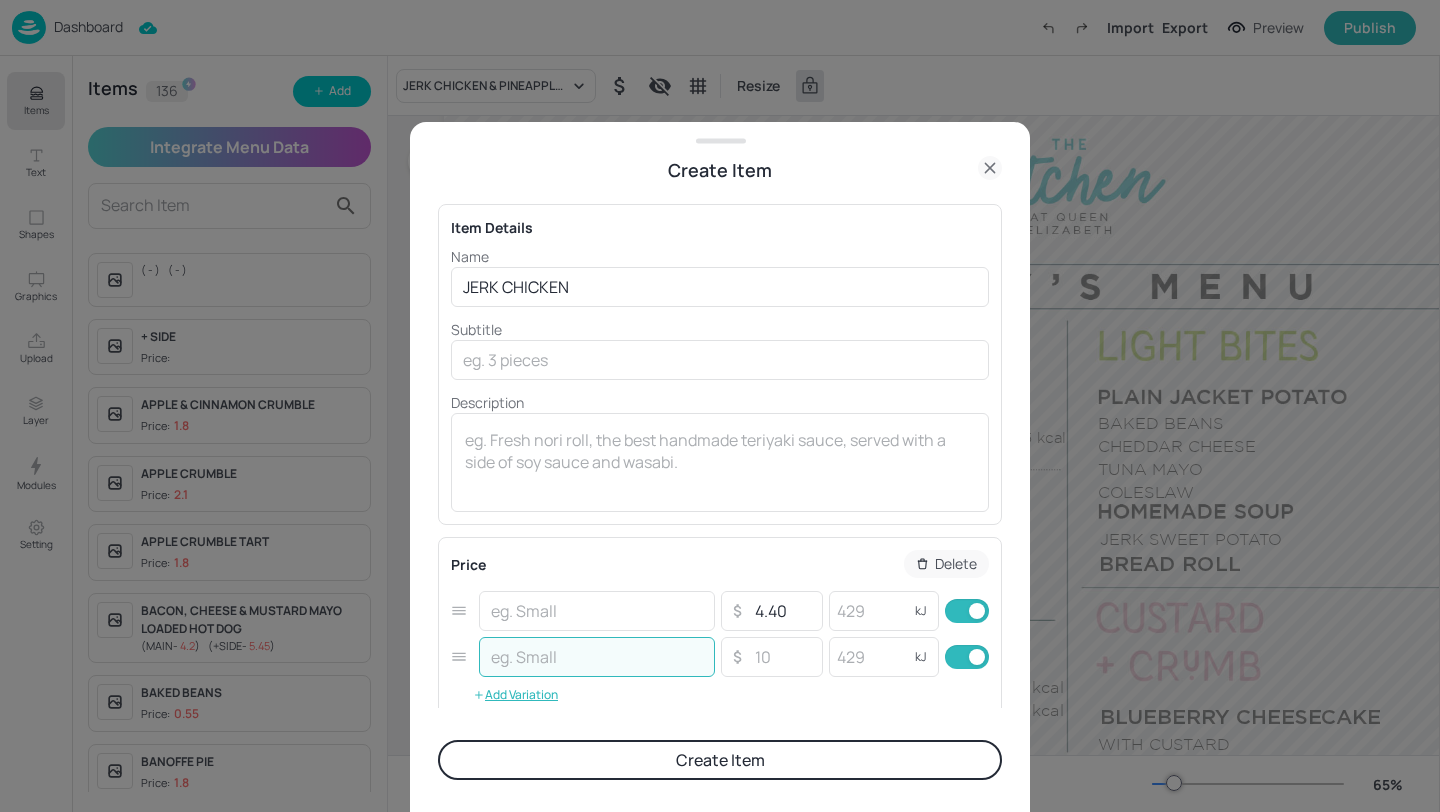 click at bounding box center [597, 657] 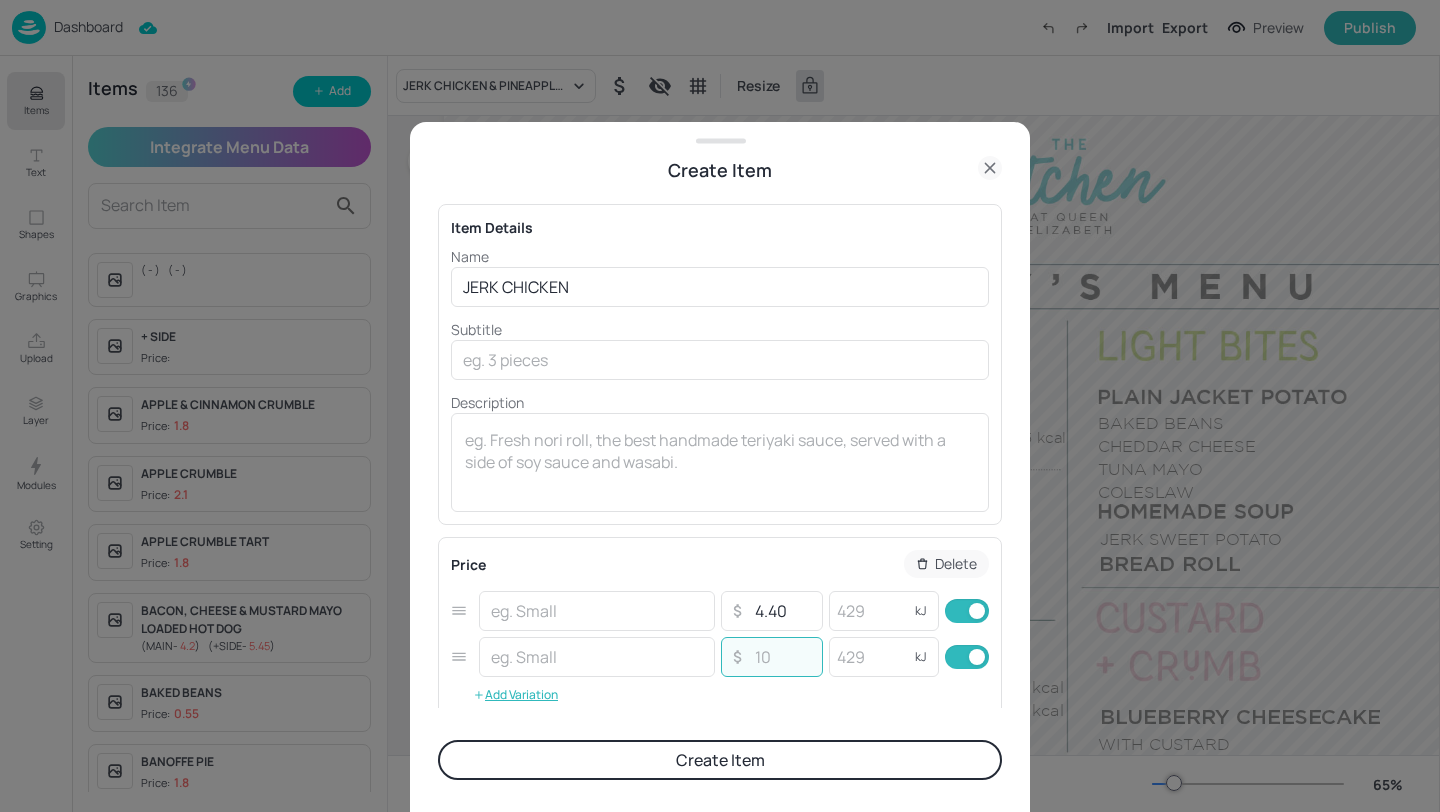 click at bounding box center (782, 657) 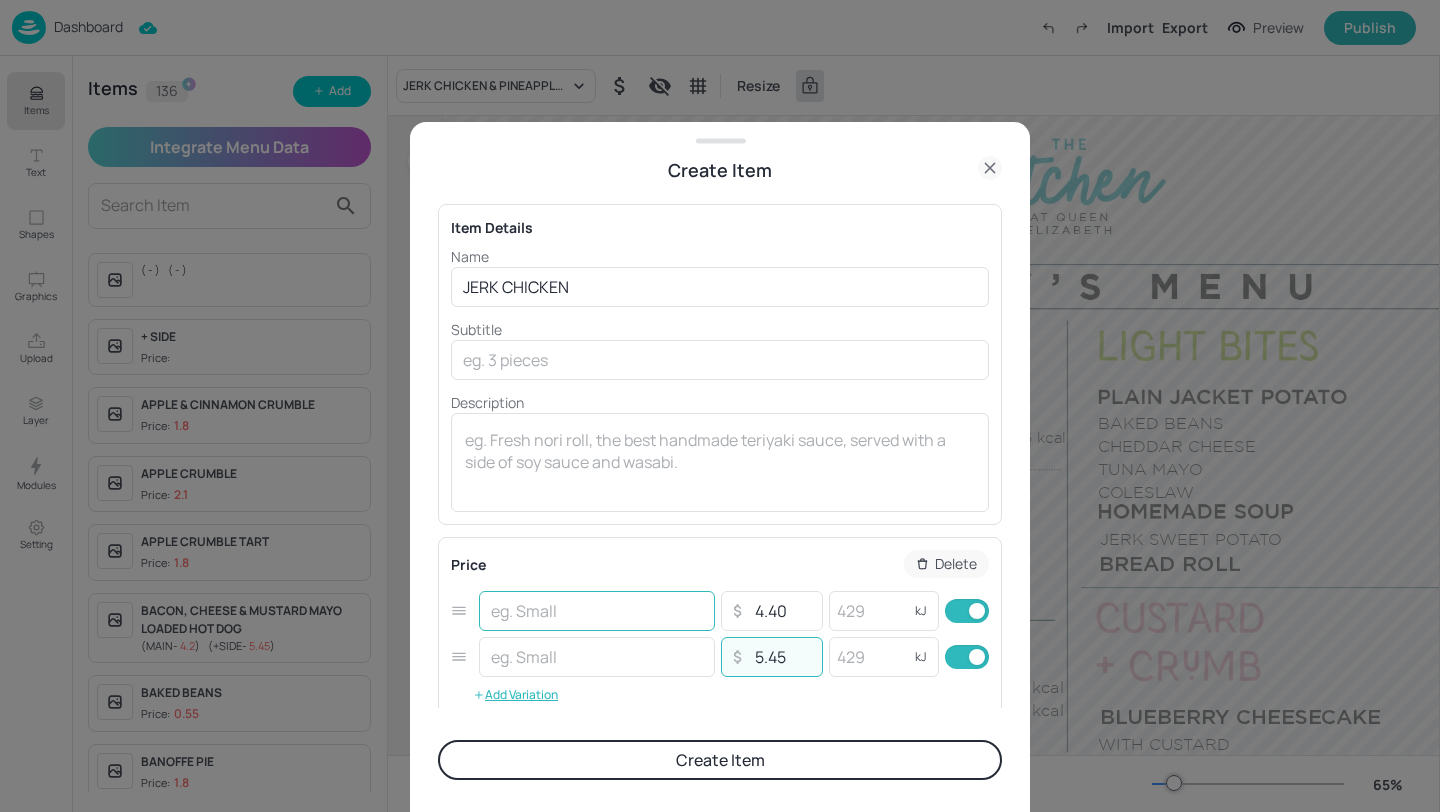 type on "5.45" 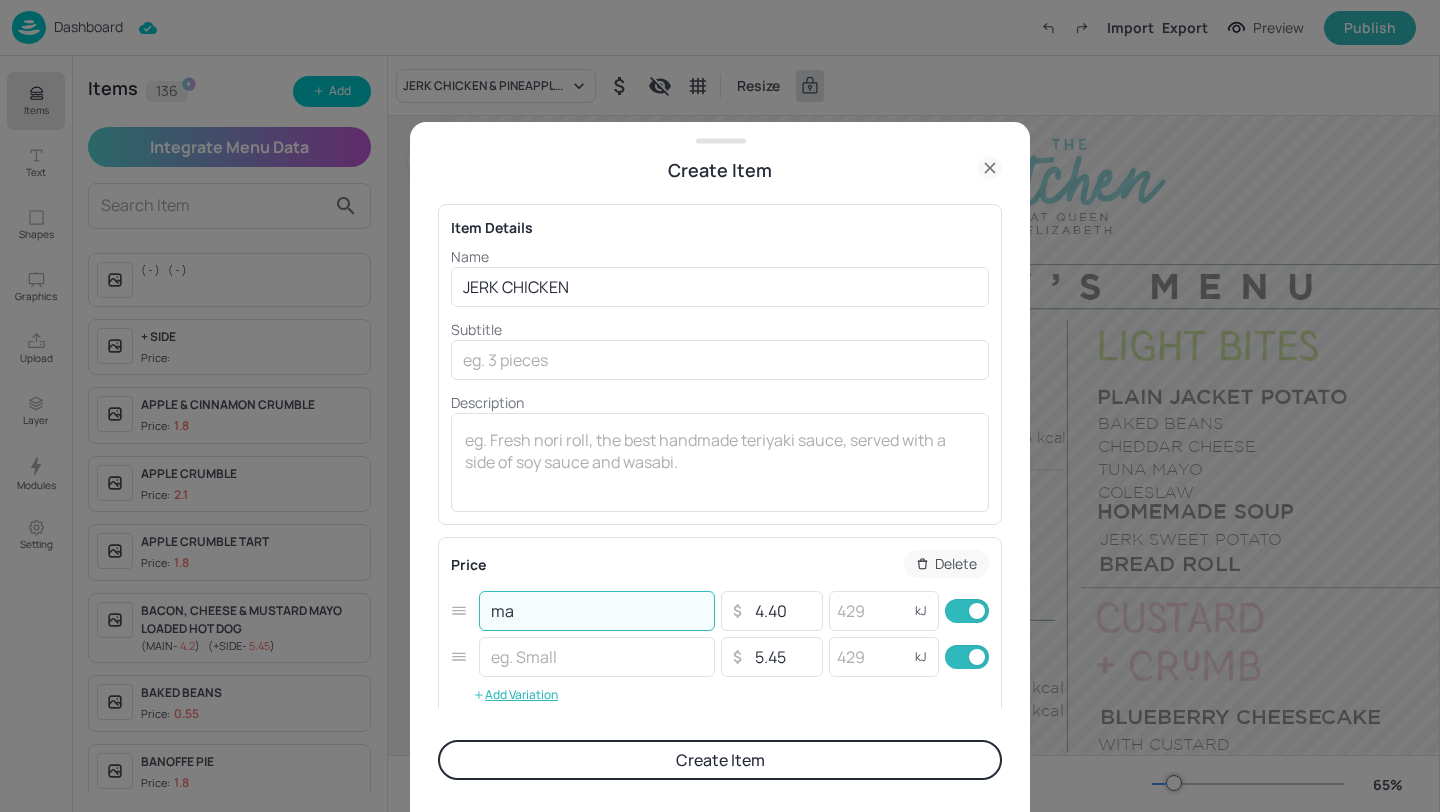type on "m" 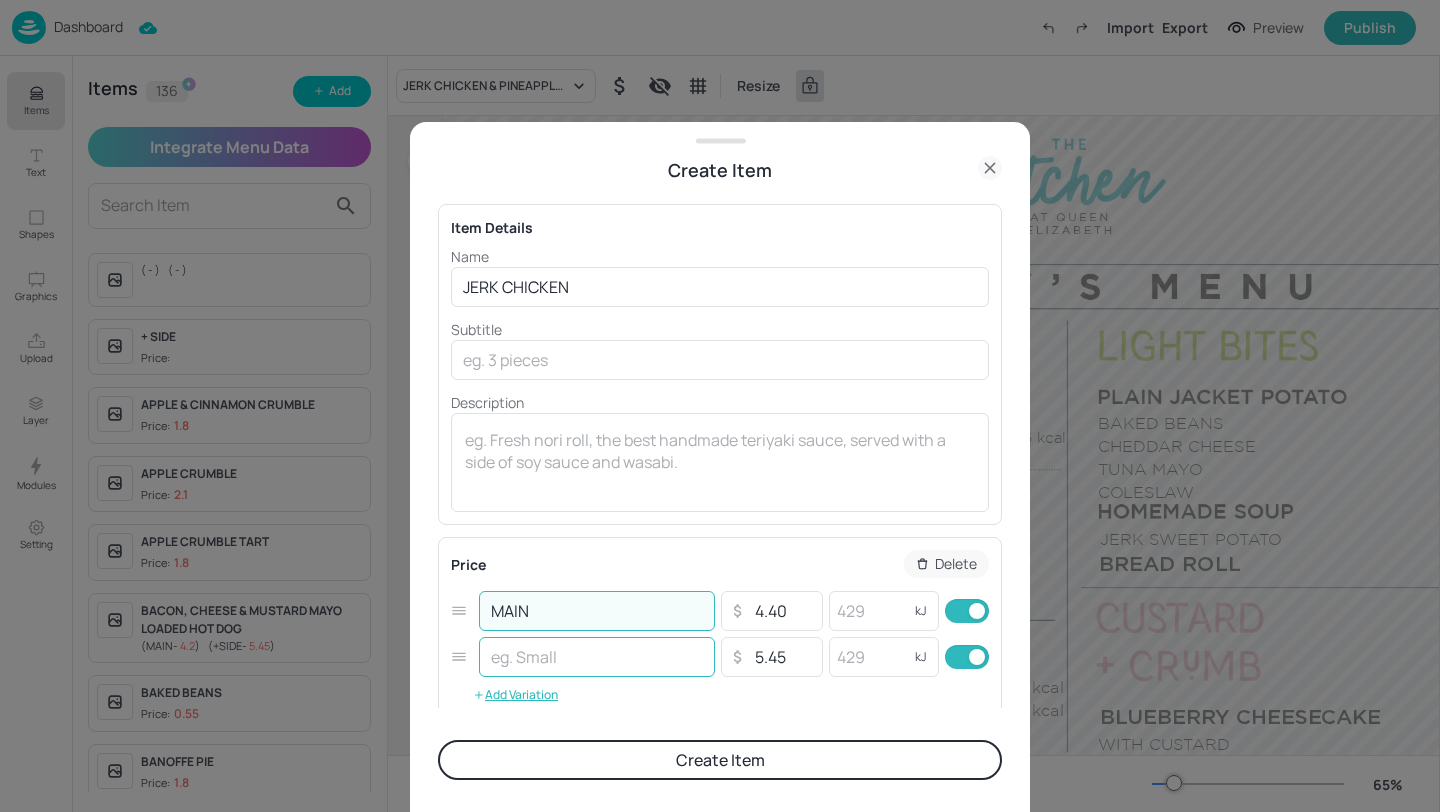 type on "MAIN" 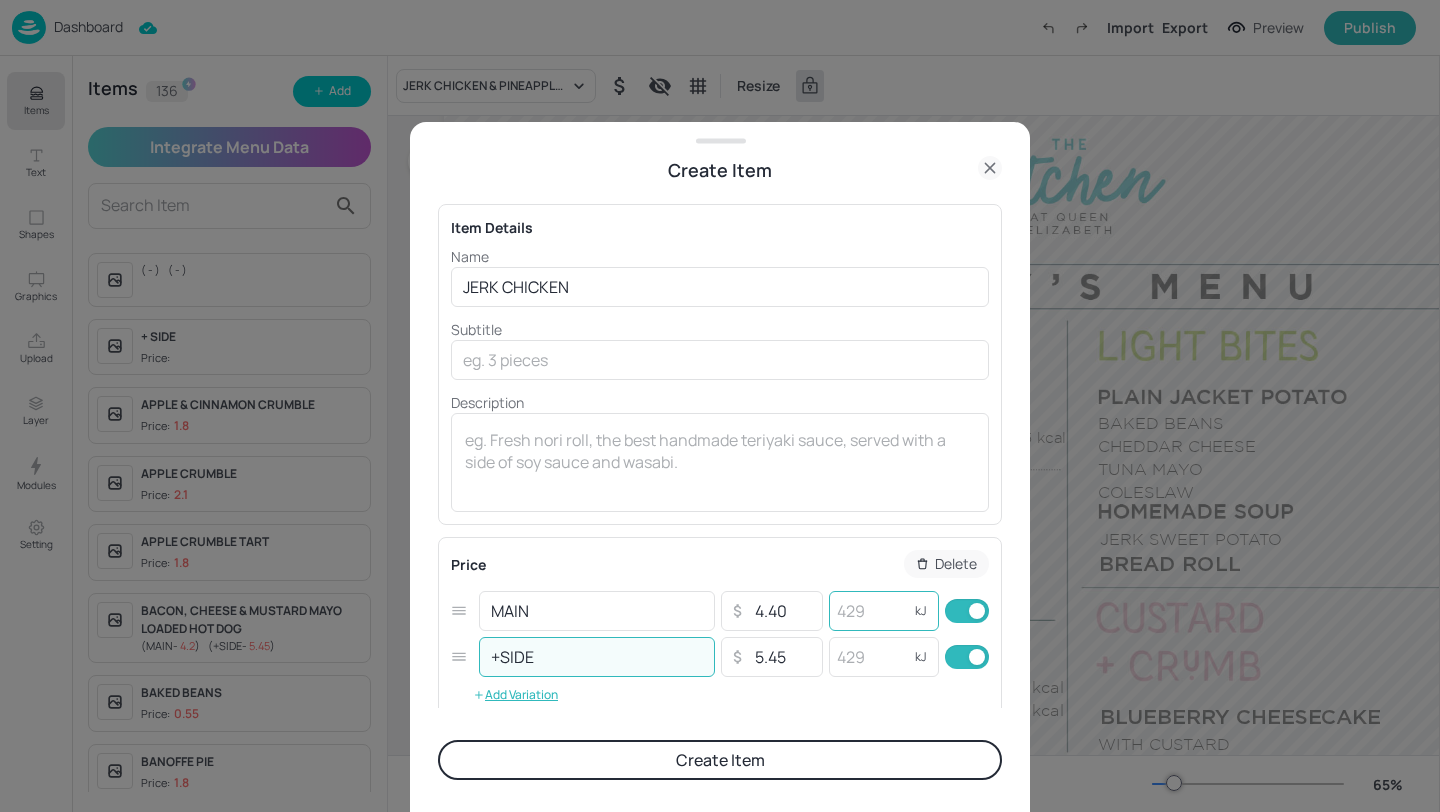 type on "+SIDE" 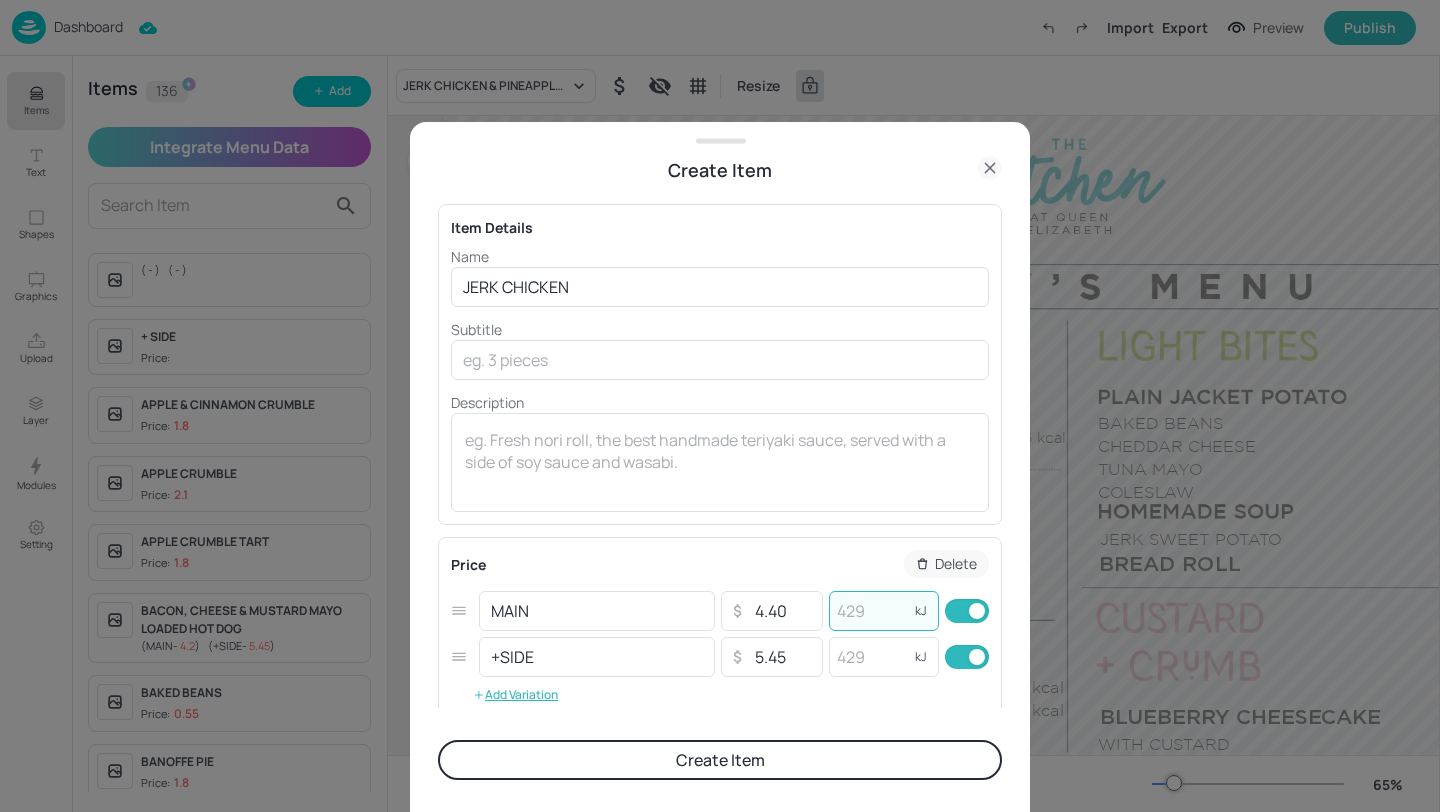 click at bounding box center (869, 611) 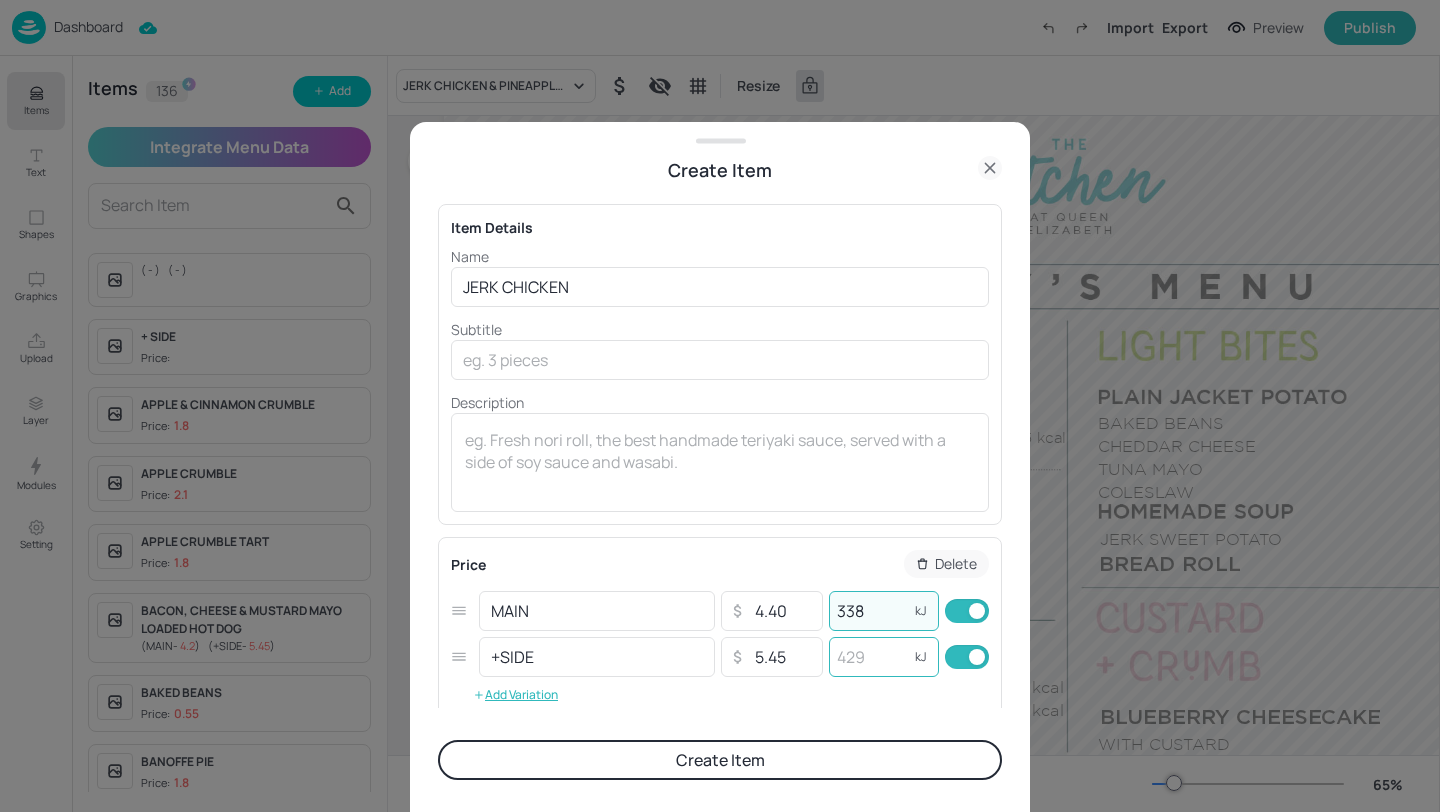type on "338" 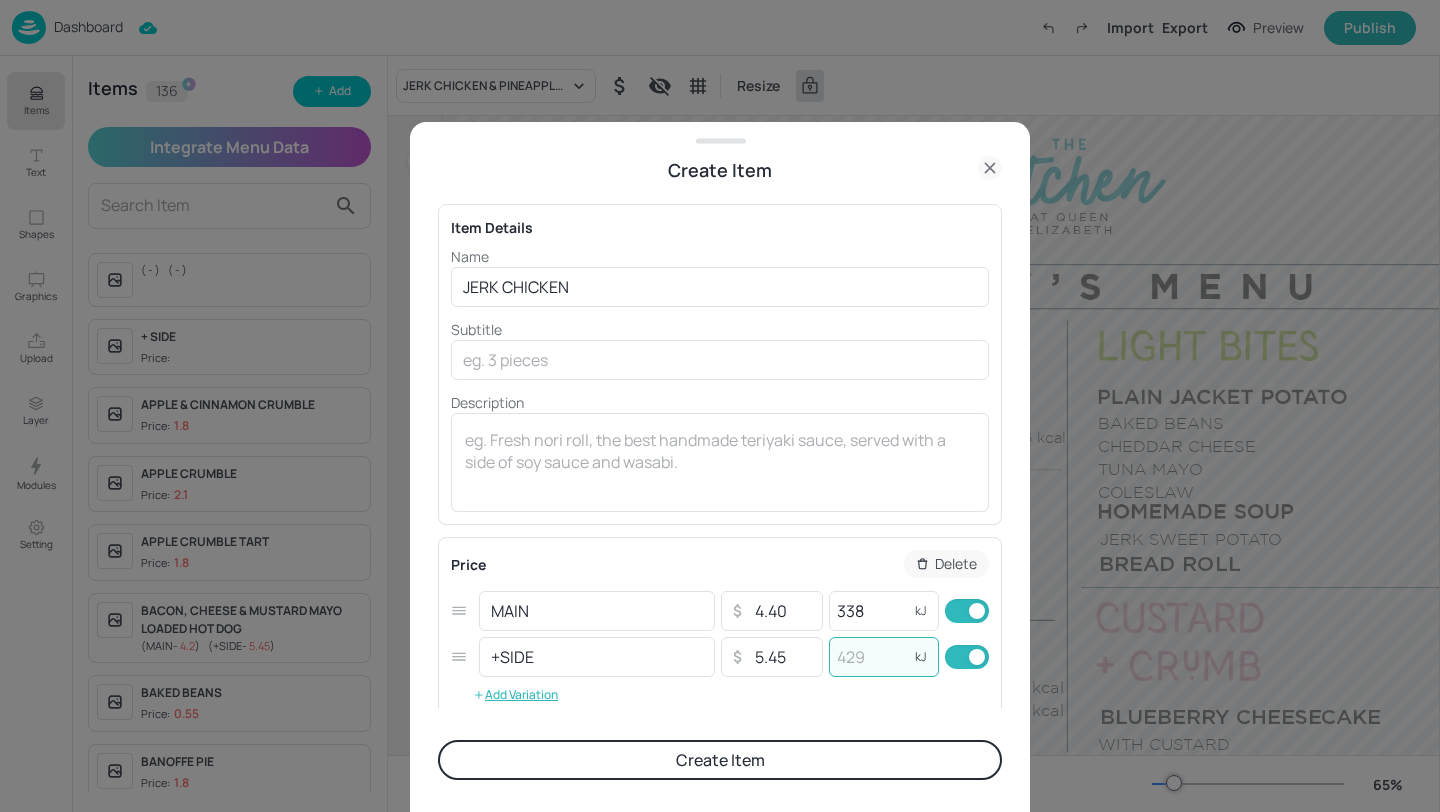 click at bounding box center (869, 657) 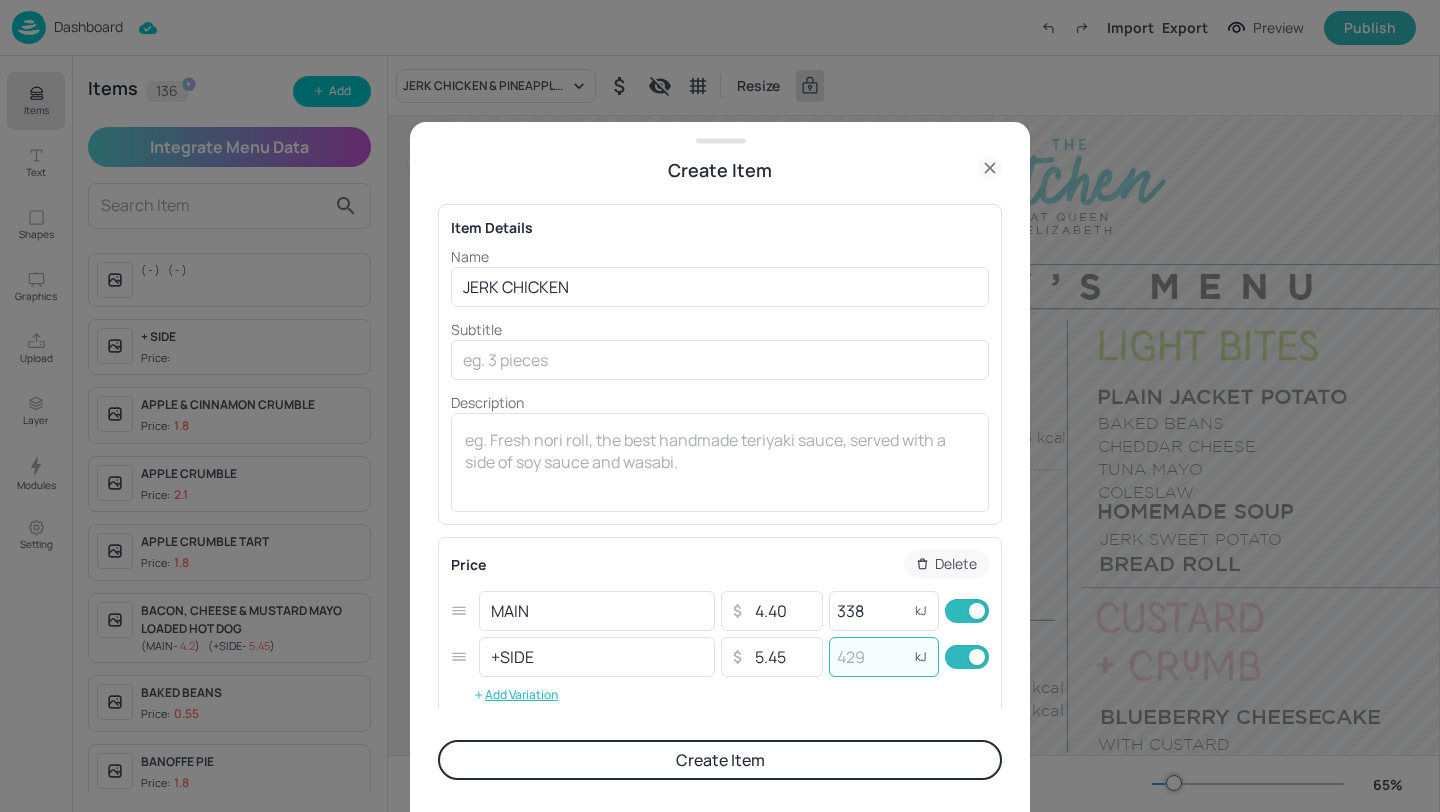 type on "1" 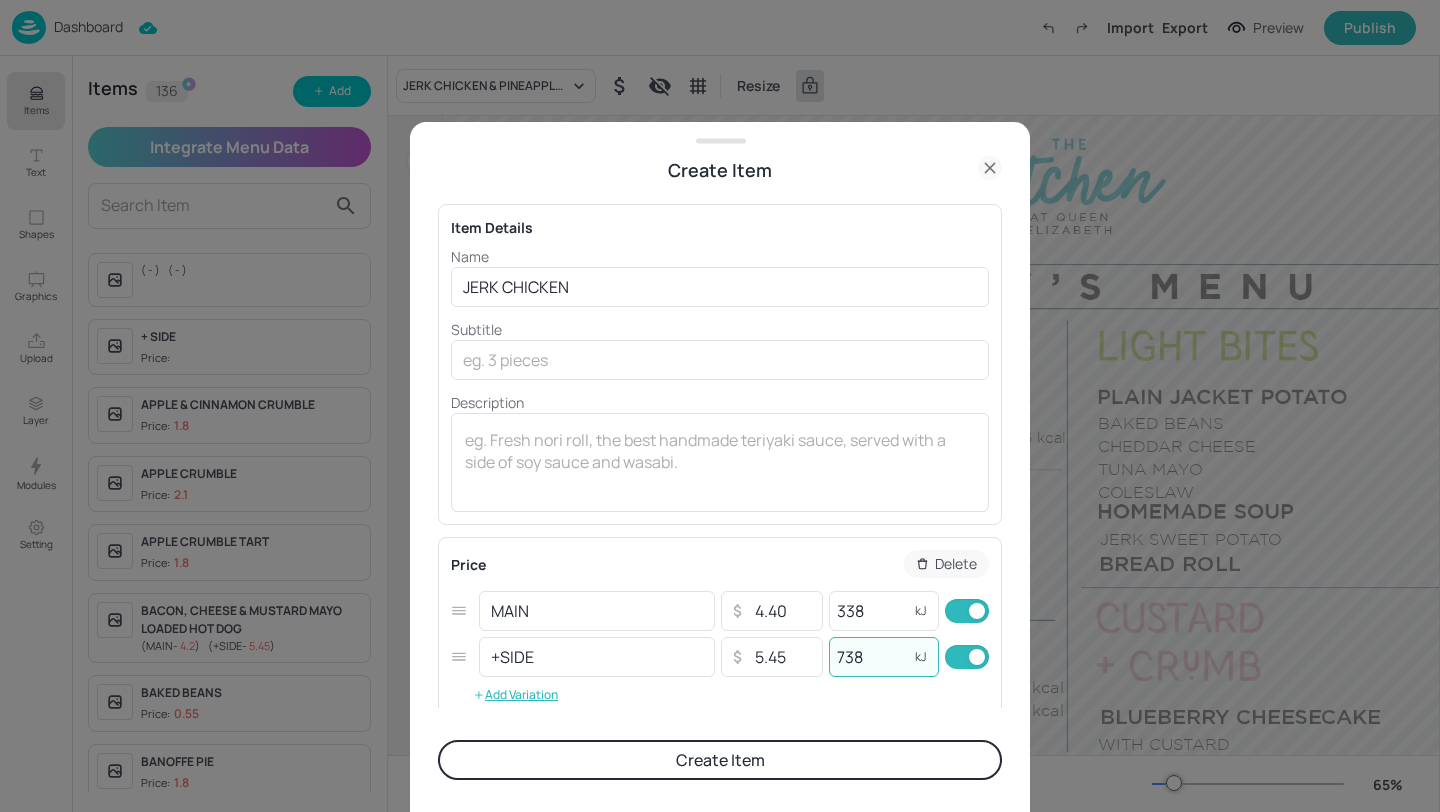 type on "738" 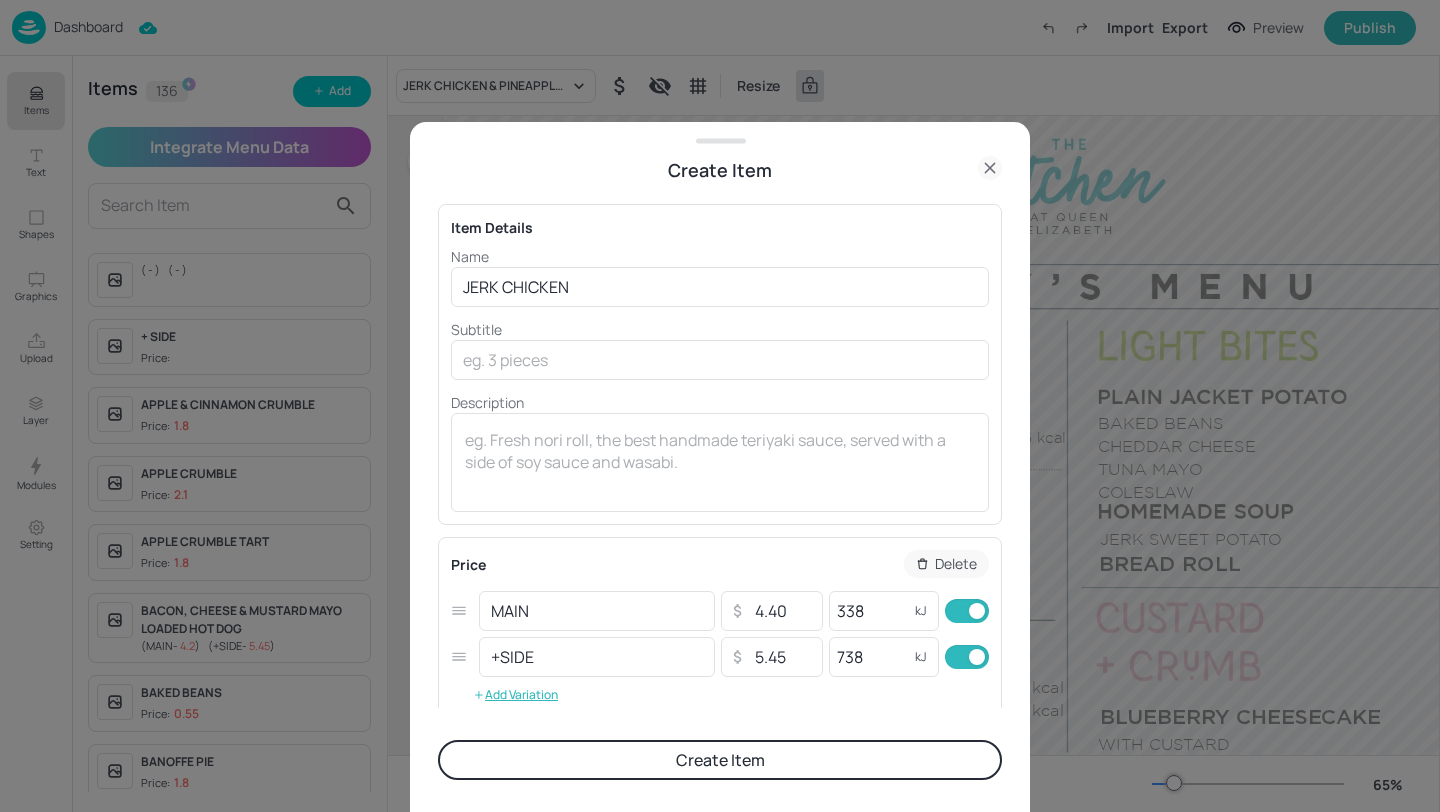 click on "Create Item" at bounding box center [720, 760] 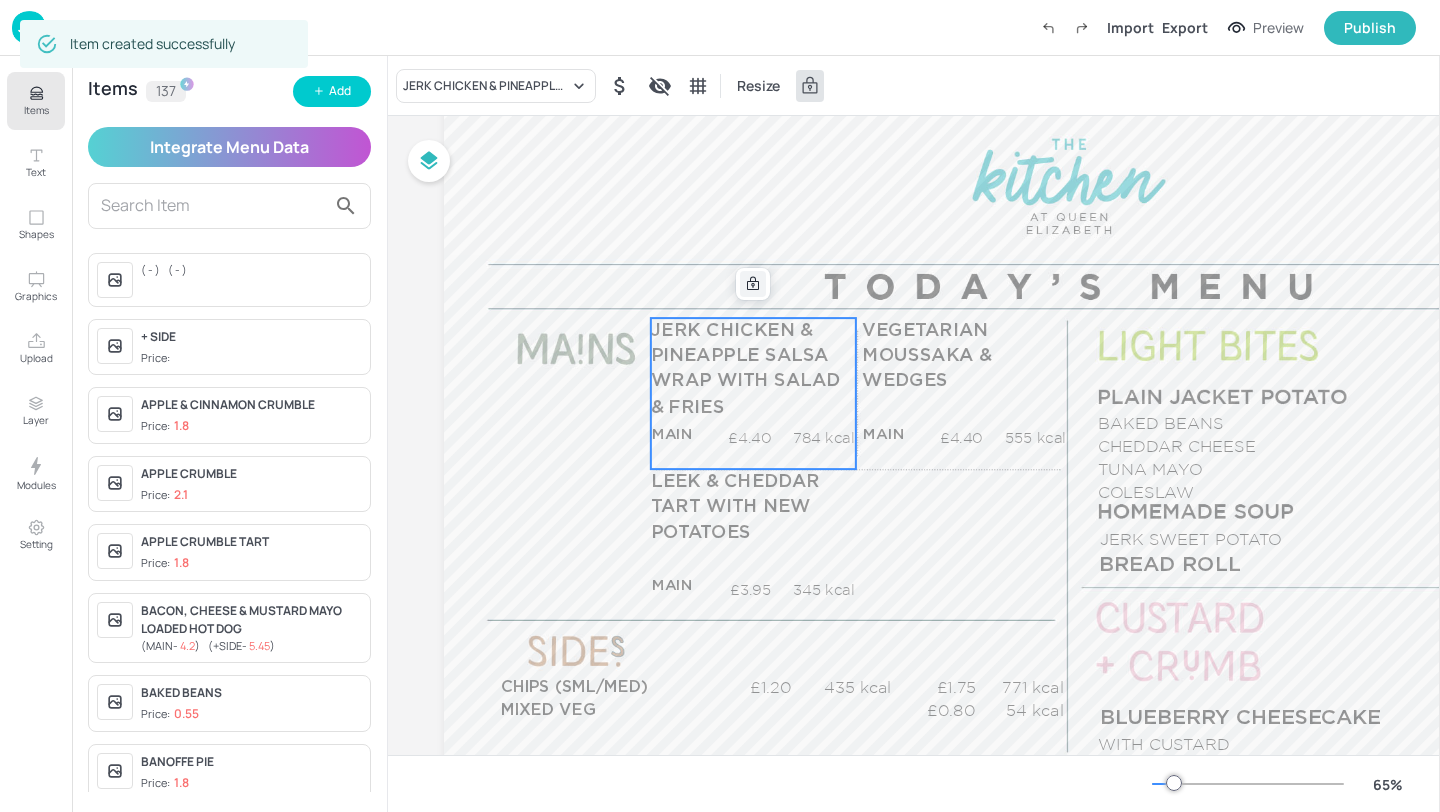 click at bounding box center [753, 284] 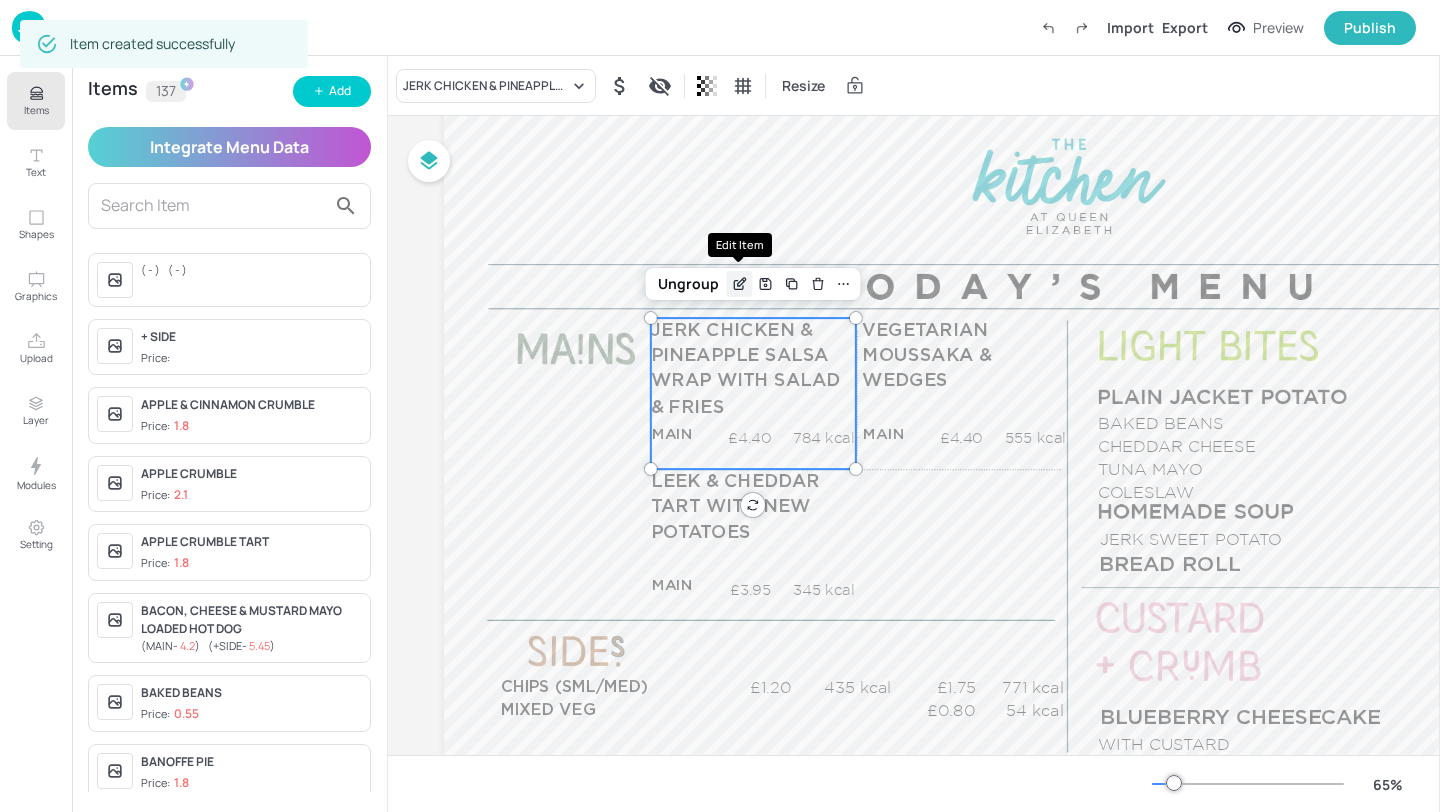click 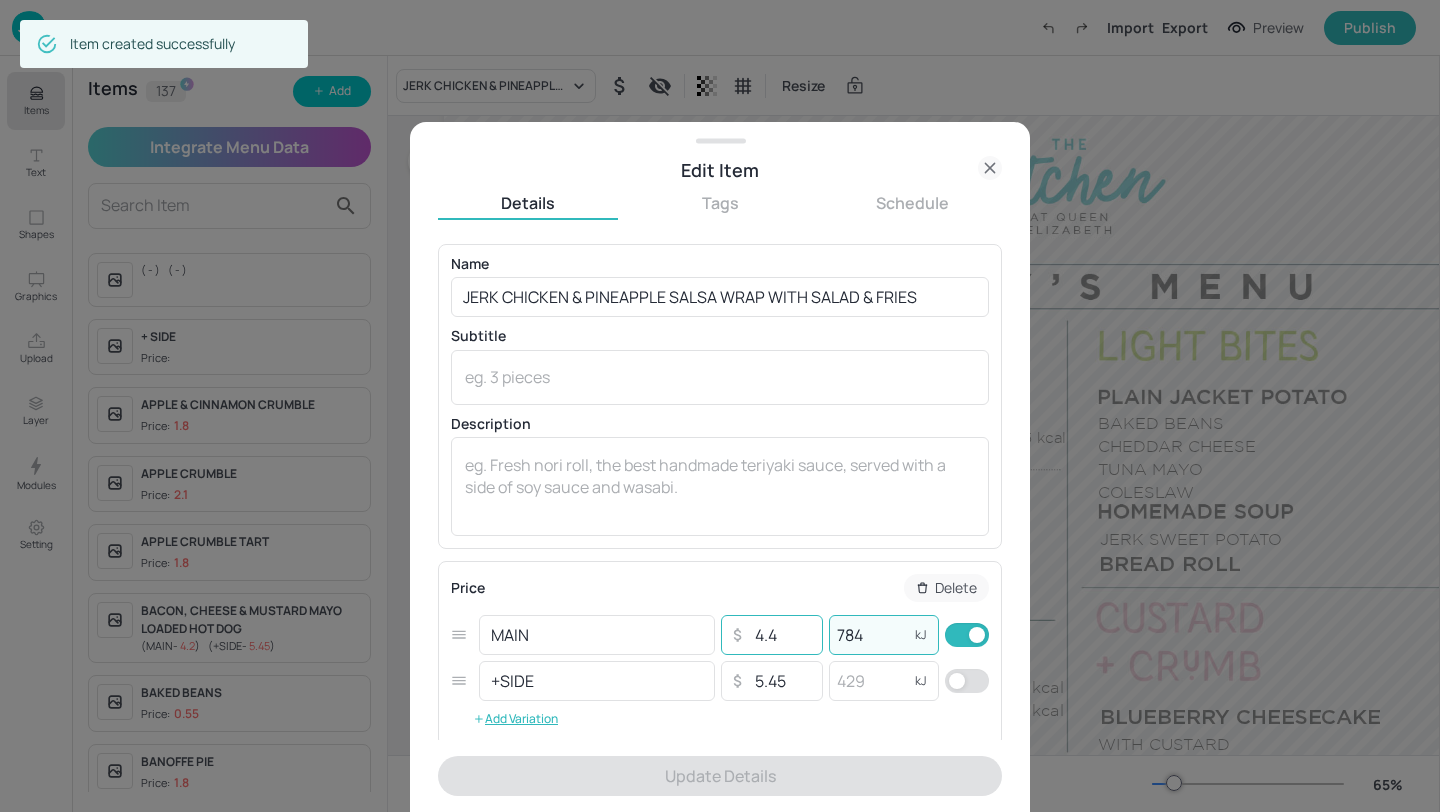 drag, startPoint x: 873, startPoint y: 643, endPoint x: 811, endPoint y: 639, distance: 62.1289 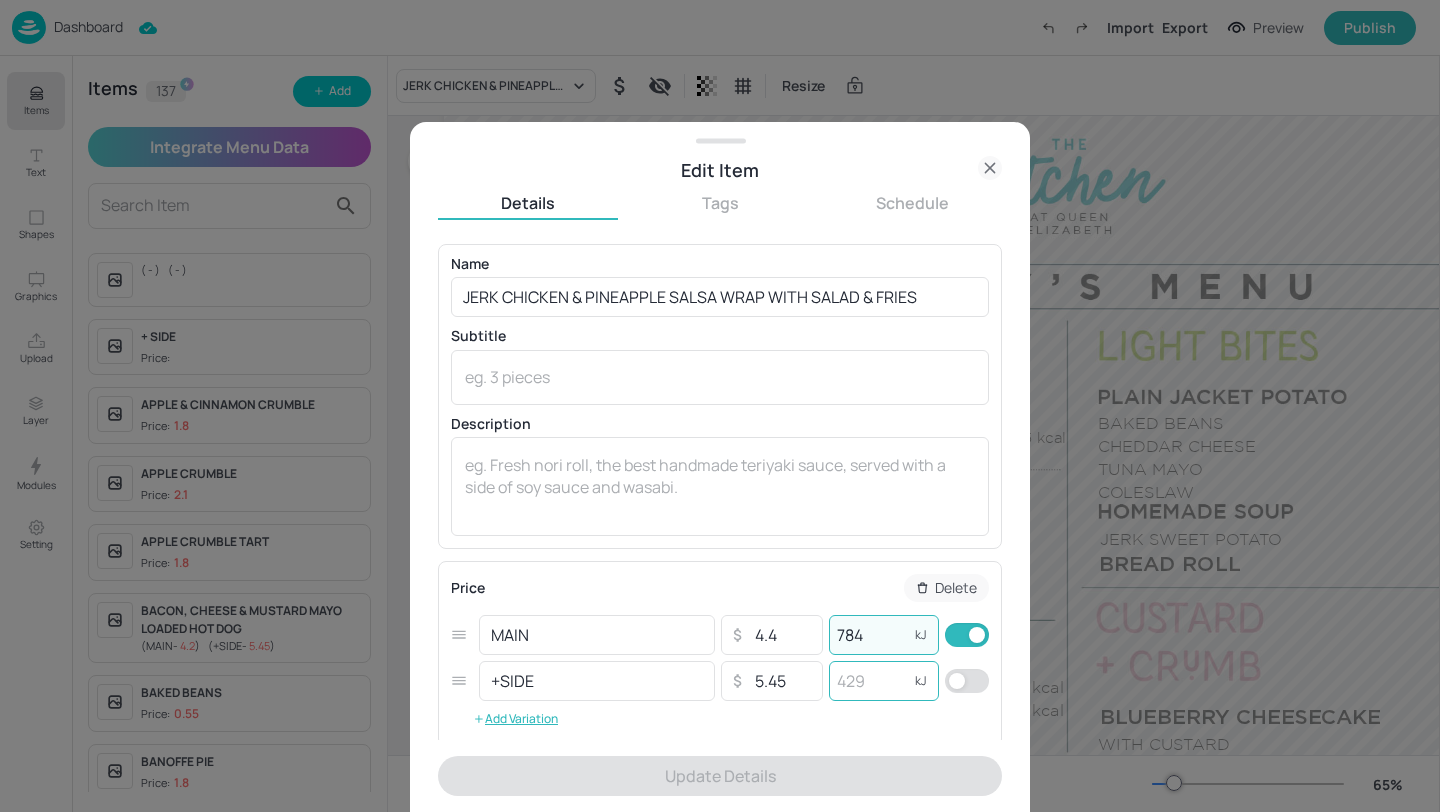 click at bounding box center (869, 681) 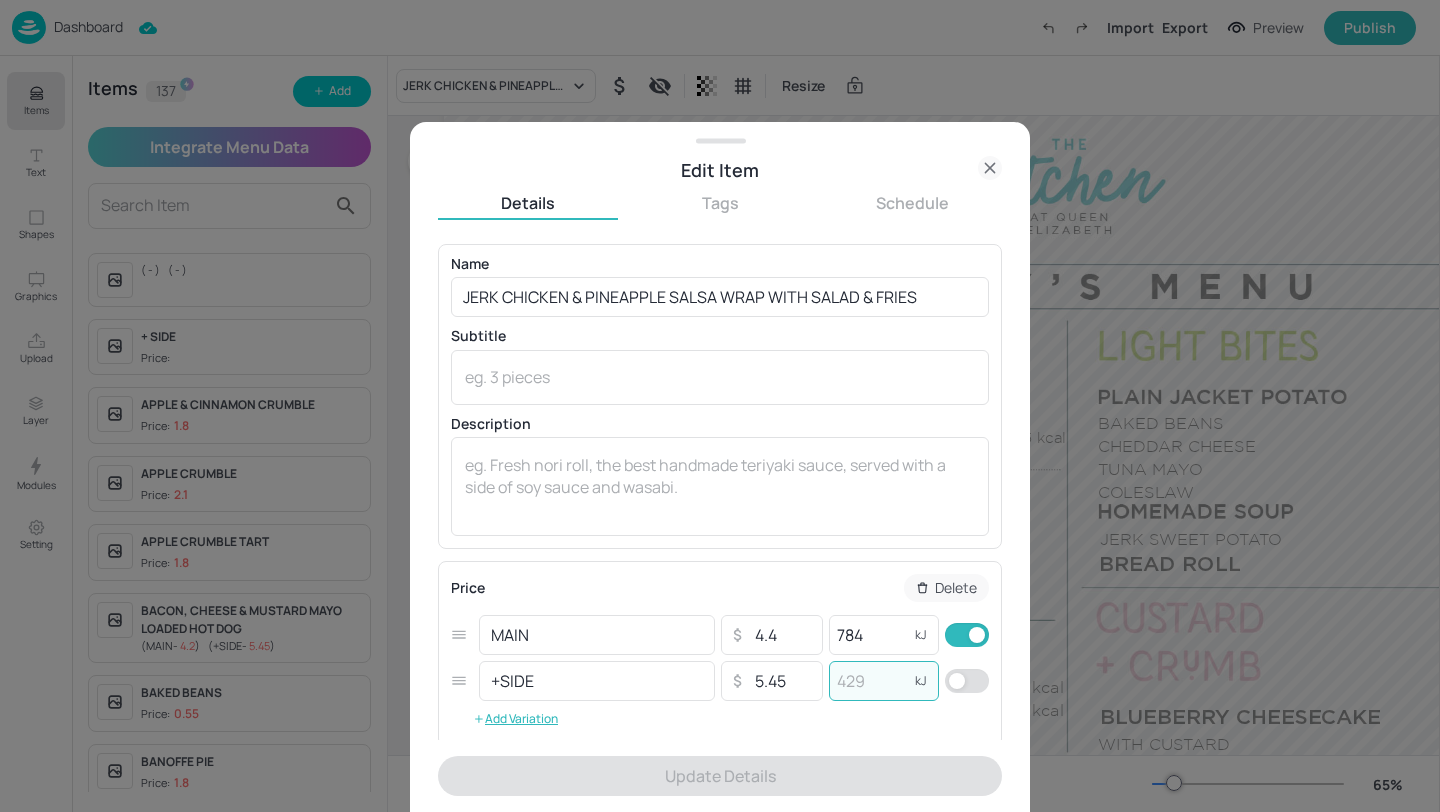 paste on "784" 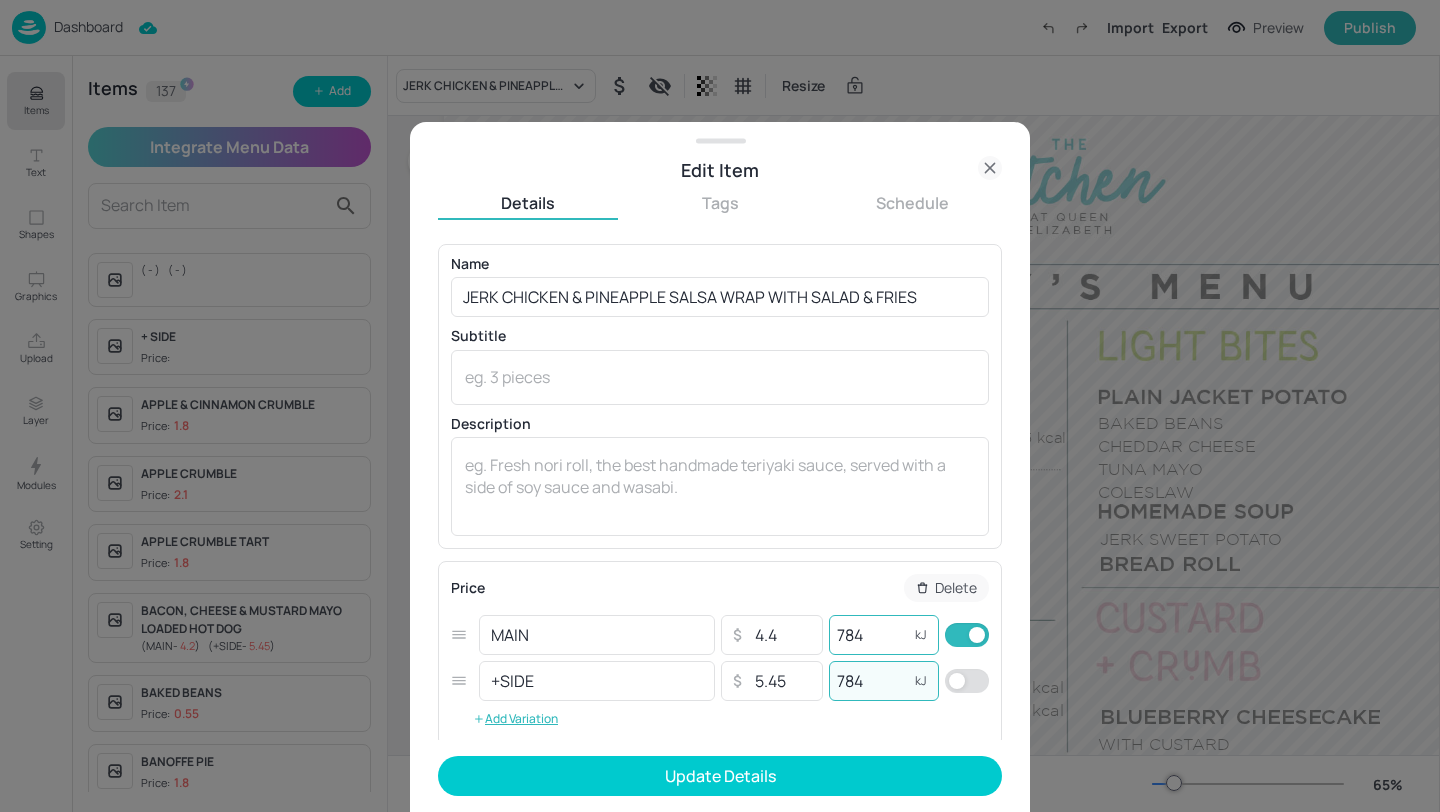 type on "784" 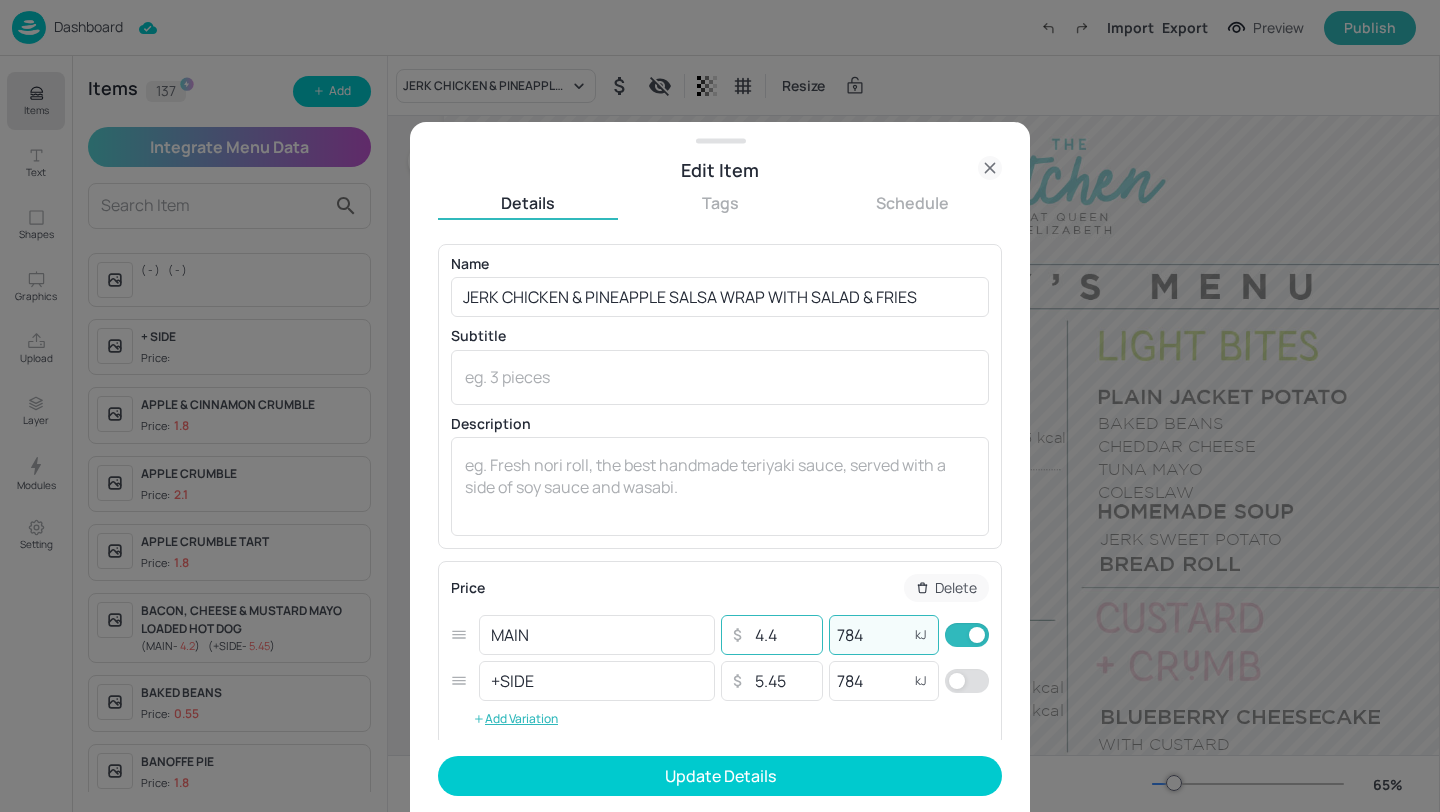 drag, startPoint x: 873, startPoint y: 643, endPoint x: 787, endPoint y: 642, distance: 86.00581 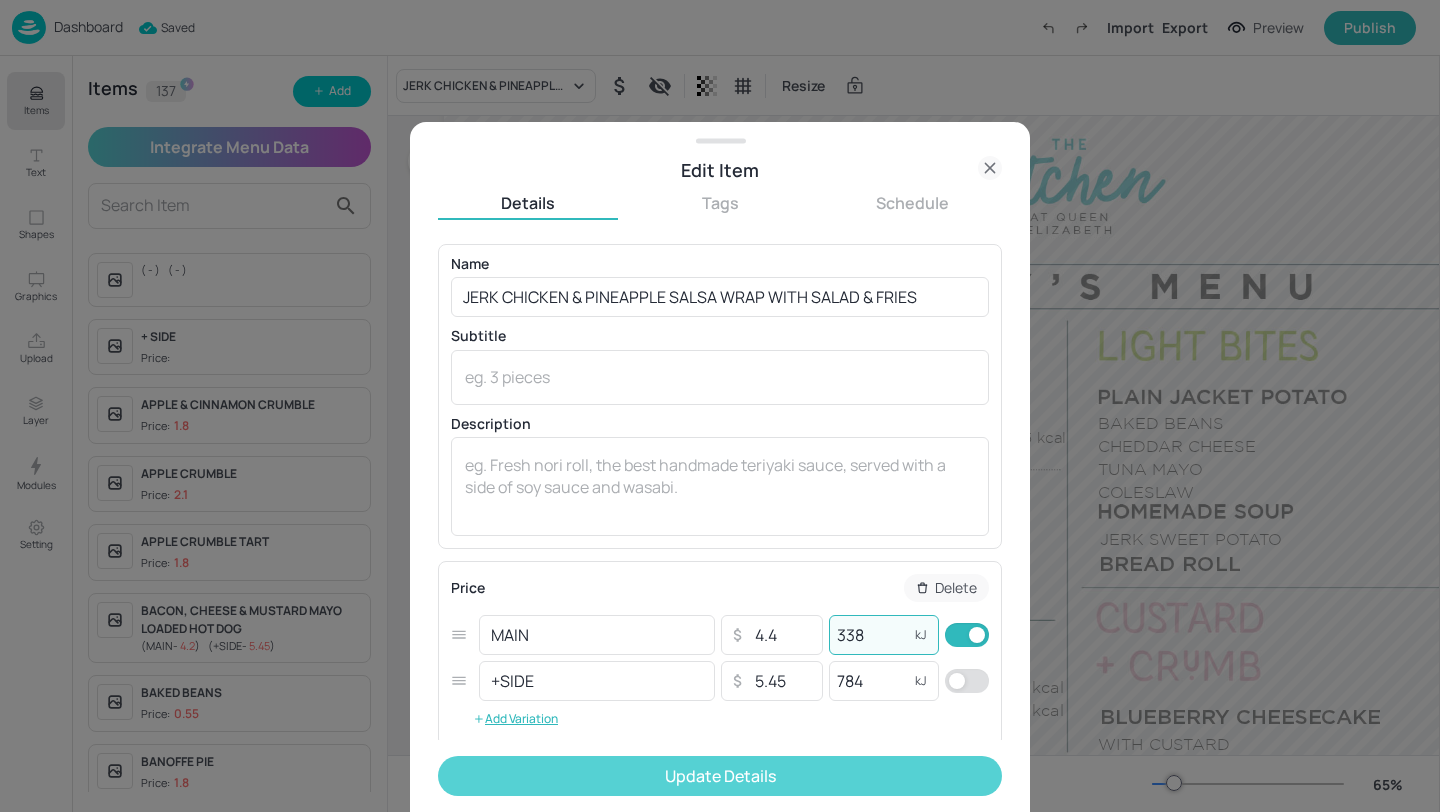 type on "338" 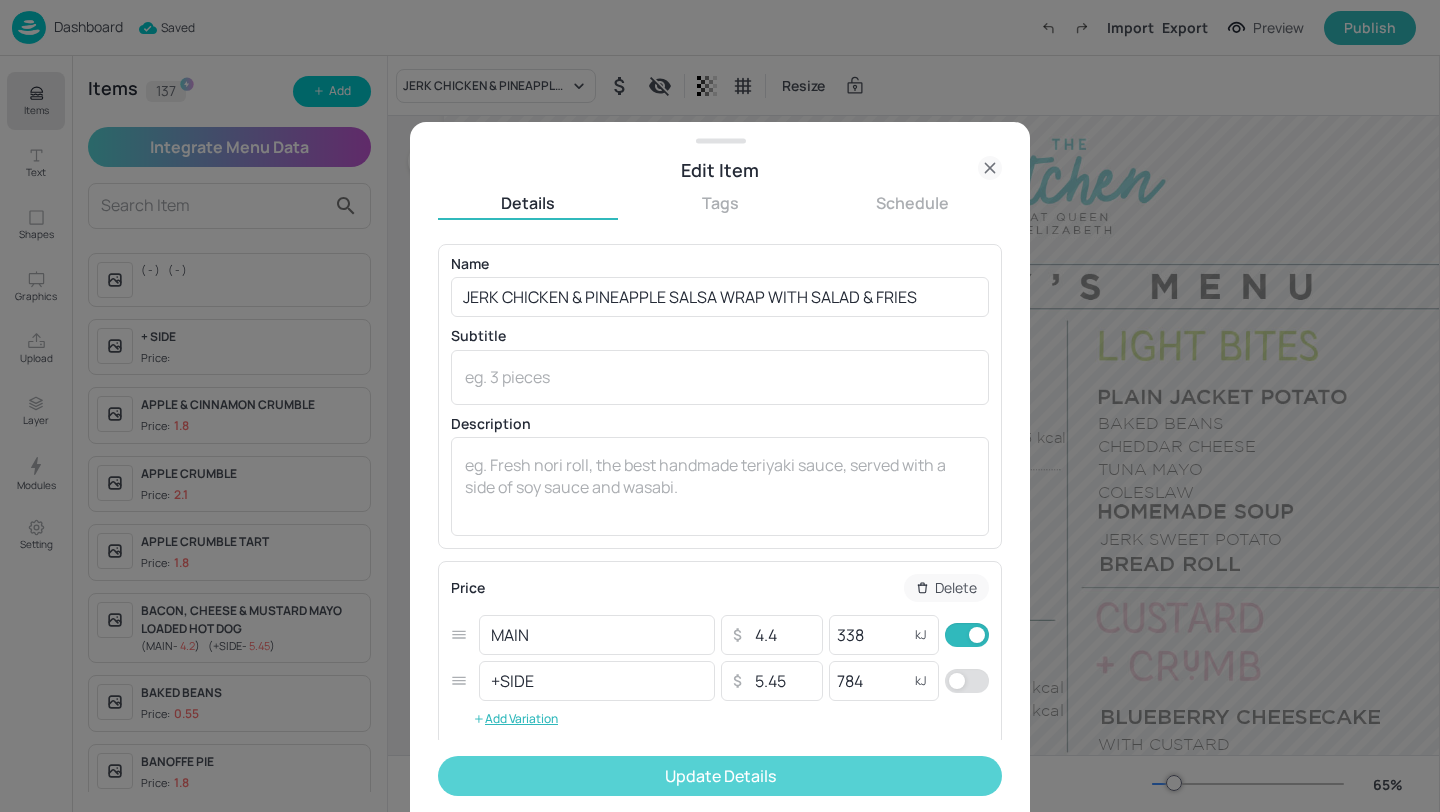 click on "Update Details" at bounding box center [720, 776] 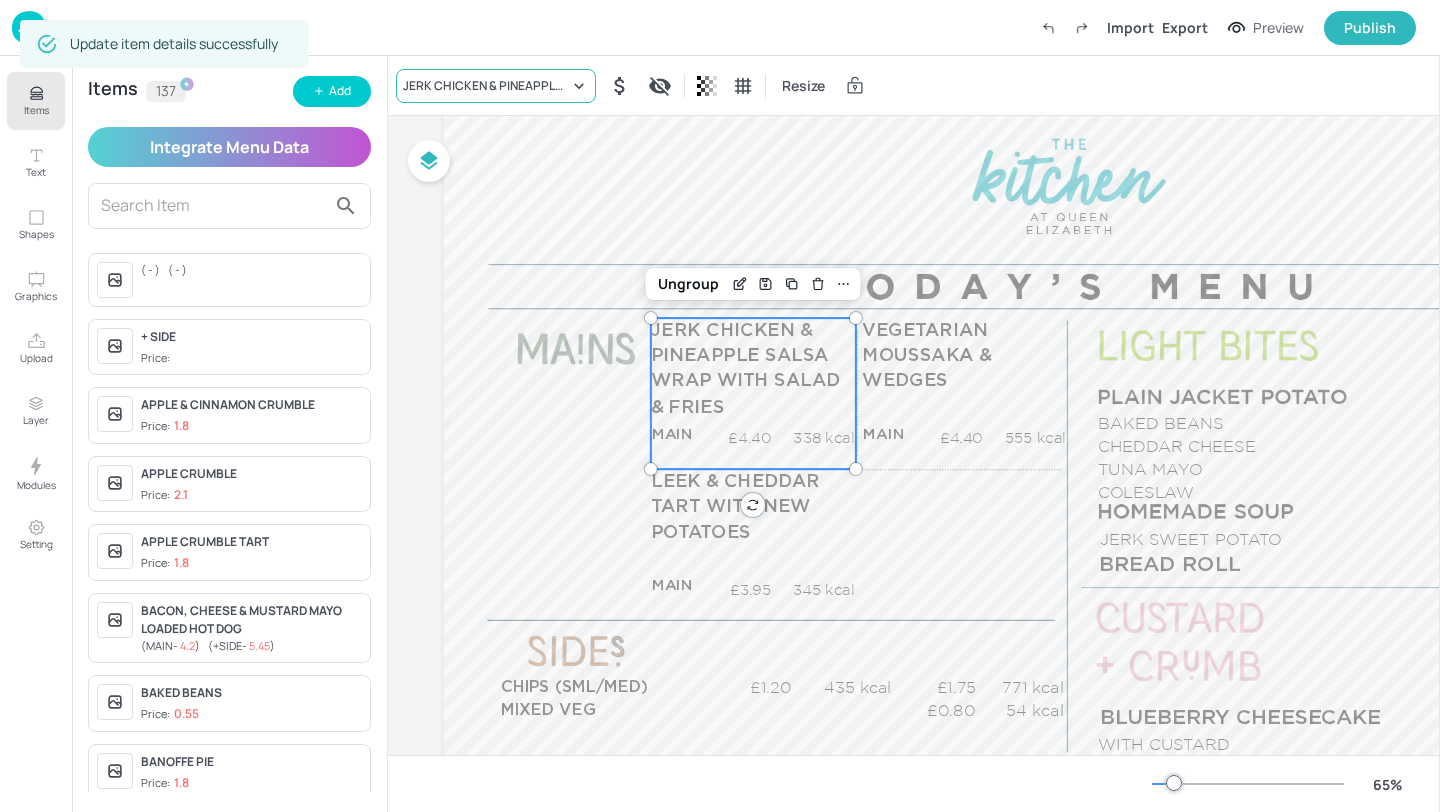 click on "JERK CHICKEN & PINEAPPLE SALSA WRAP WITH SALAD & FRIES" at bounding box center (486, 86) 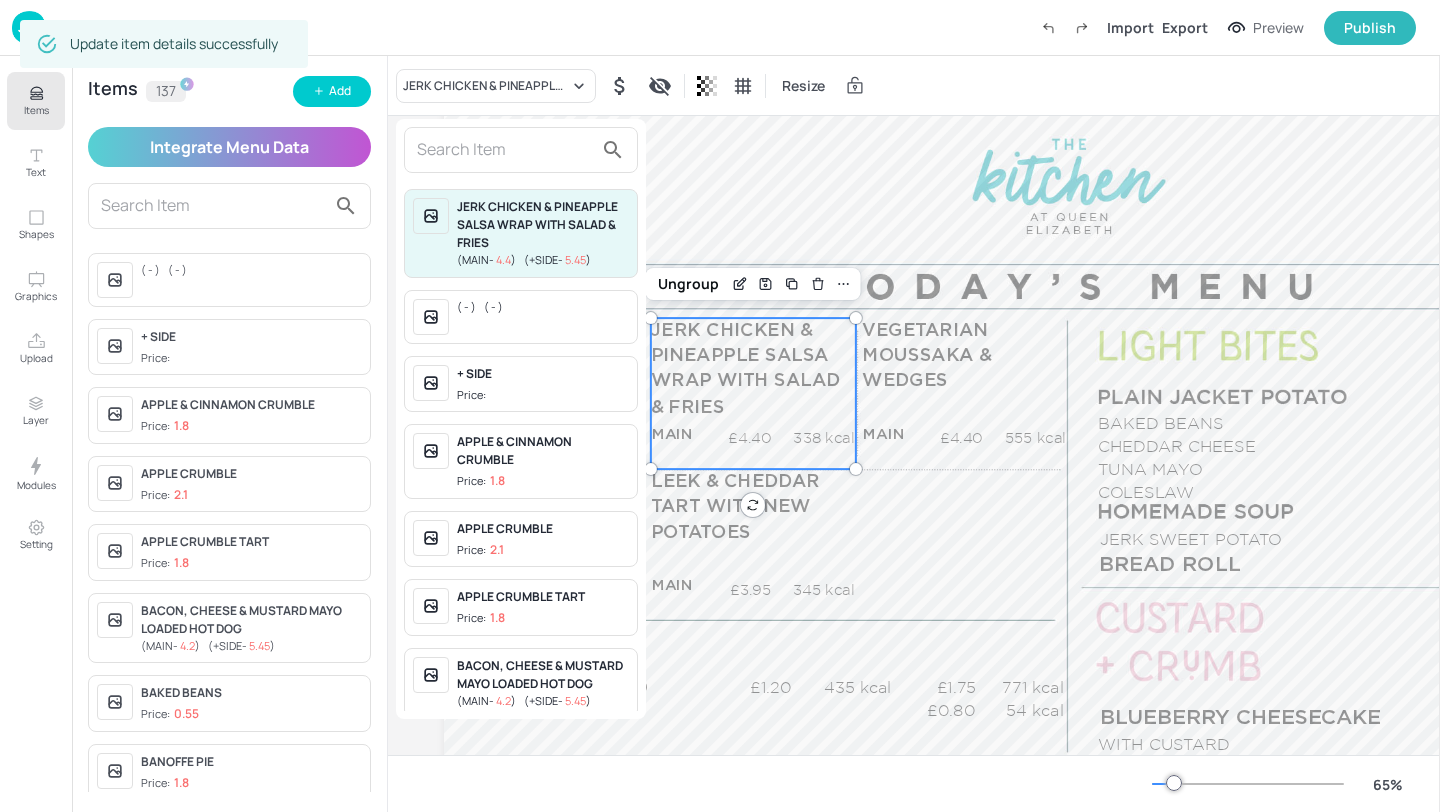 click at bounding box center (521, 150) 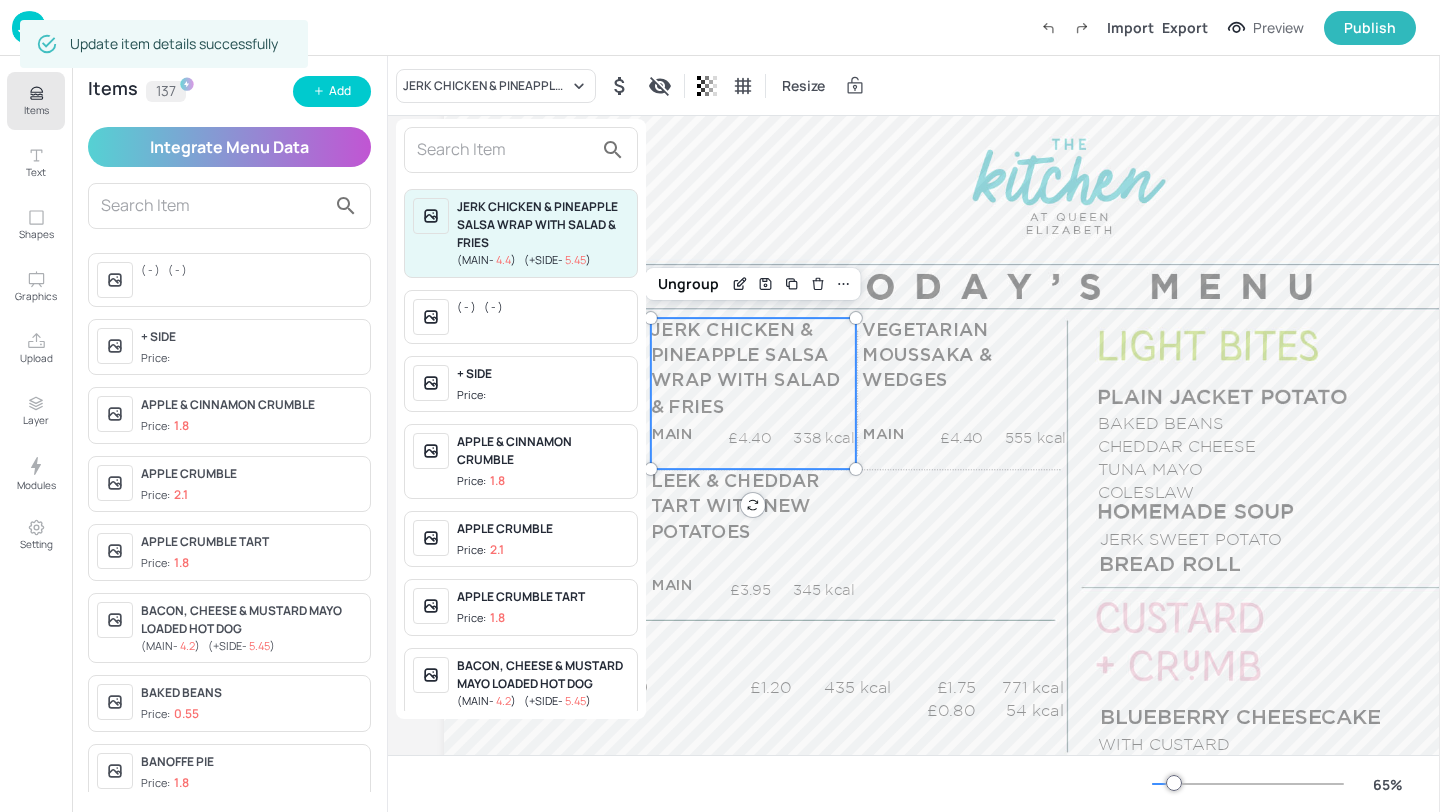 click at bounding box center [505, 150] 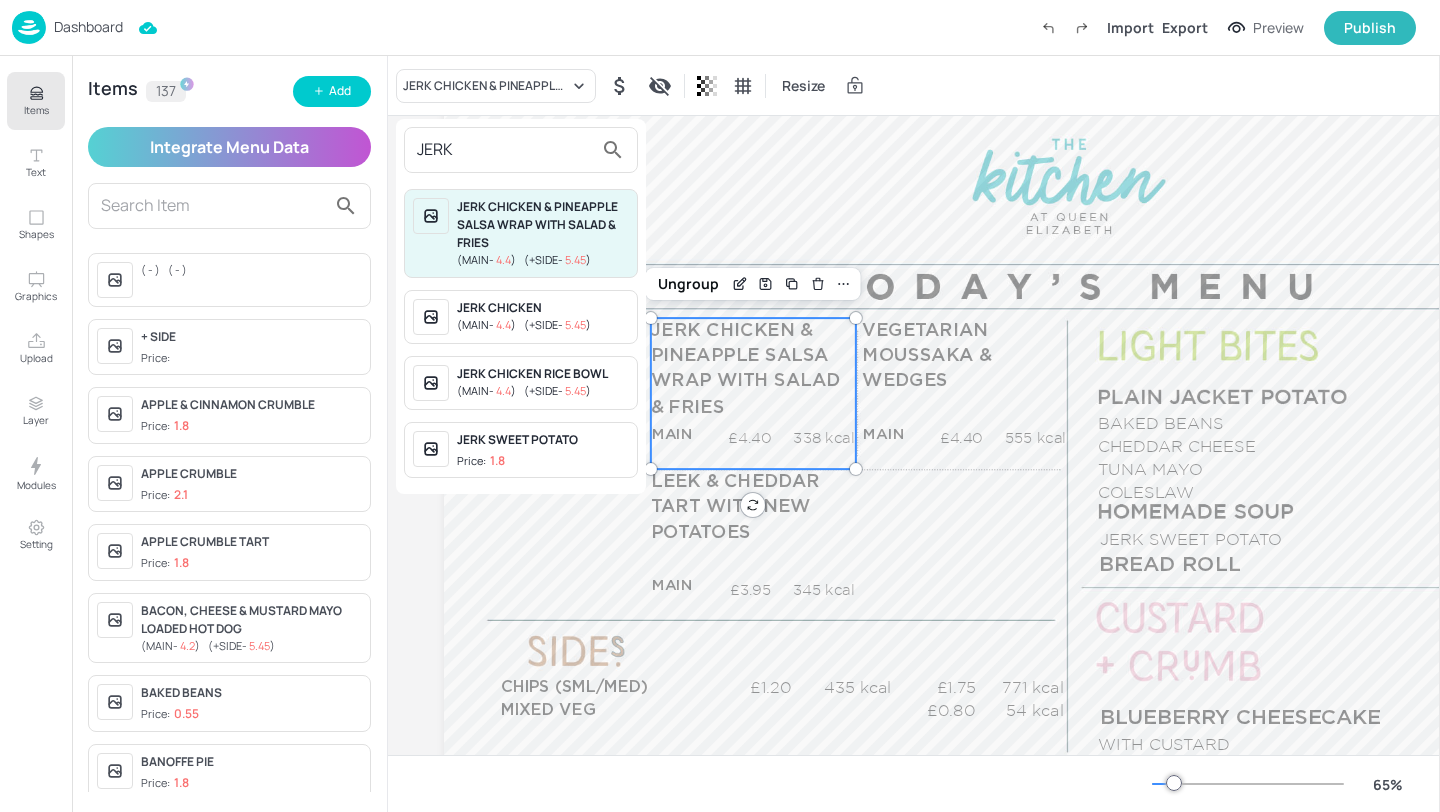 type on "JERK" 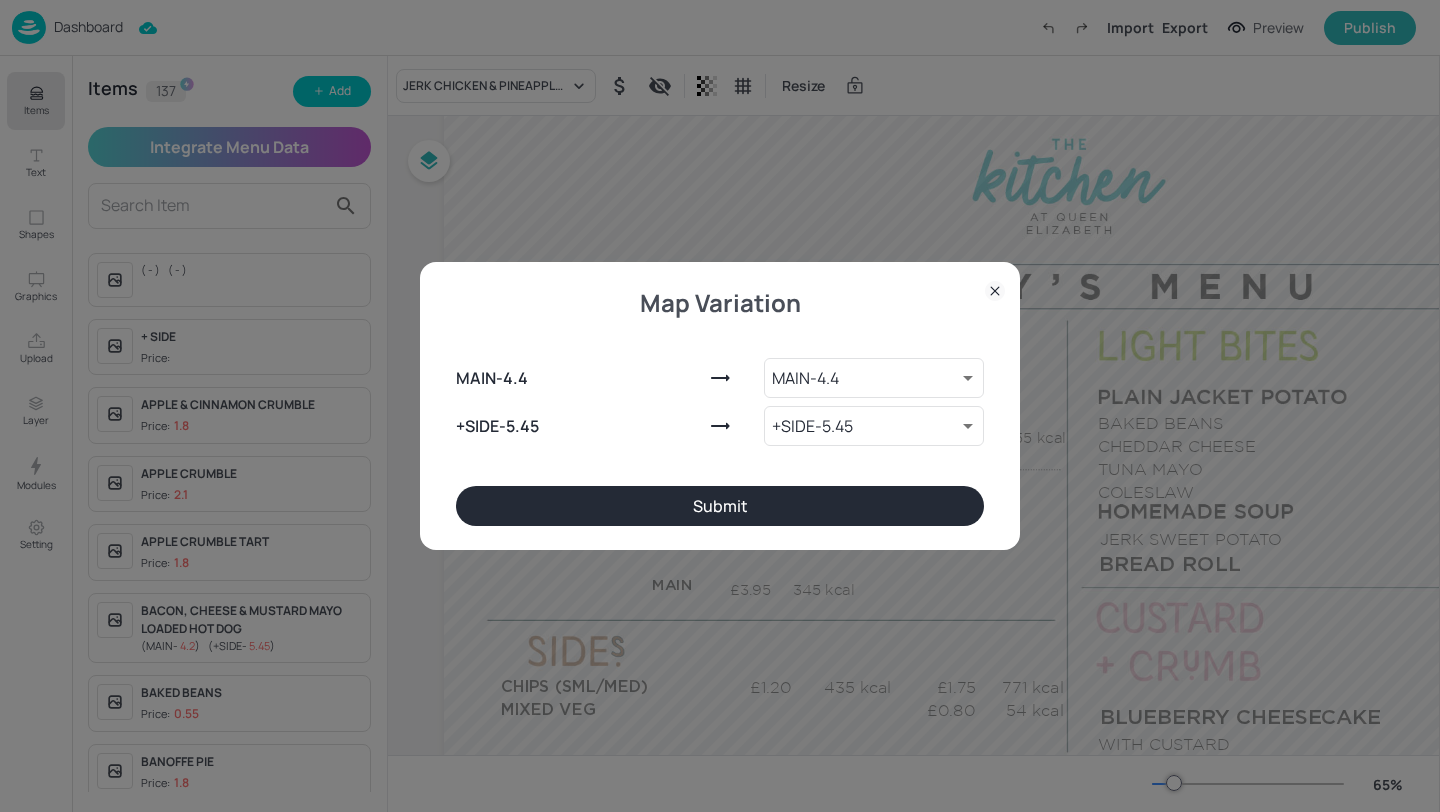click on "Submit" at bounding box center (720, 506) 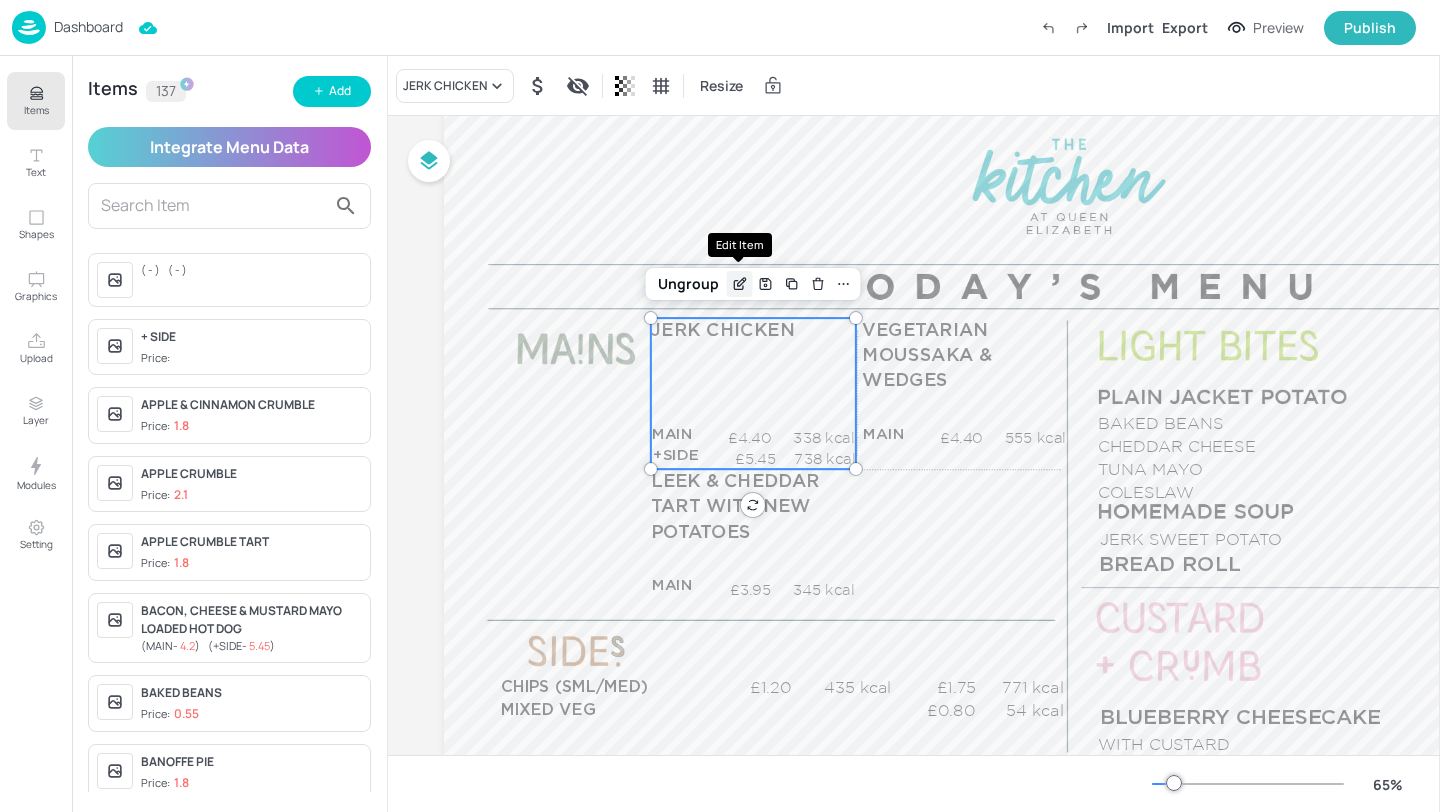 click 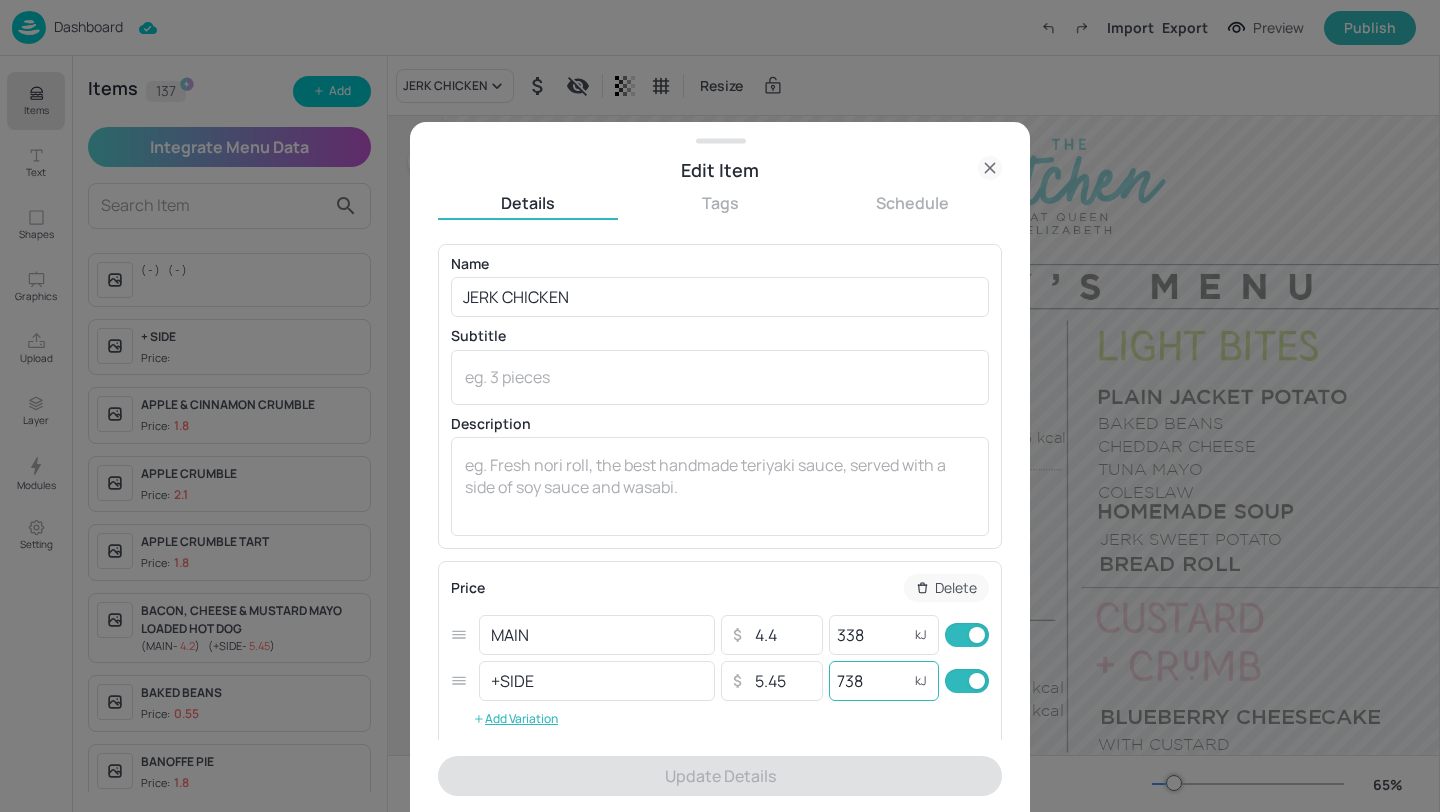 click on "738" at bounding box center [869, 681] 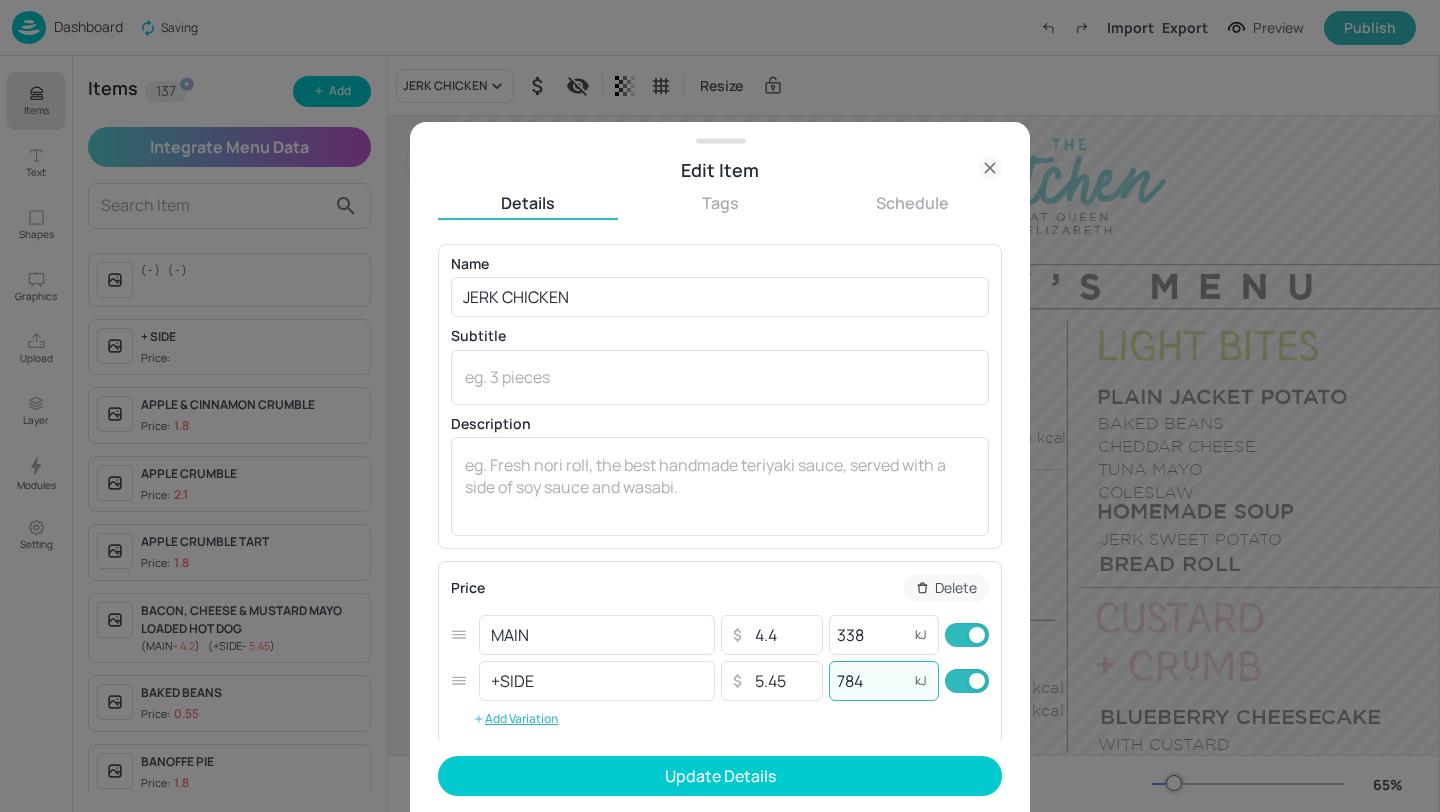 type on "784" 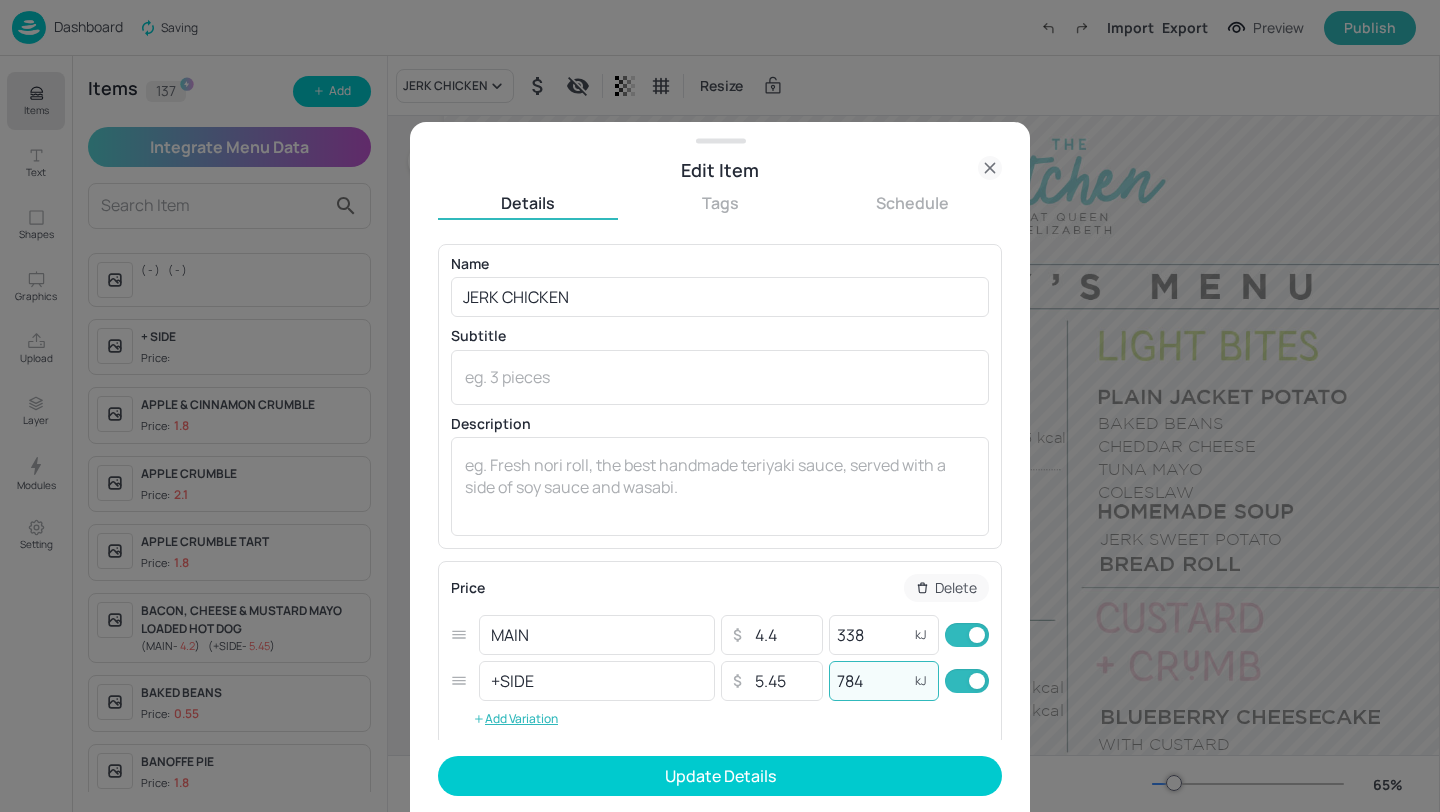 click at bounding box center (977, 681) 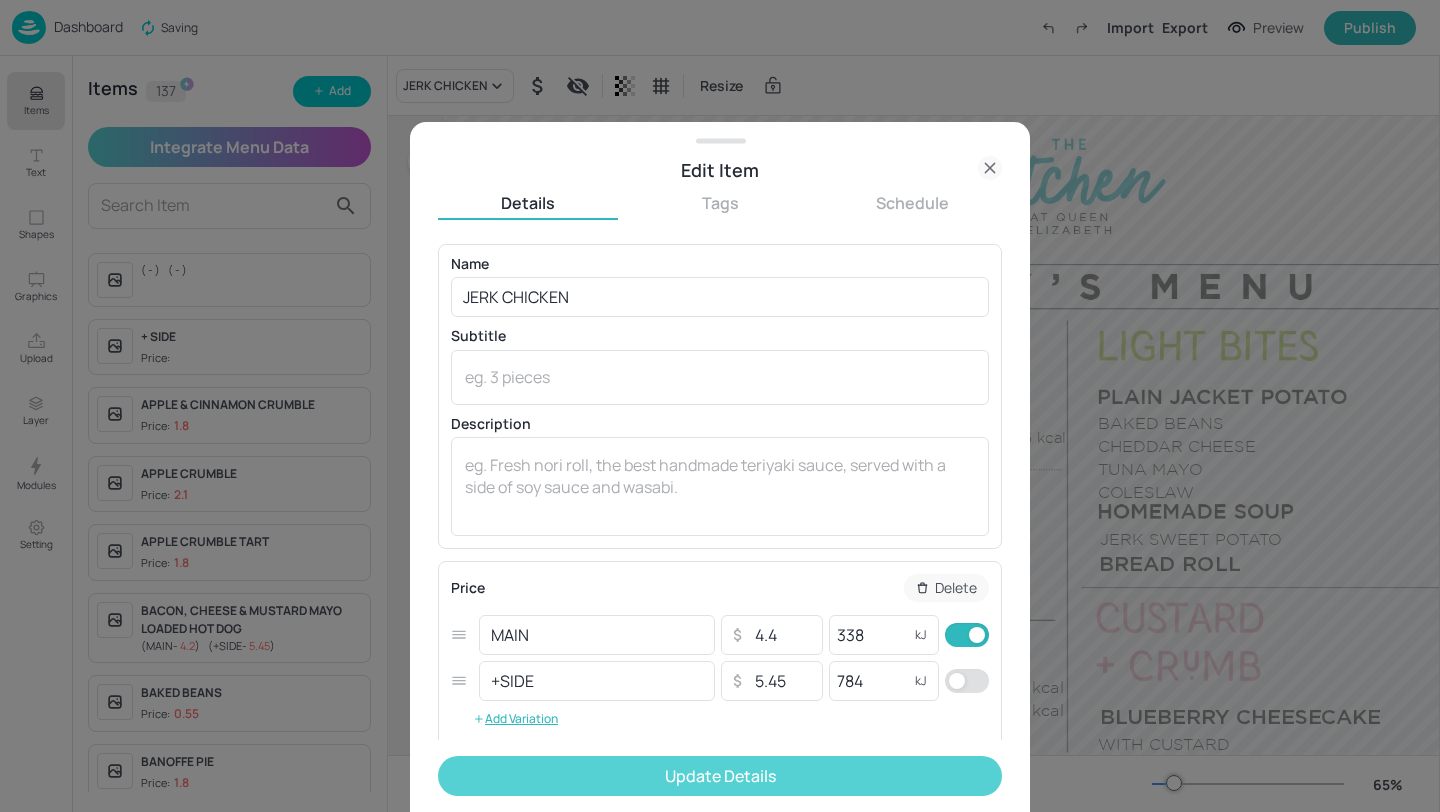 click on "Update Details" at bounding box center (720, 776) 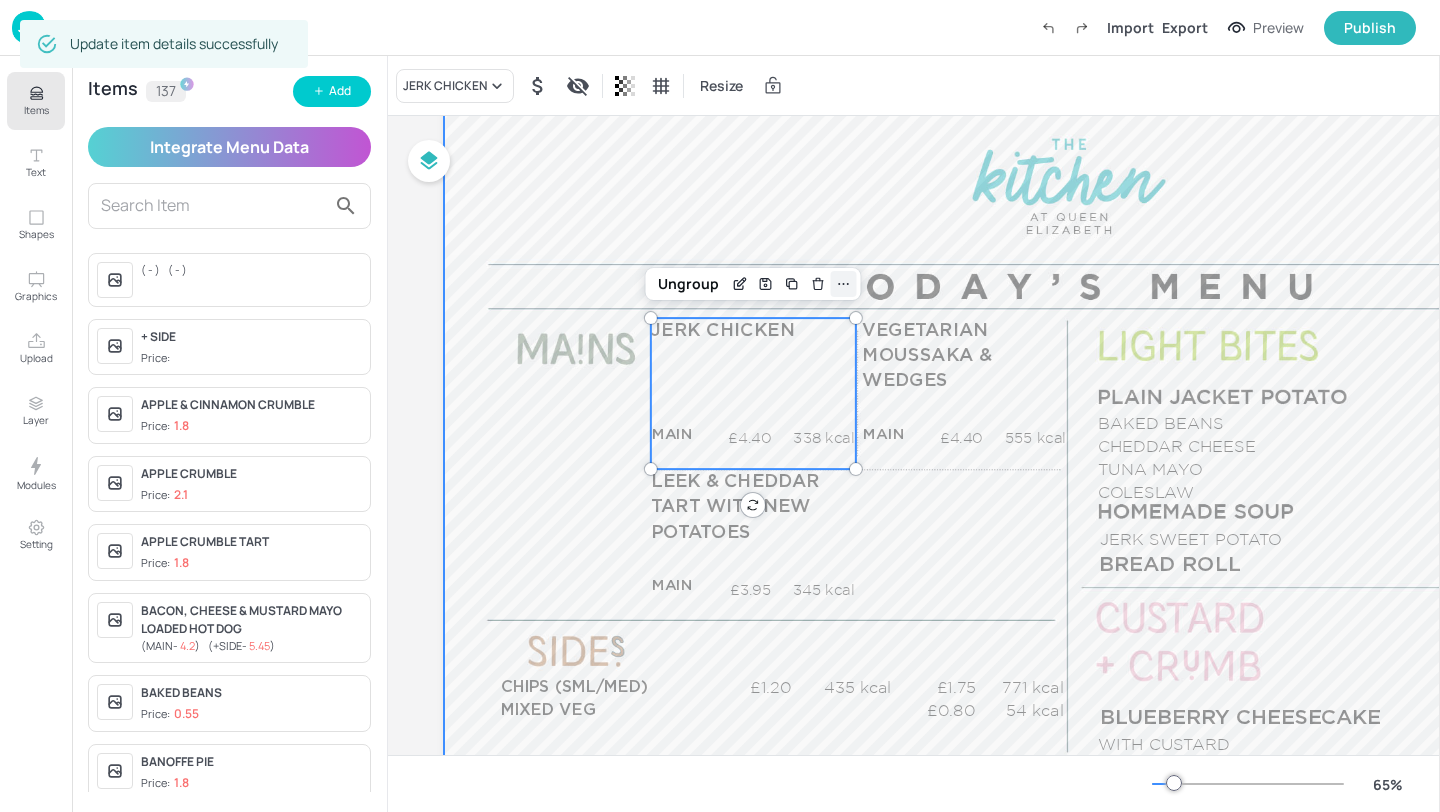 click at bounding box center [844, 284] 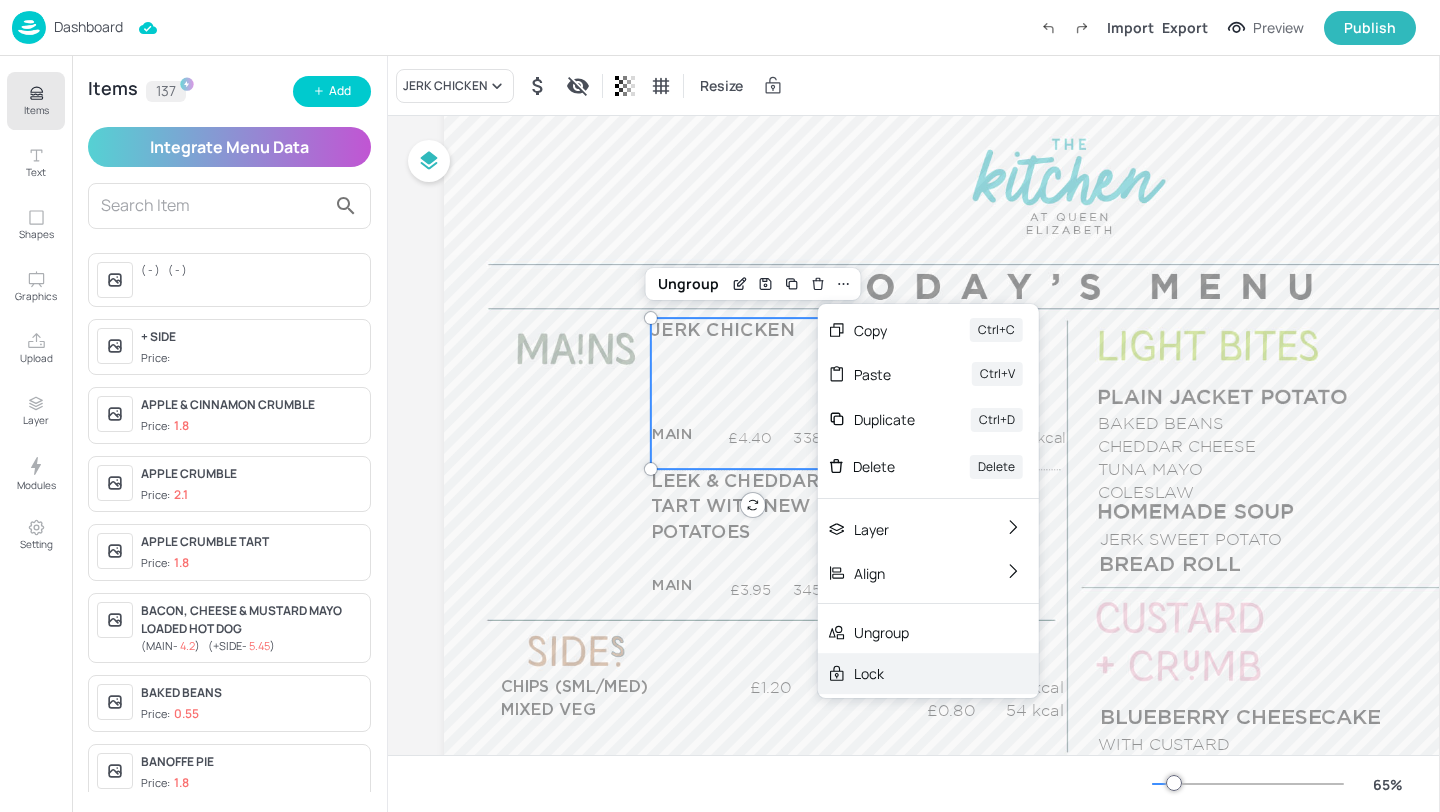 click on "Lock" at bounding box center (928, 673) 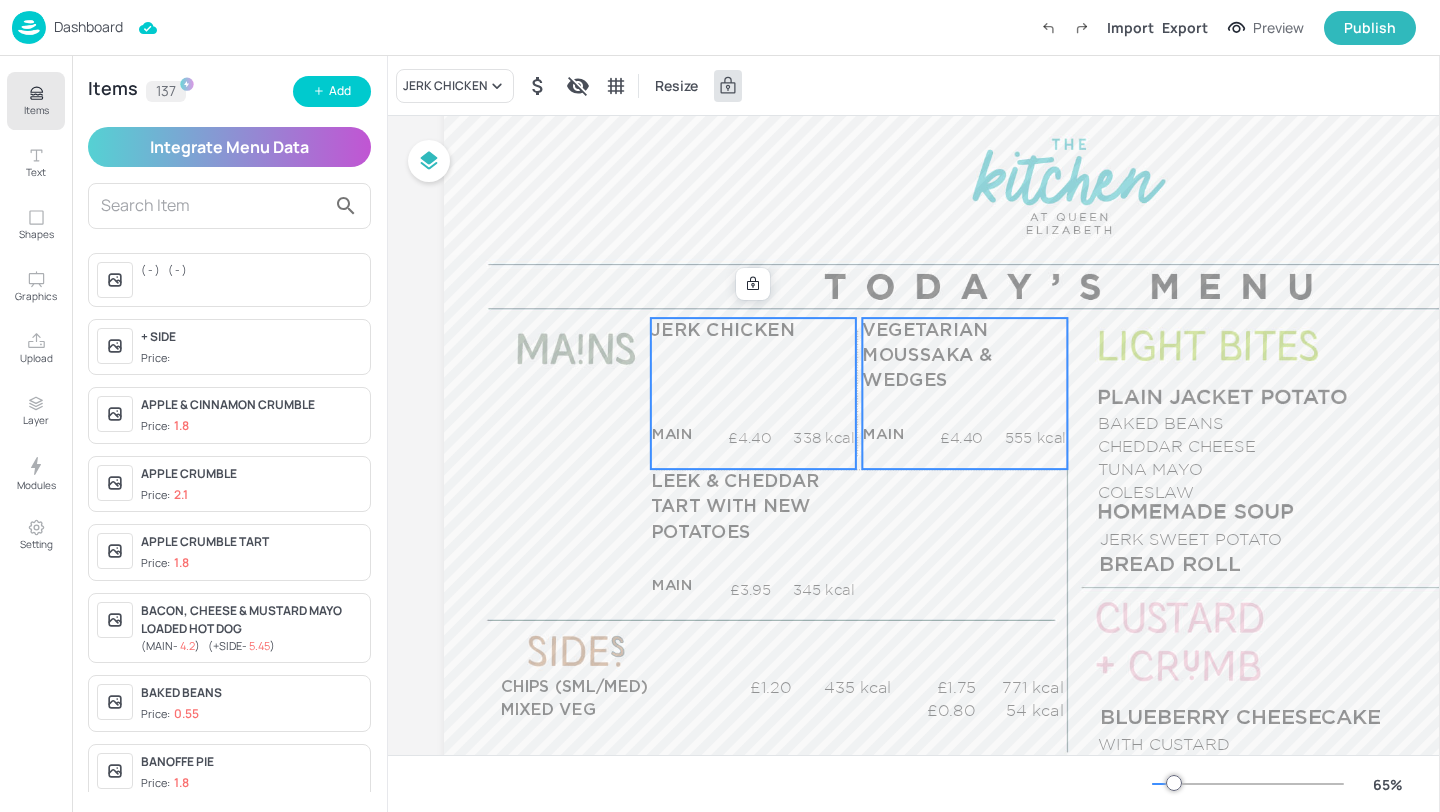 click on "VEGETARIAN MOUSSAKA & WEDGES MAIN £4.40 555 kcal +SIDE £5.45  kcal" at bounding box center [964, 393] 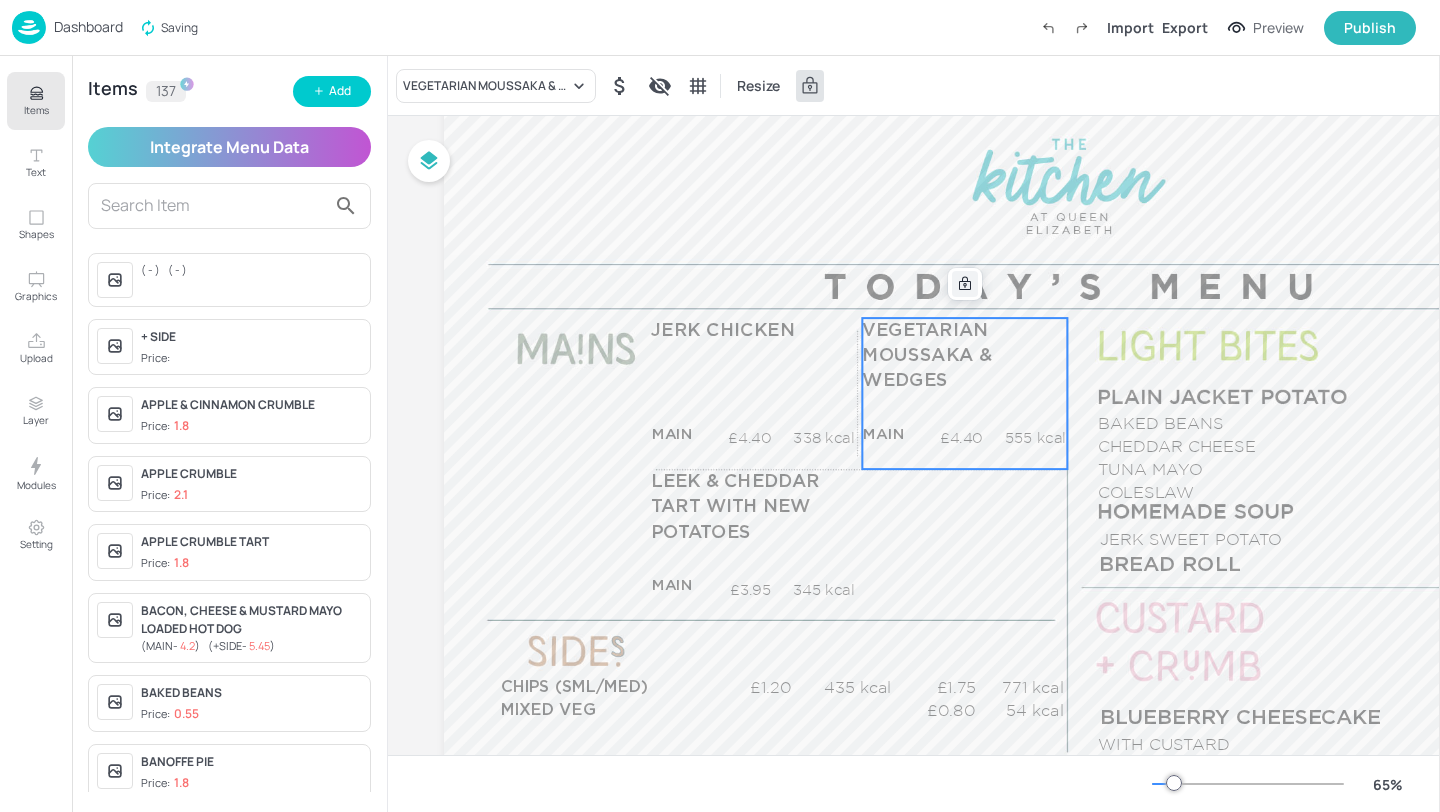 click 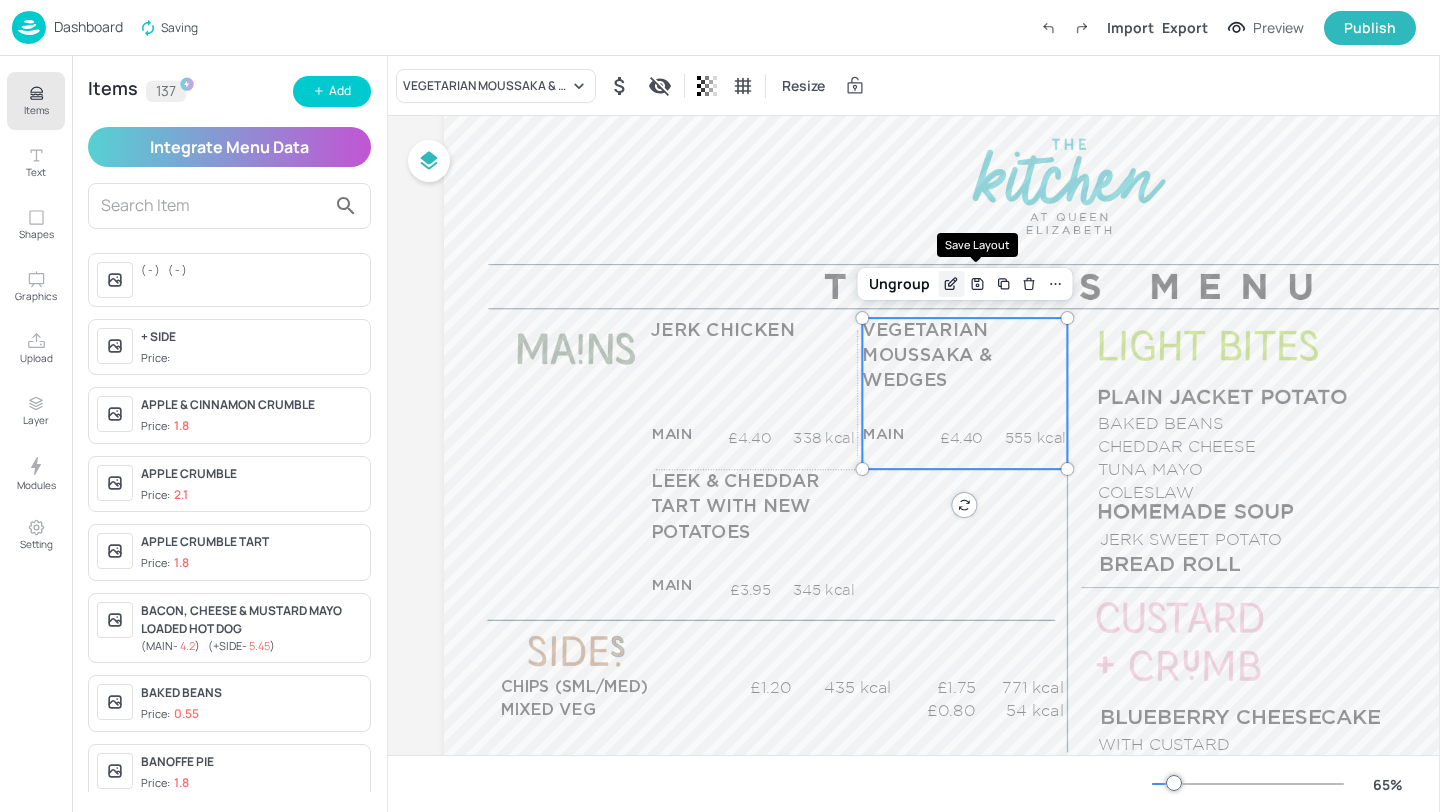 click 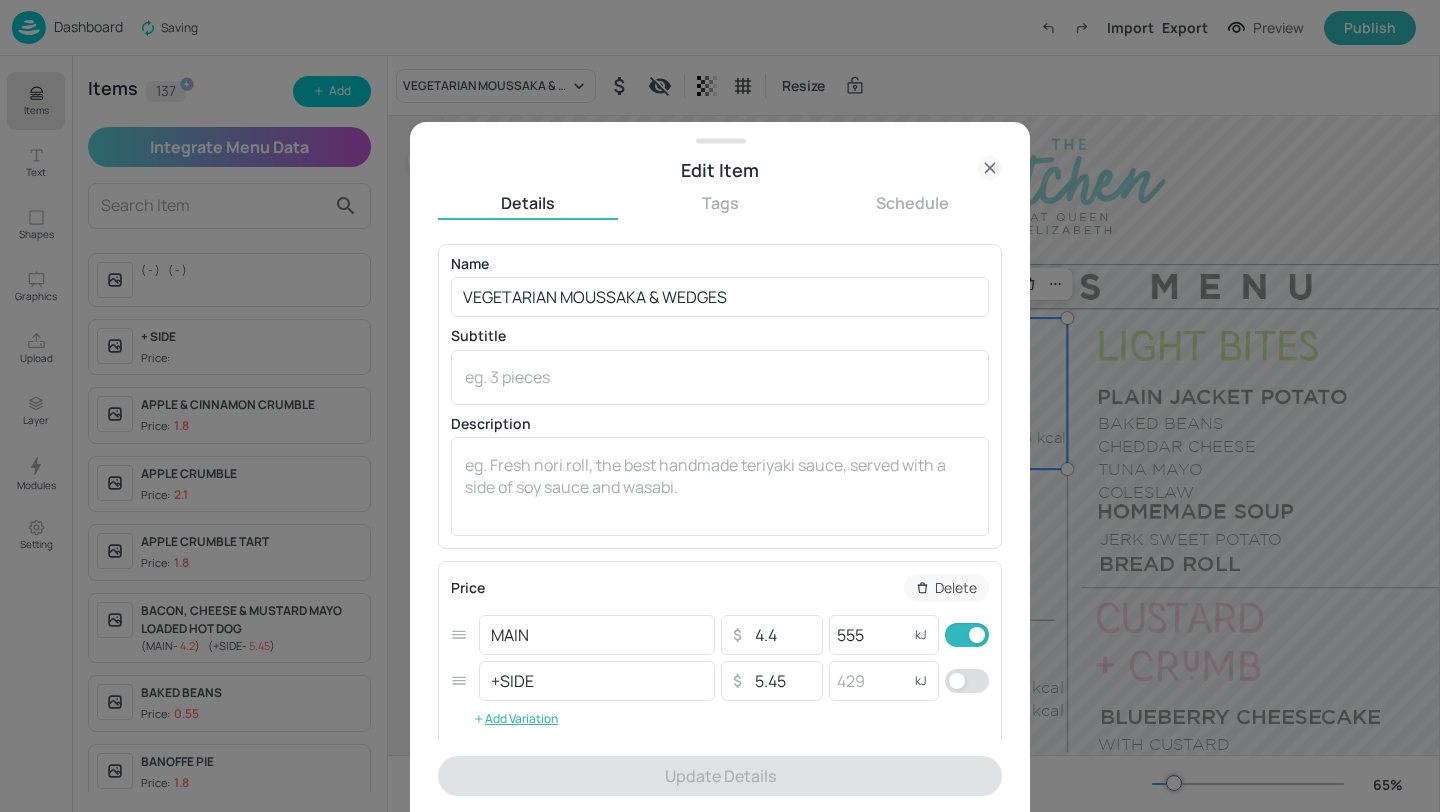 click at bounding box center [957, 681] 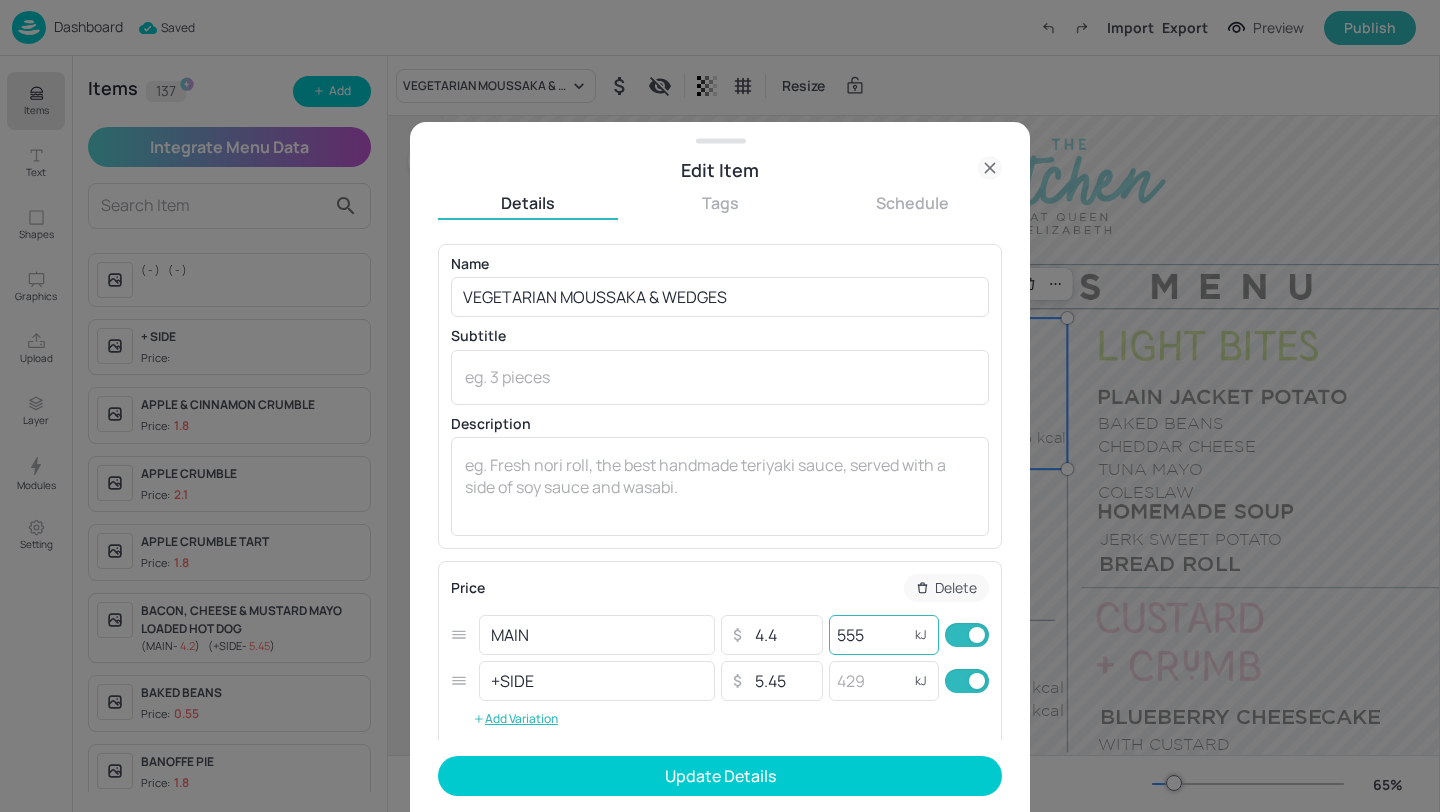 click on "555" at bounding box center [869, 635] 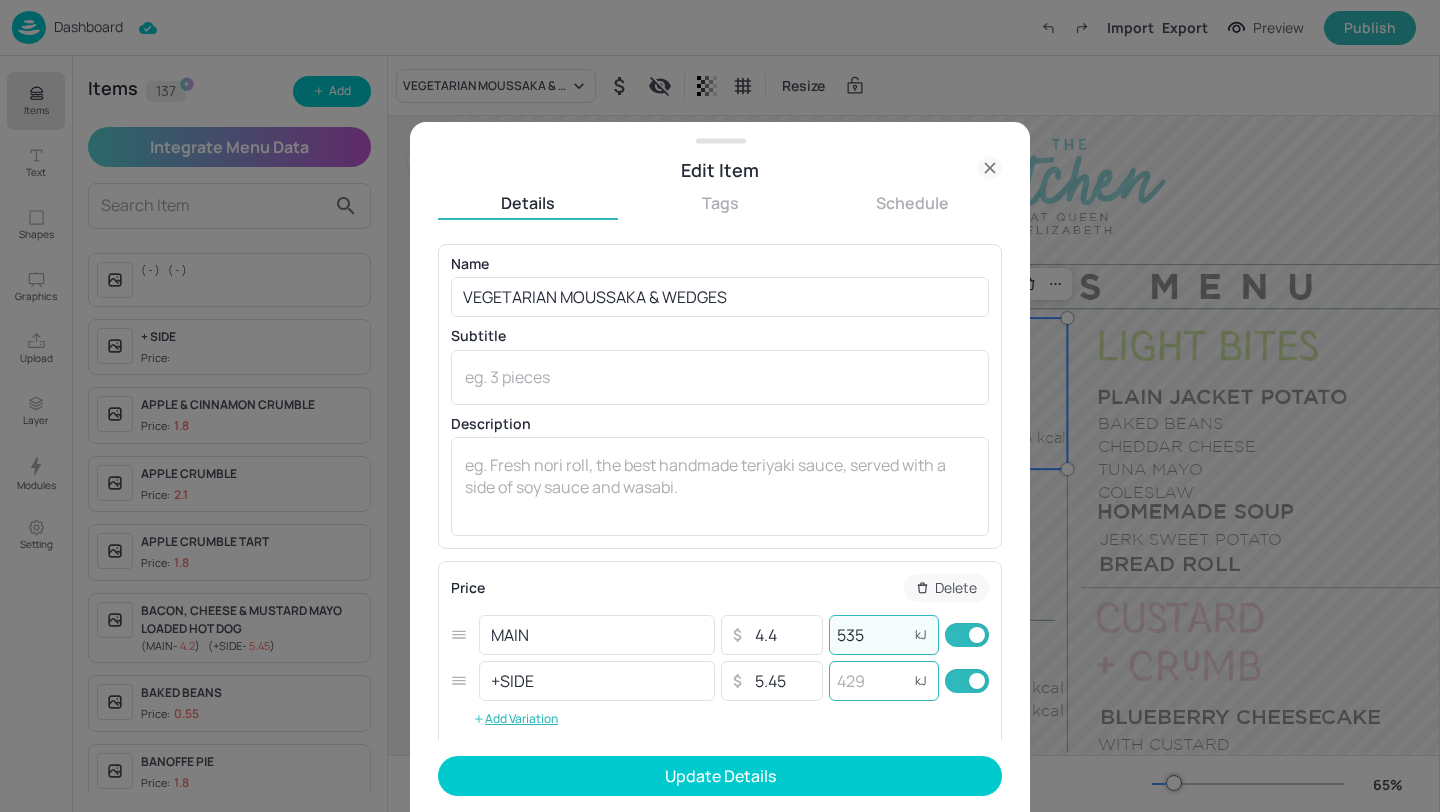 type on "535" 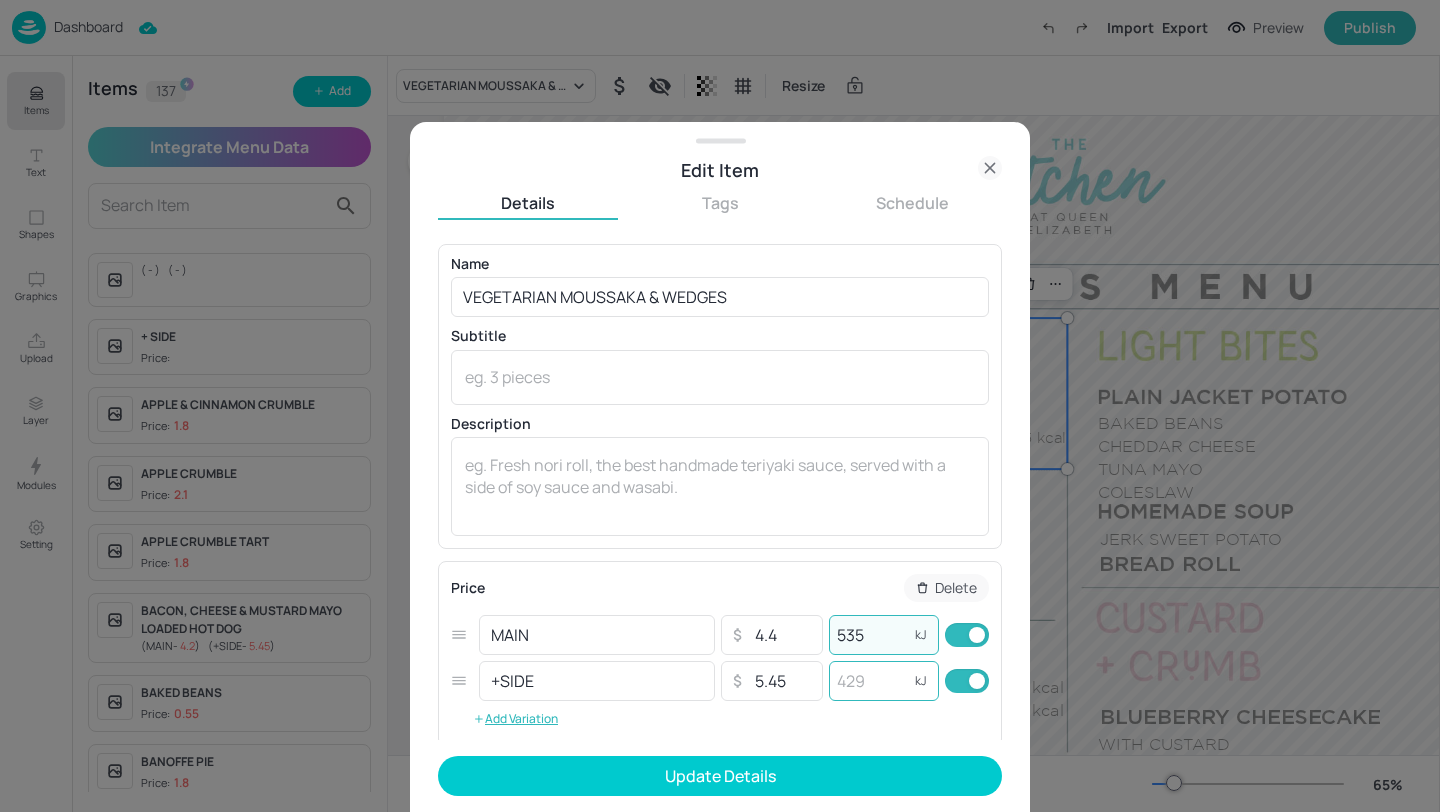 click at bounding box center (869, 681) 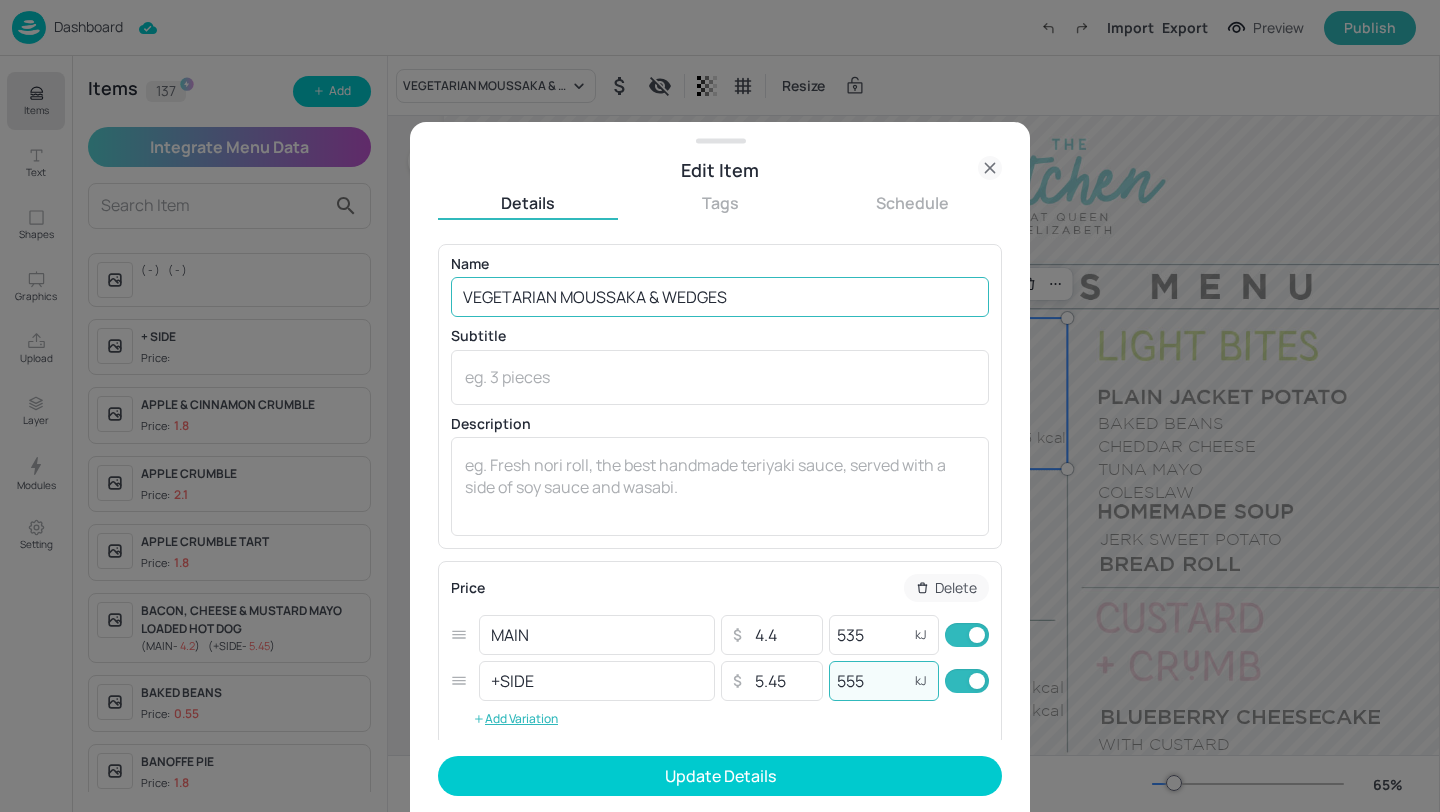 type on "555" 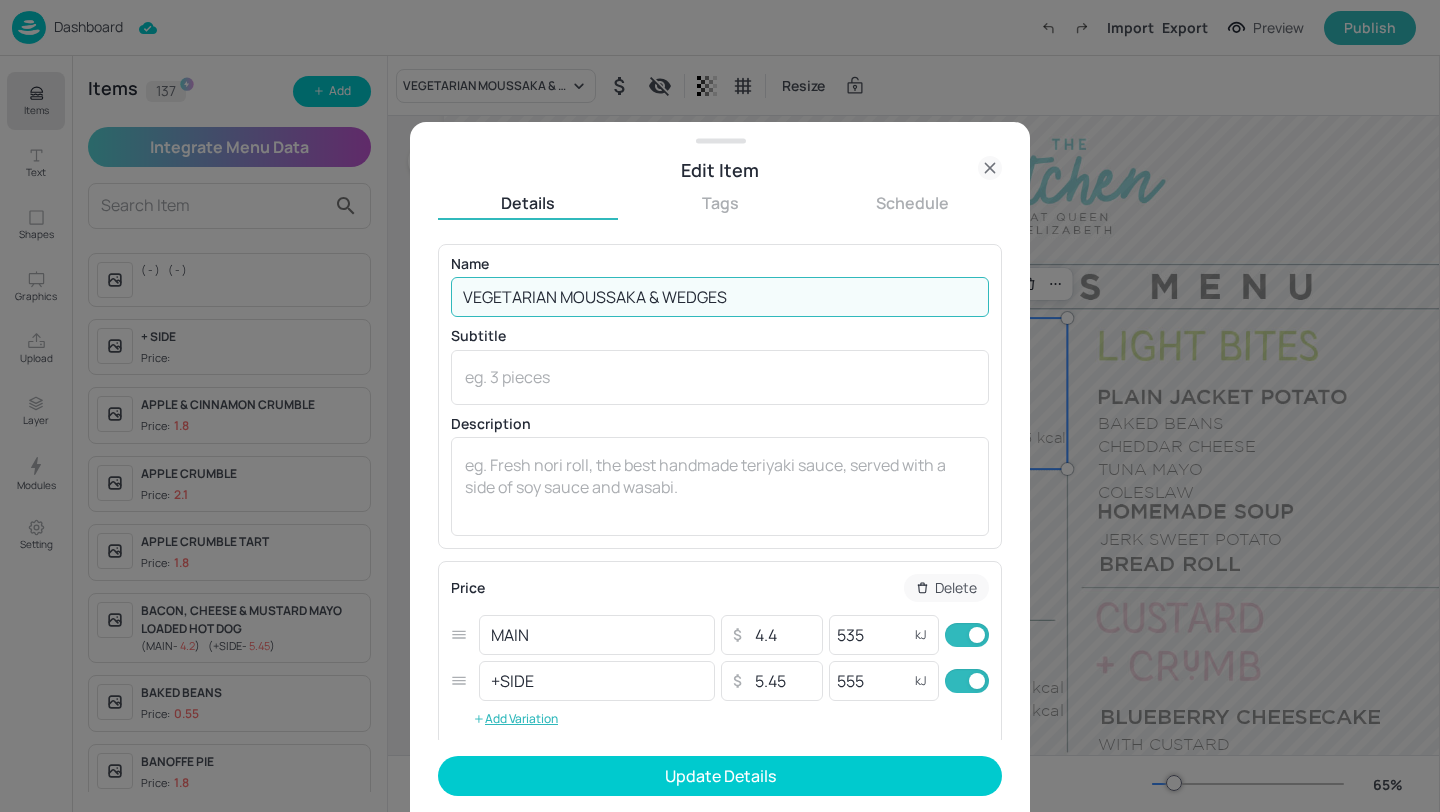 drag, startPoint x: 747, startPoint y: 289, endPoint x: 666, endPoint y: 285, distance: 81.09871 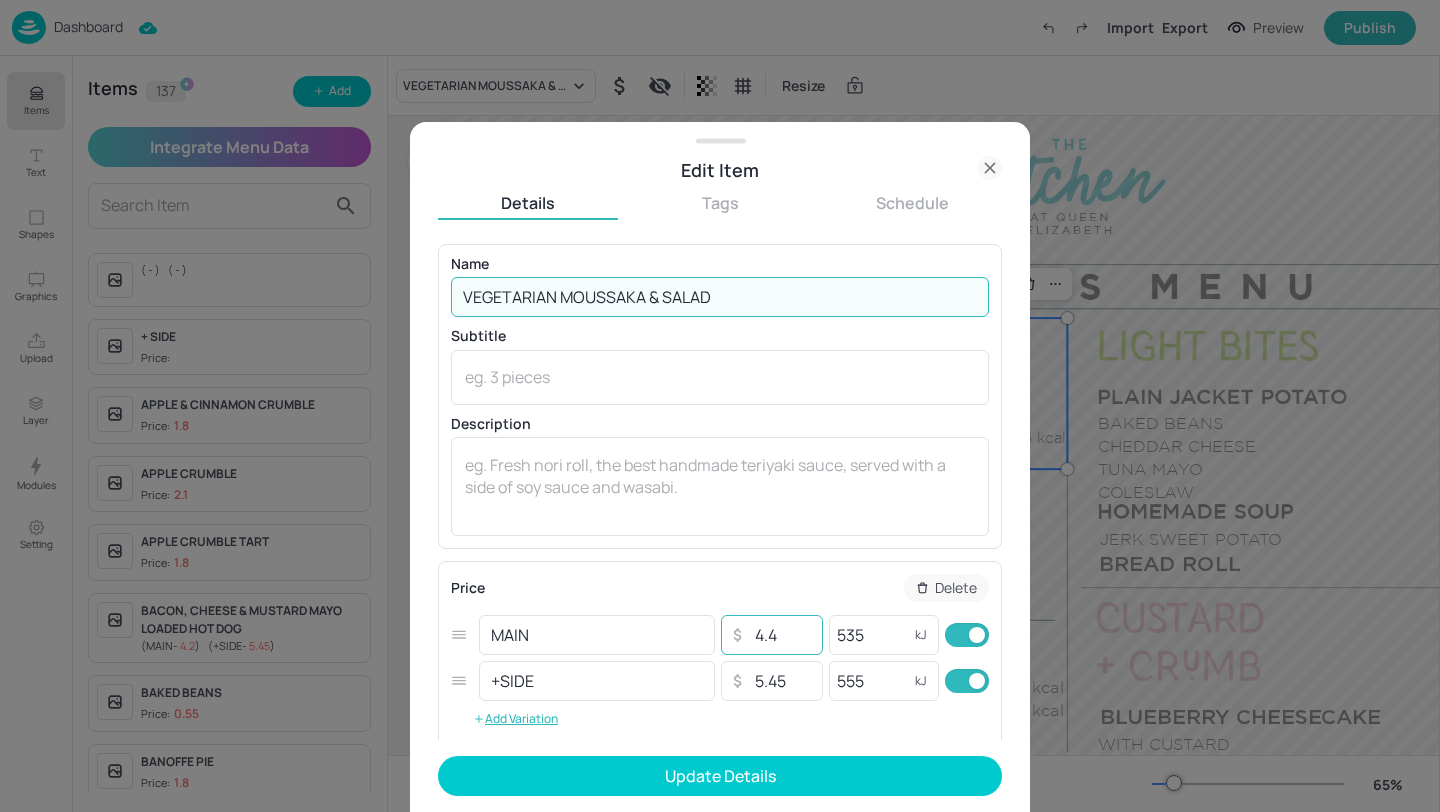 type on "VEGETARIAN MOUSSAKA & SALAD" 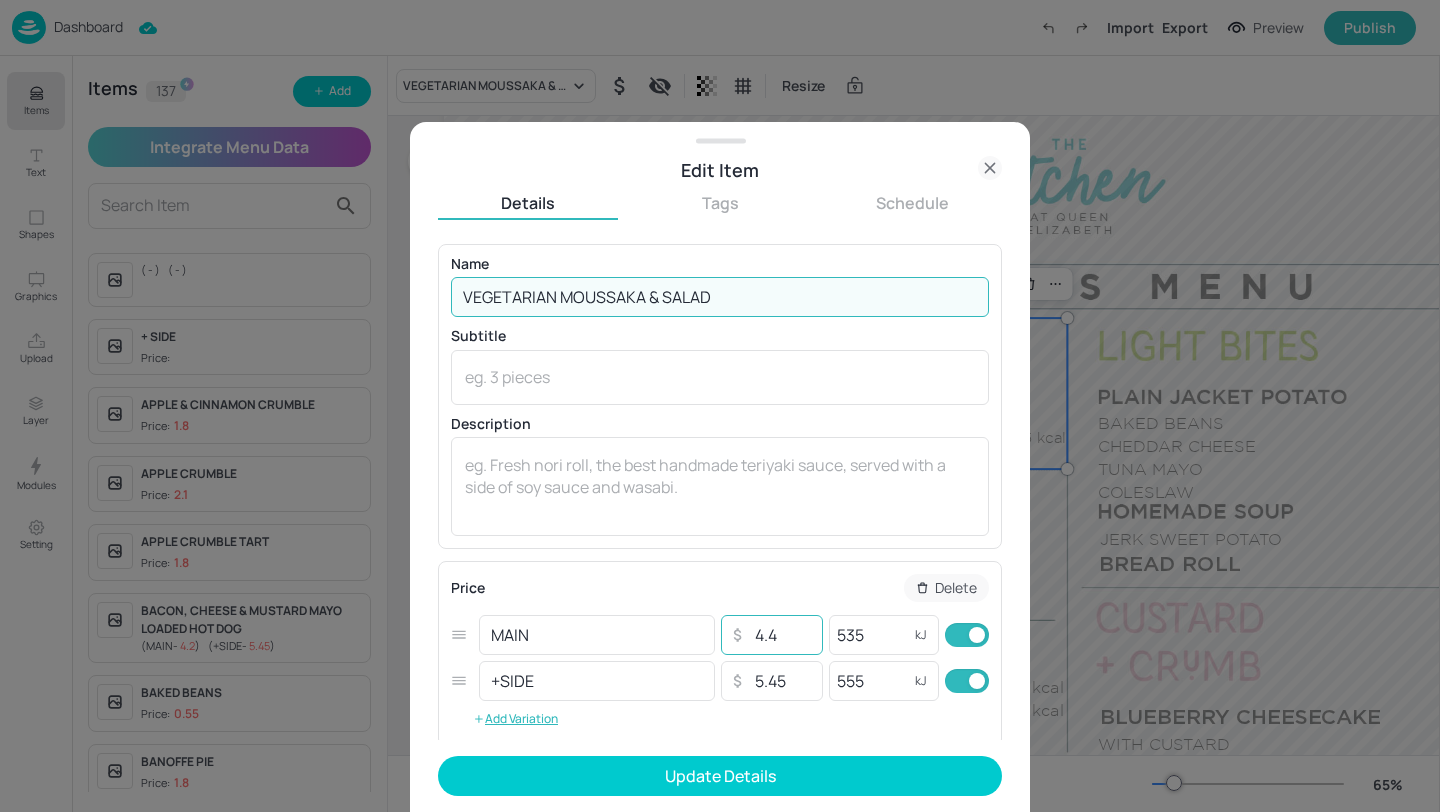 click on "4.4" at bounding box center [782, 635] 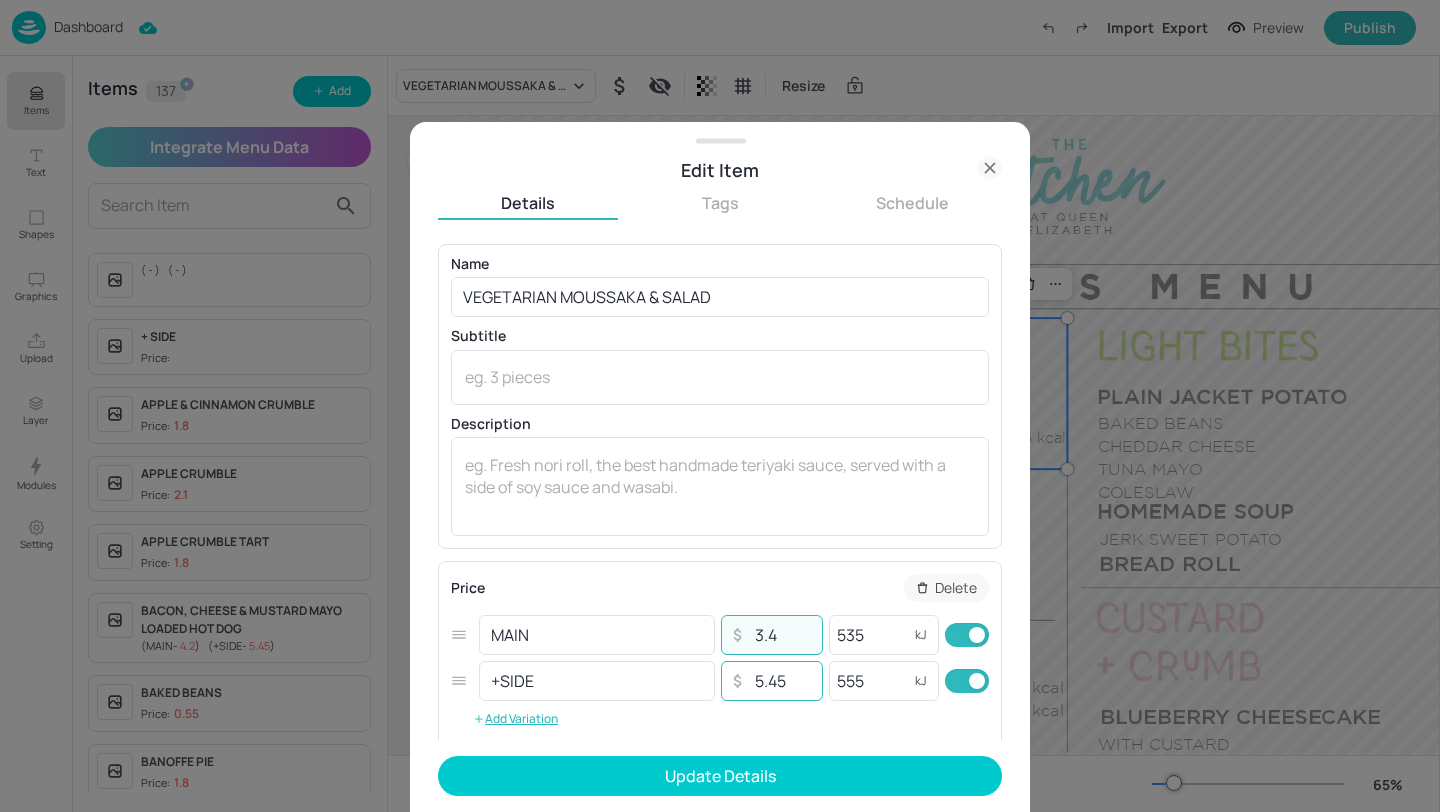 type on "3.4" 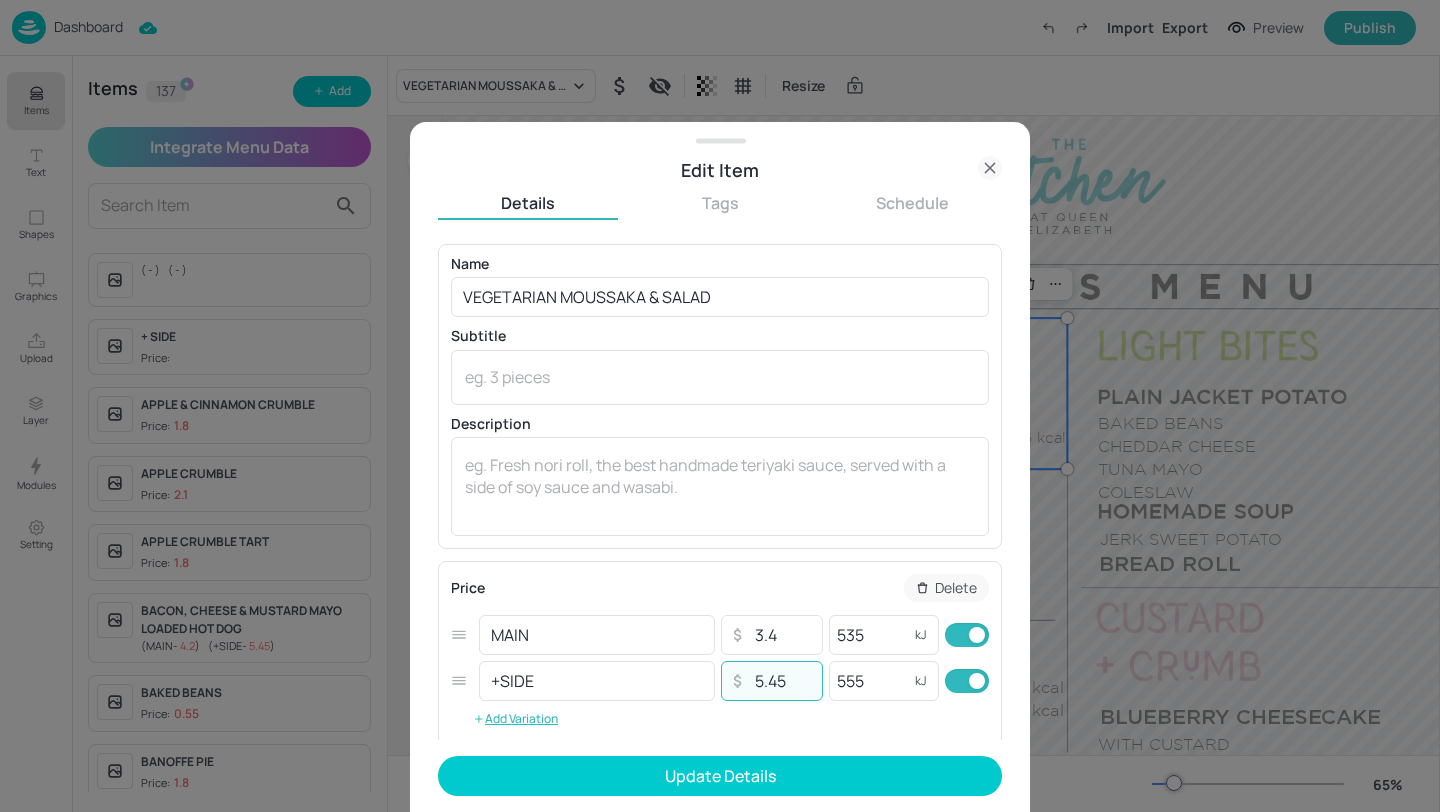 drag, startPoint x: 793, startPoint y: 688, endPoint x: 745, endPoint y: 688, distance: 48 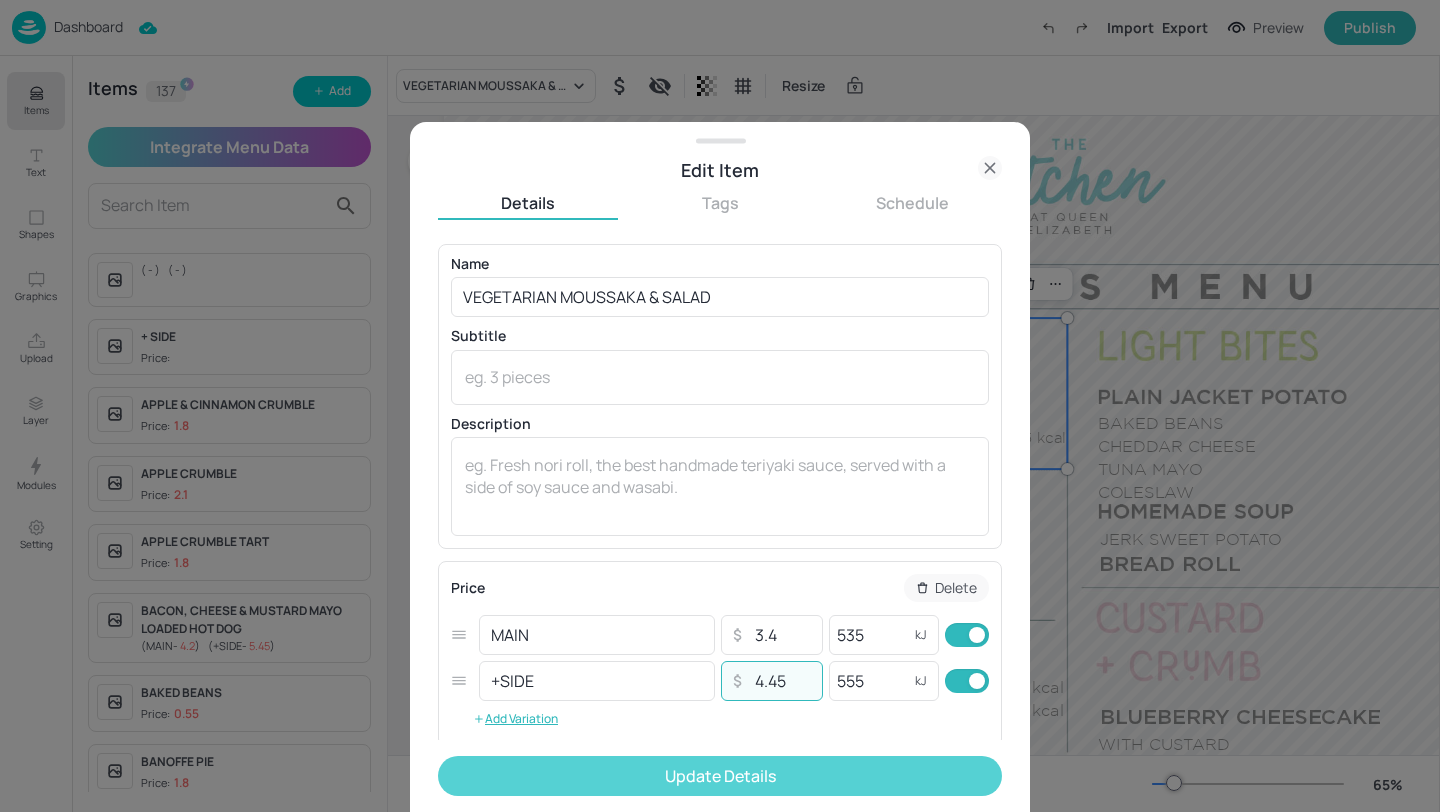 type on "4.45" 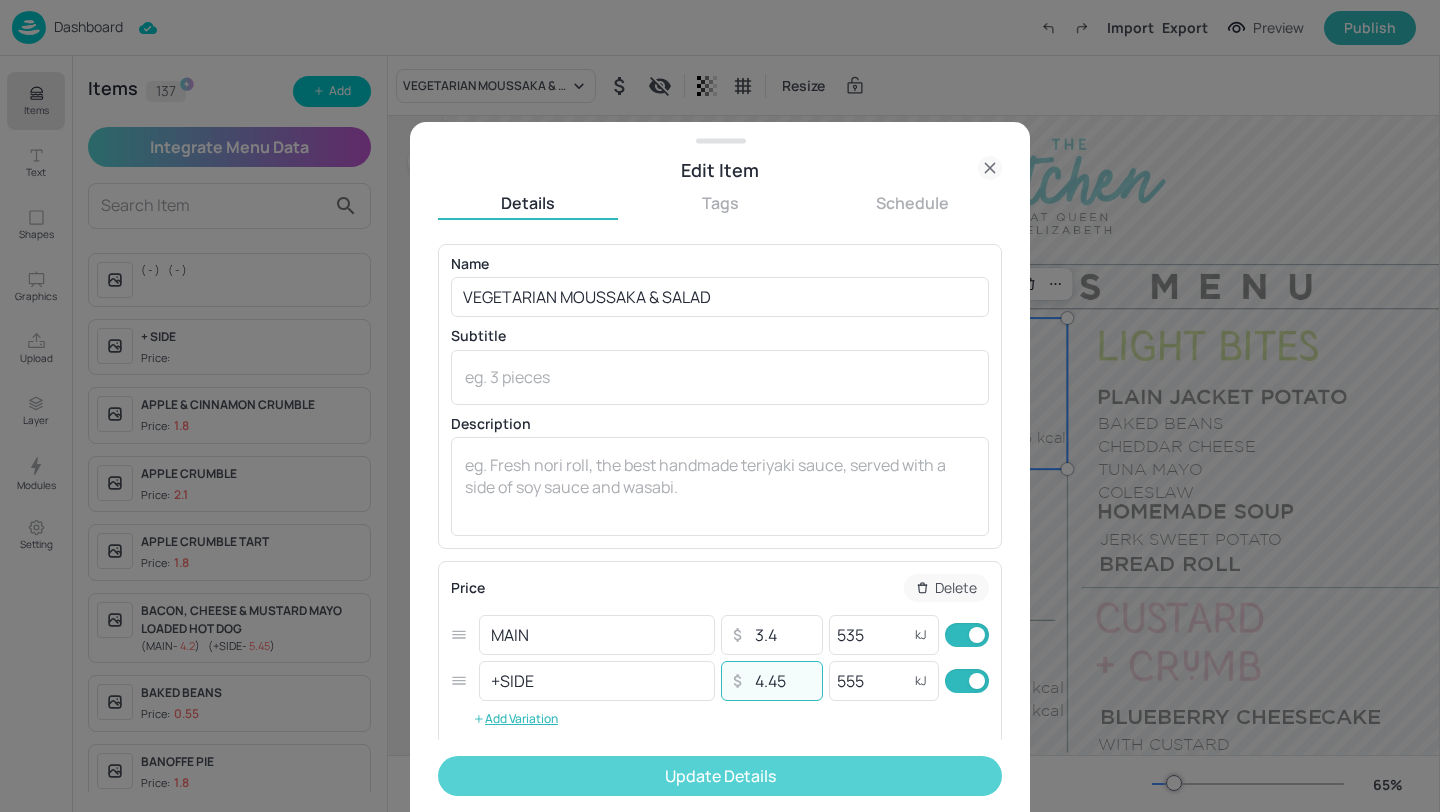 click on "Update Details" at bounding box center (720, 776) 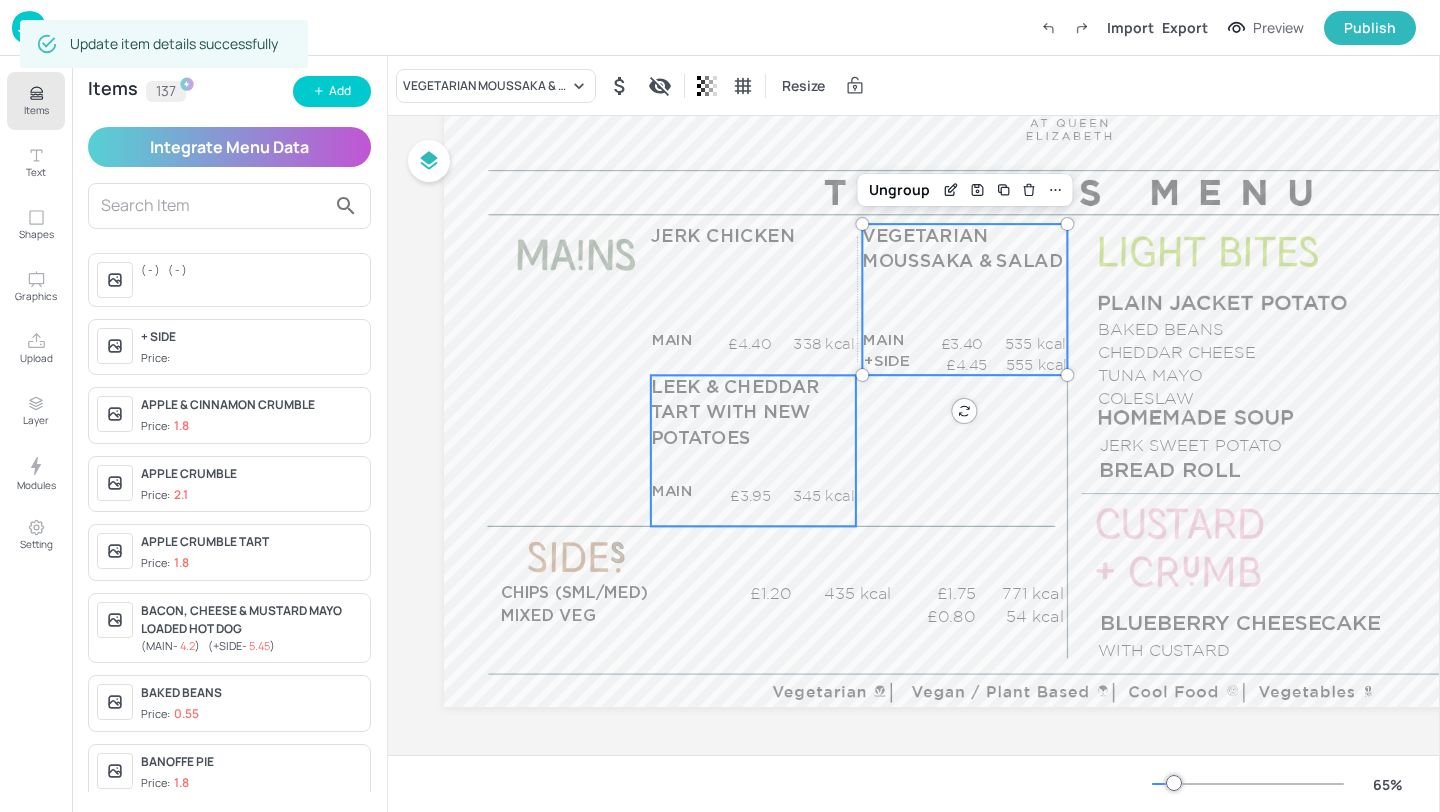 scroll, scrollTop: 184, scrollLeft: 0, axis: vertical 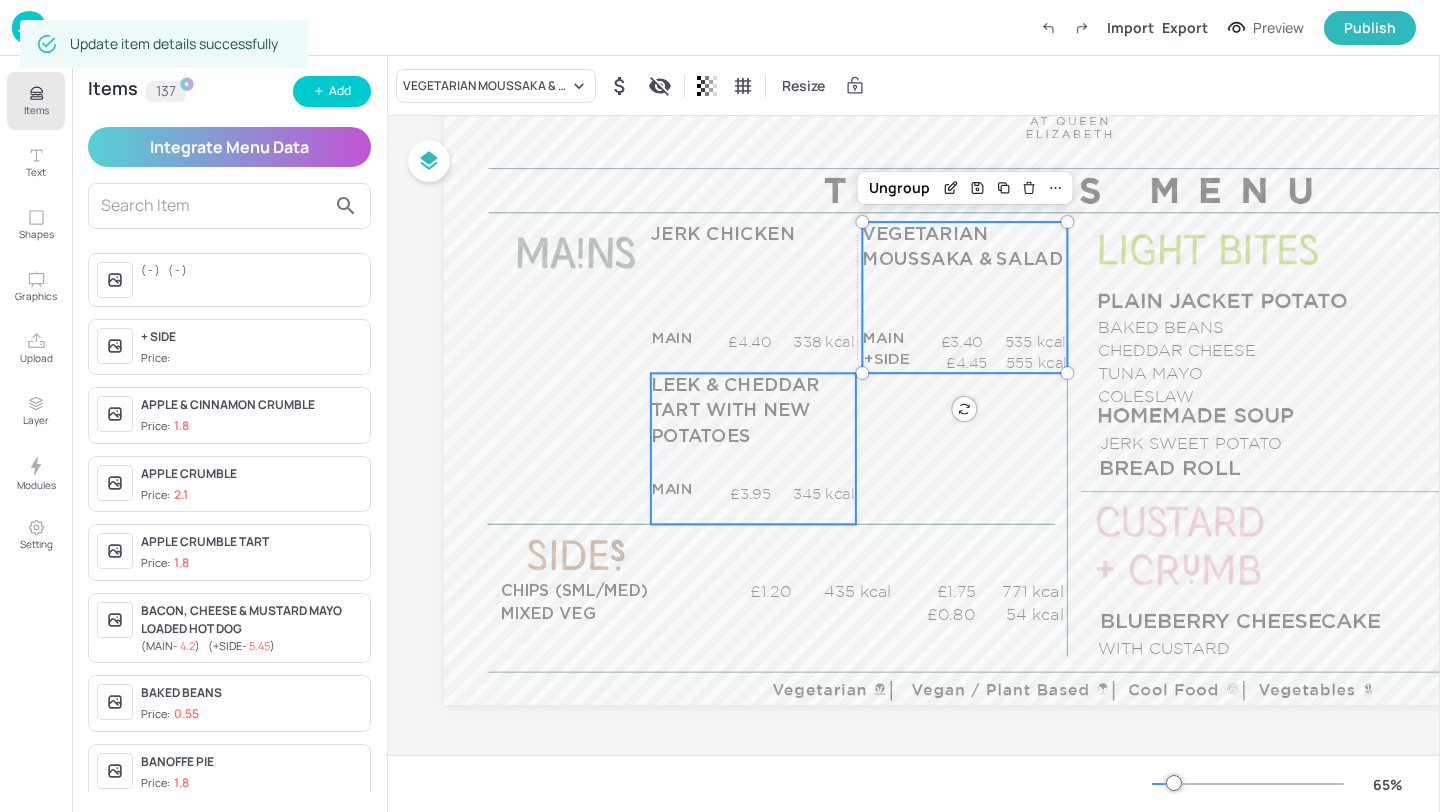 click on "LEEK & CHEDDAR TART WITH NEW POTATOES" at bounding box center [735, 411] 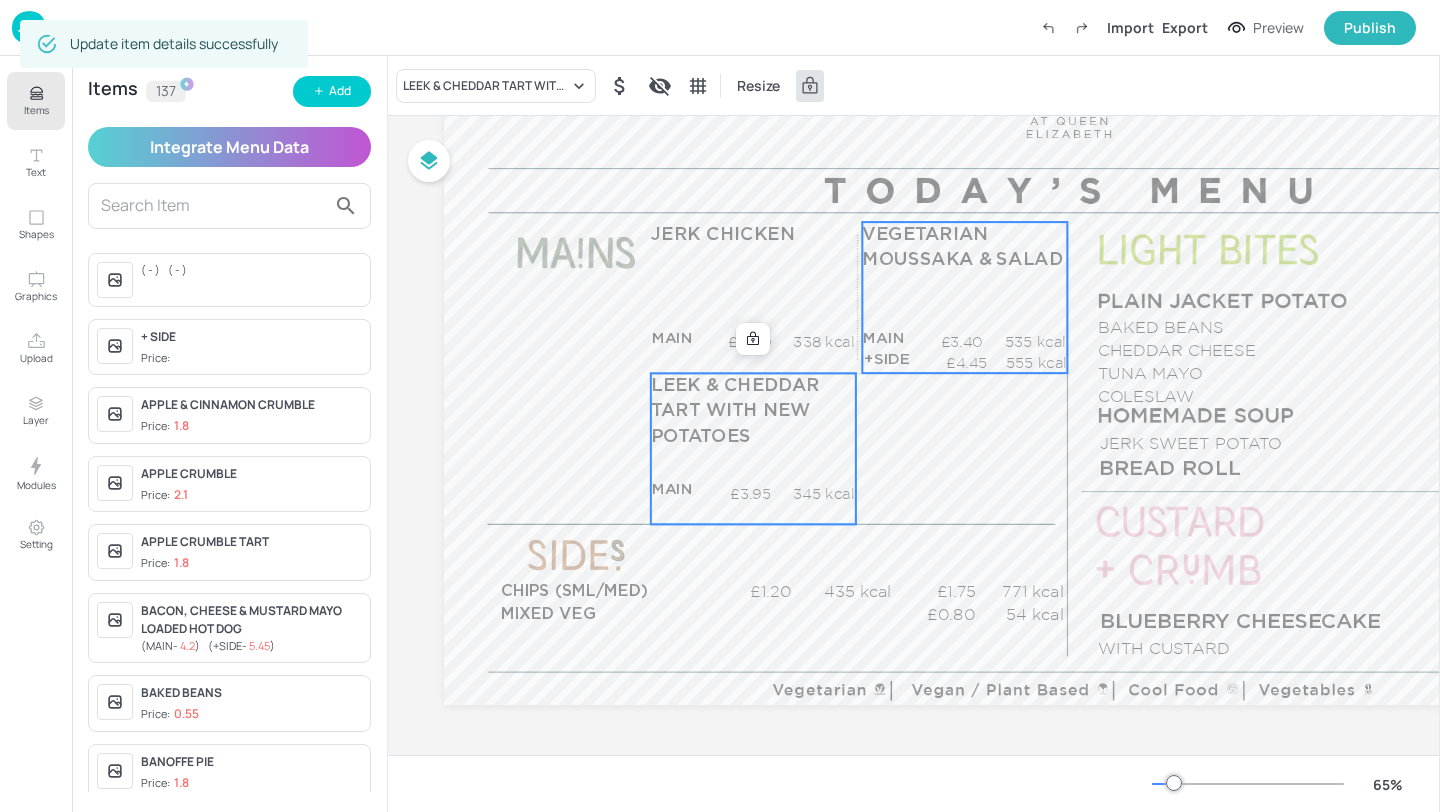 click on "VEGETARIAN MOUSSAKA & SALAD MAIN £3.40 535 kcal +SIDE £4.45 555 kcal" at bounding box center [964, 297] 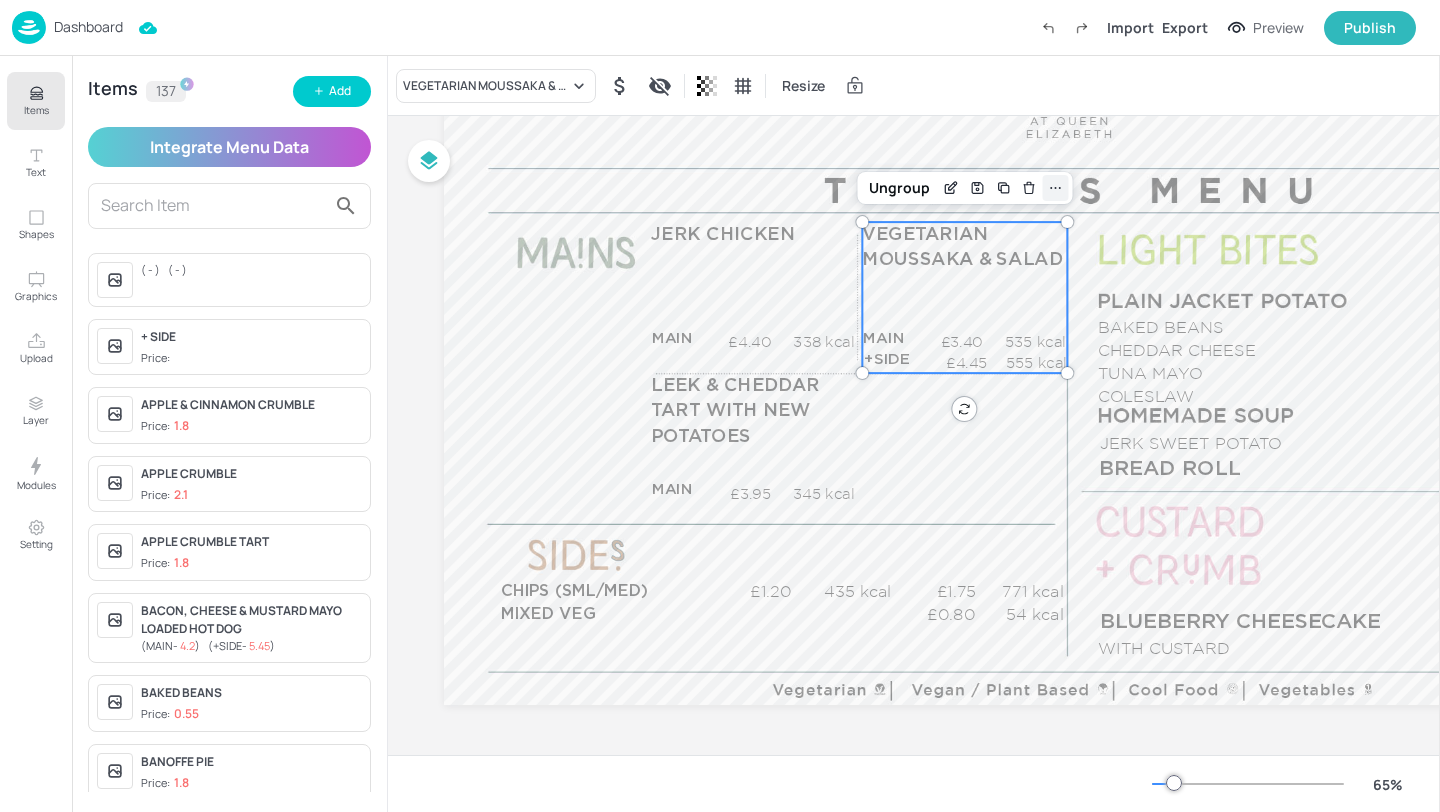 click 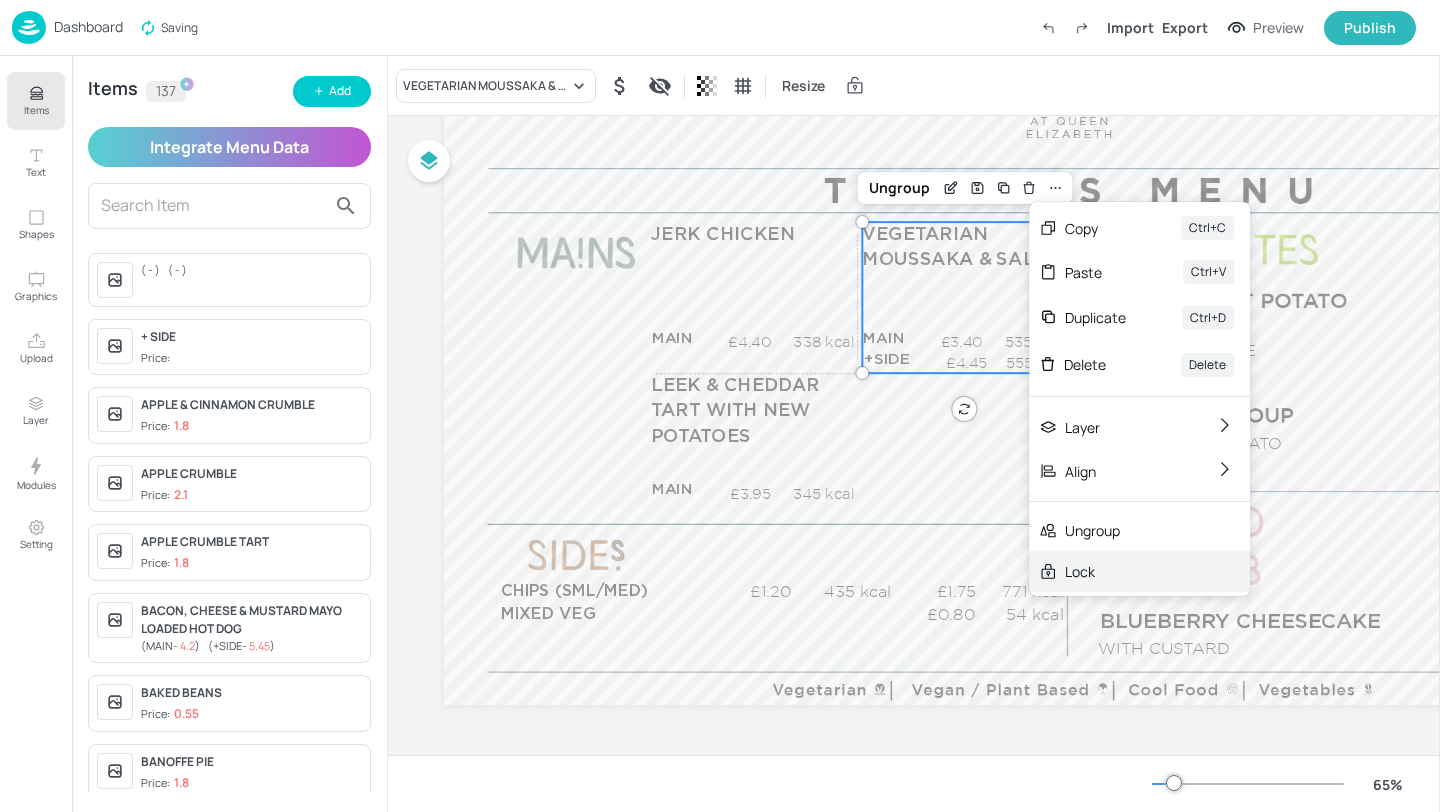 click on "Lock" at bounding box center (1125, 571) 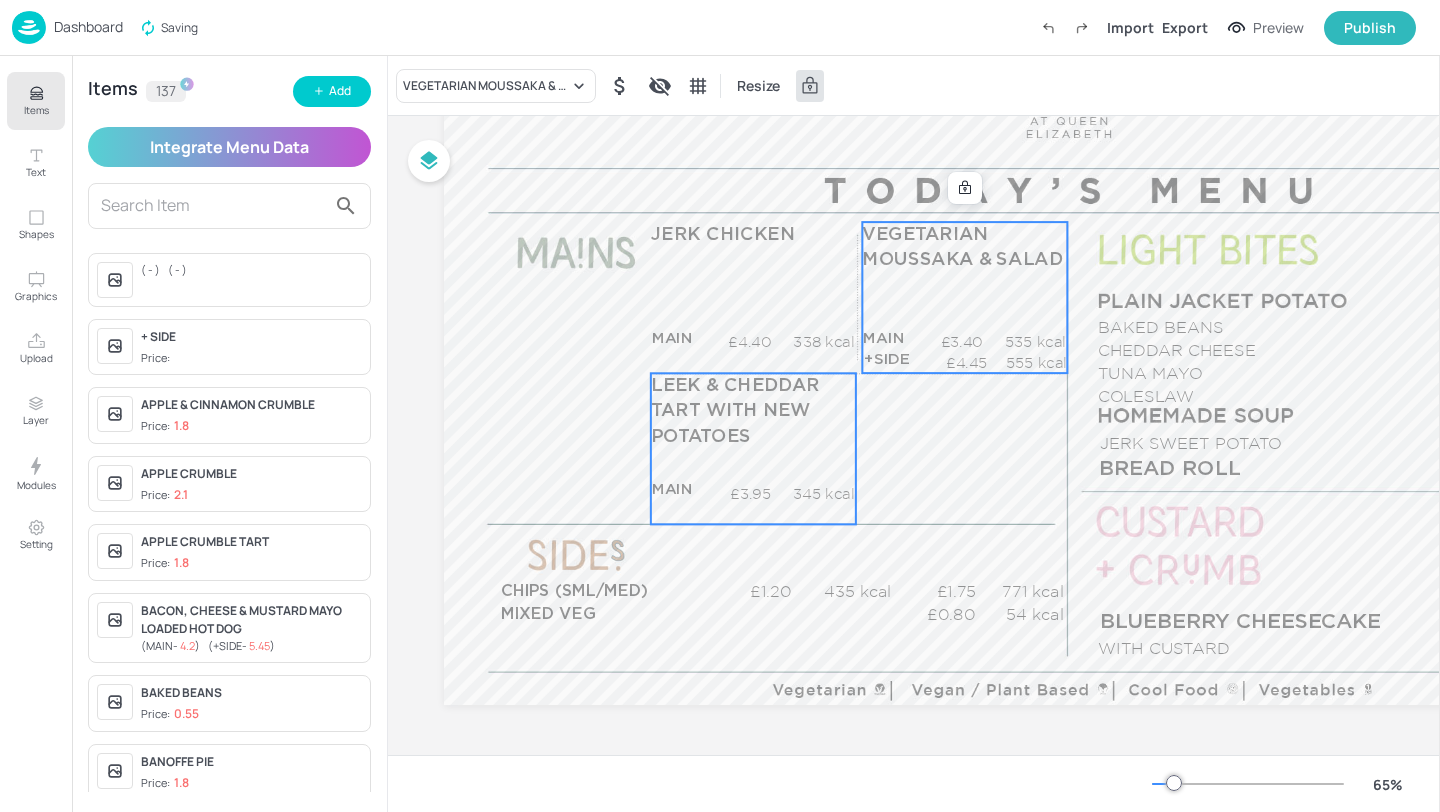 click on "LEEK & CHEDDAR TART WITH NEW POTATOES" at bounding box center (735, 411) 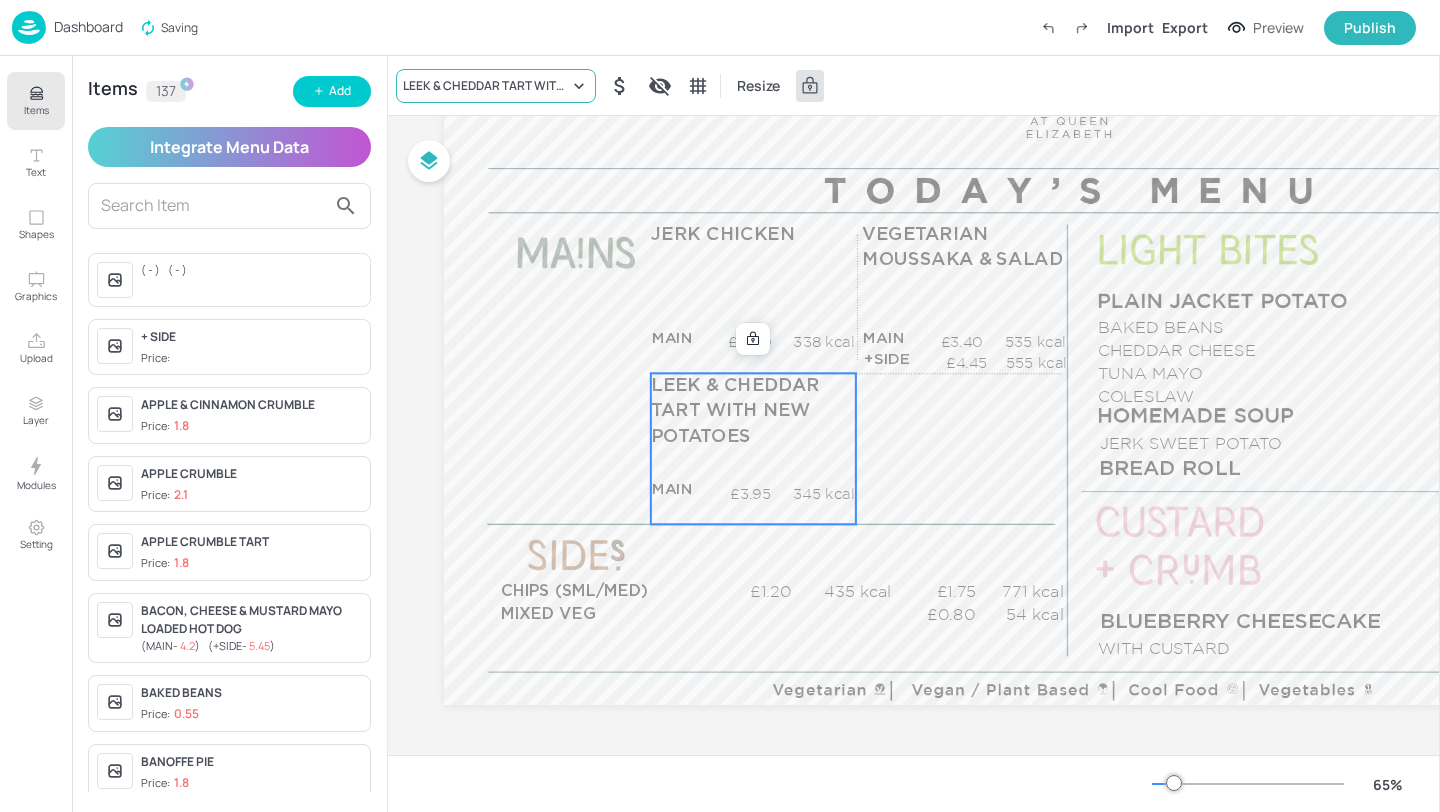 click on "LEEK & CHEDDAR TART WITH NEW POTATOES" at bounding box center [486, 86] 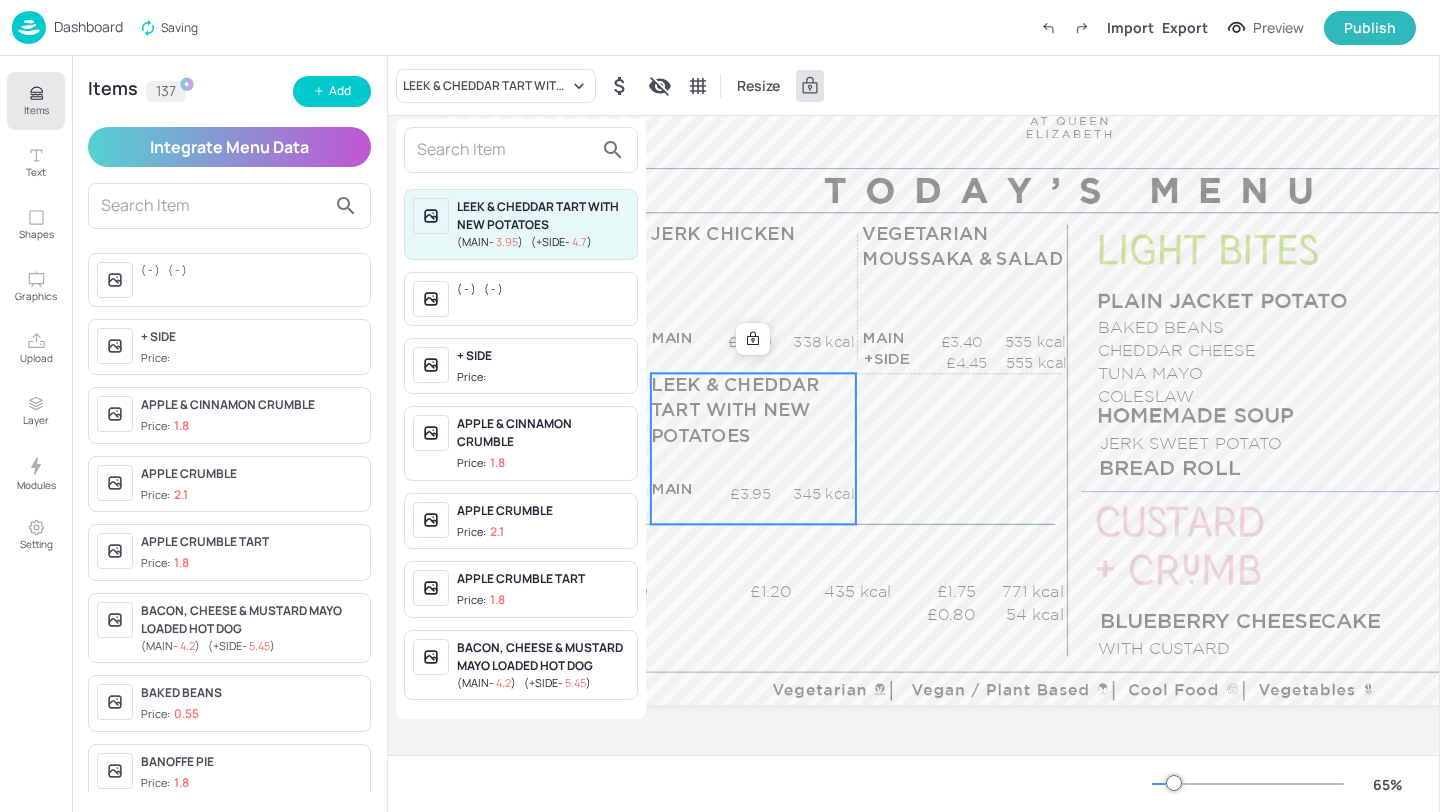 click at bounding box center (505, 150) 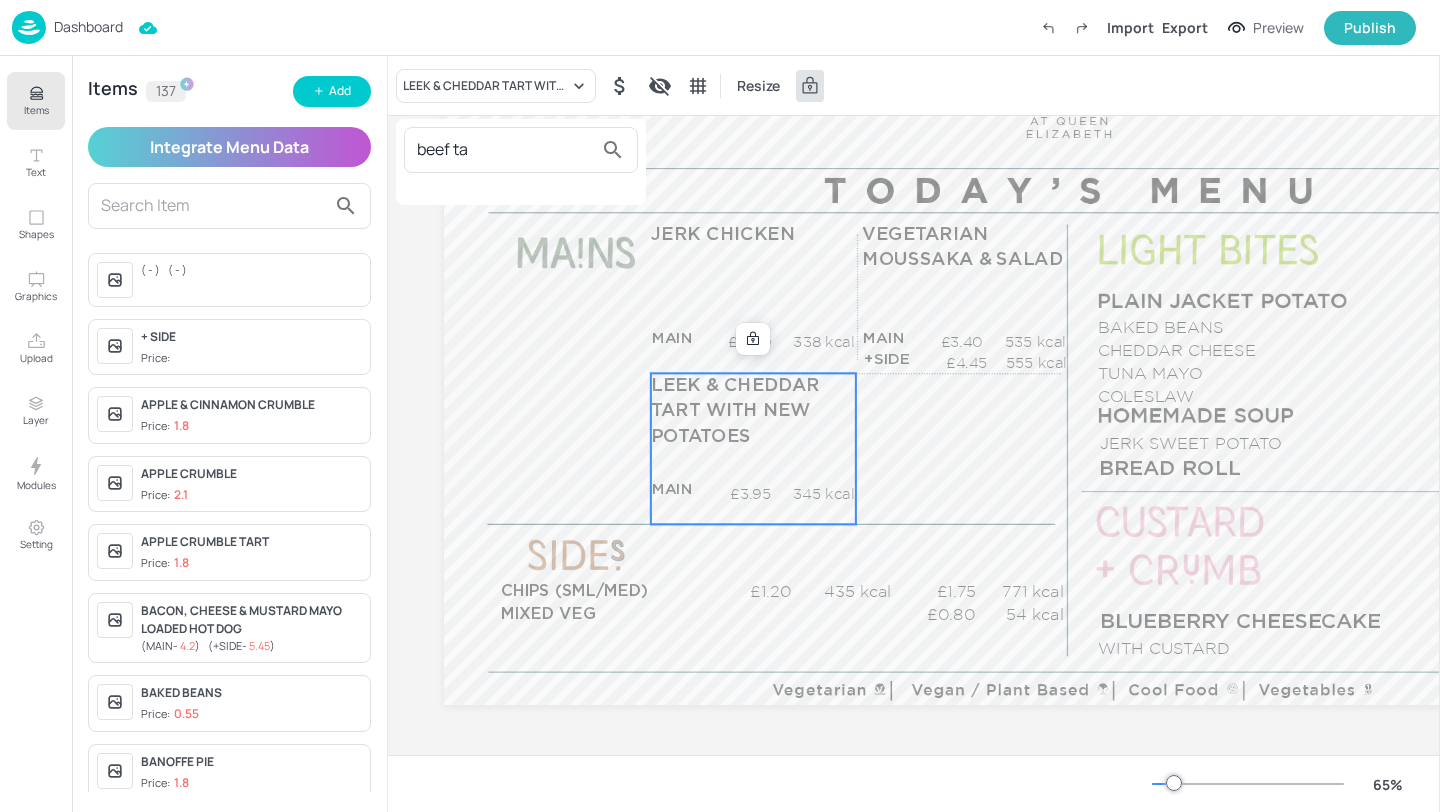 type on "beef ta" 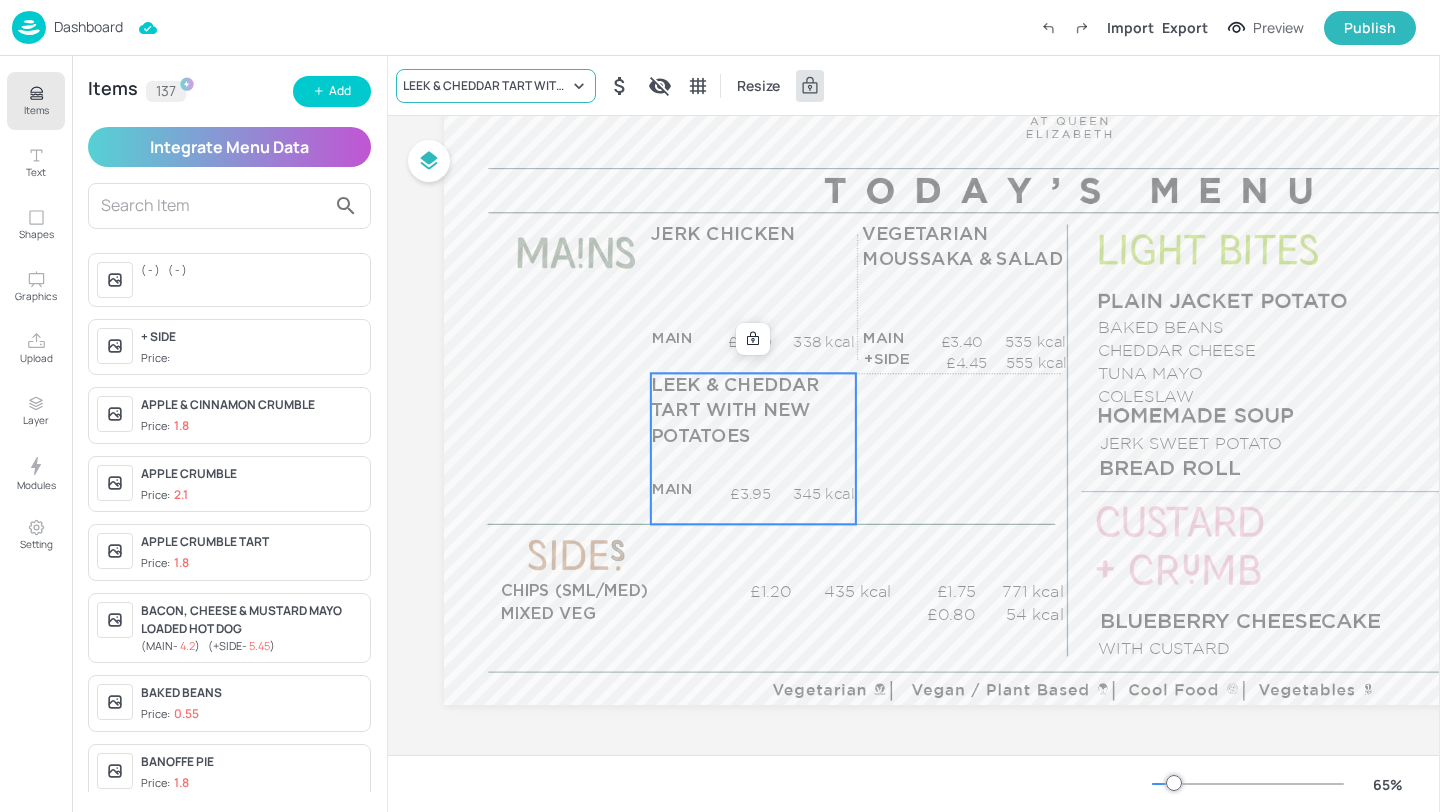 click on "LEEK & CHEDDAR TART WITH NEW POTATOES" at bounding box center [486, 86] 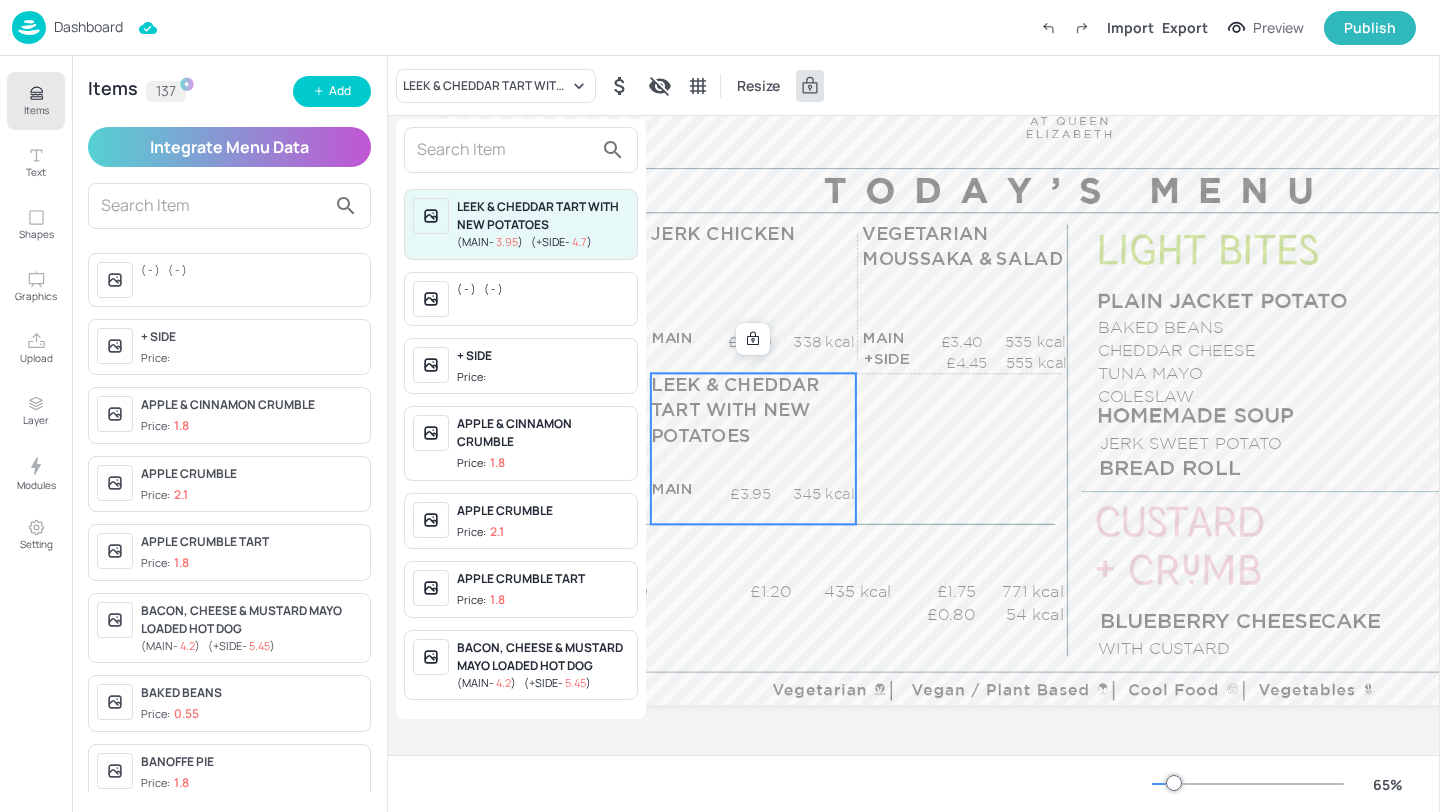 click at bounding box center (505, 150) 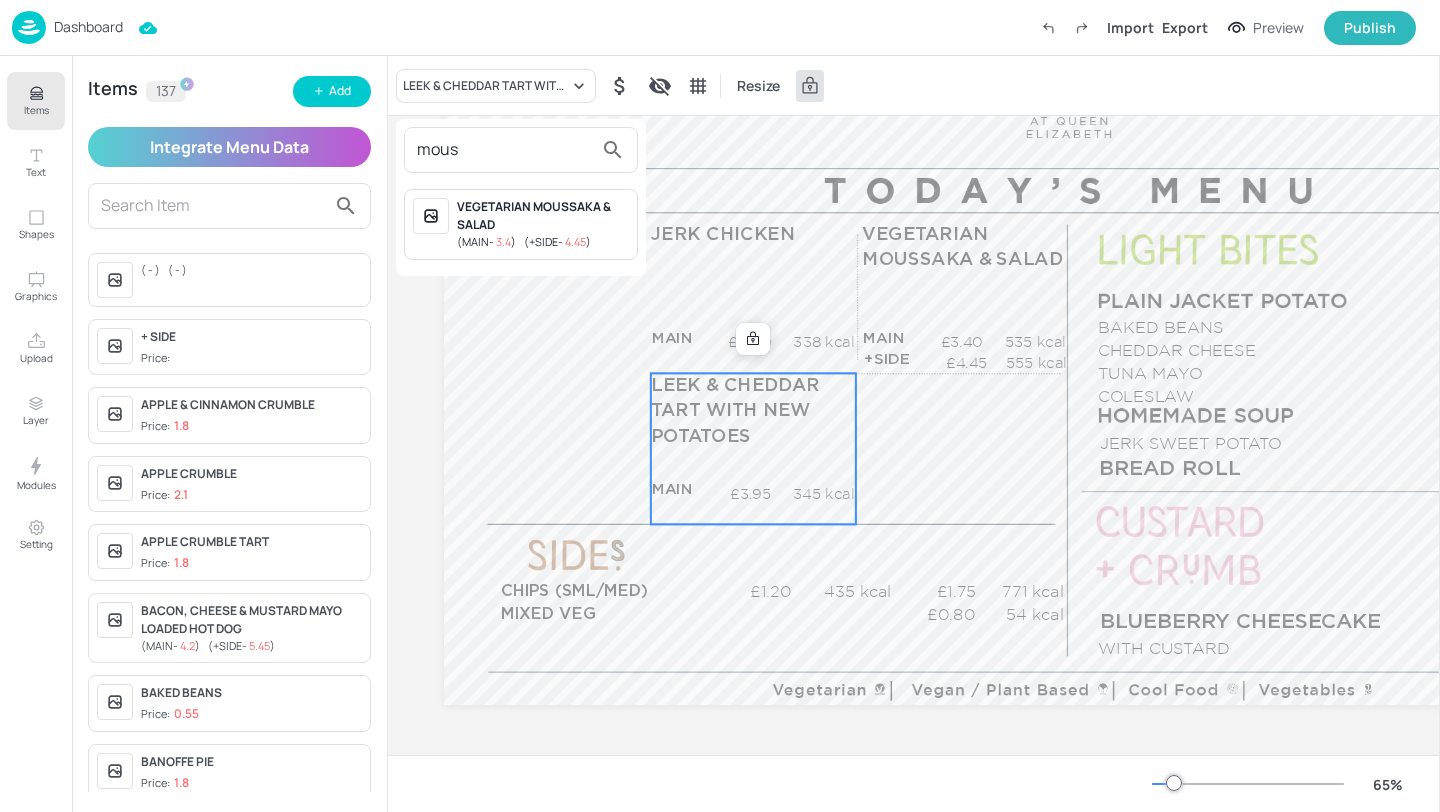 type on "mous" 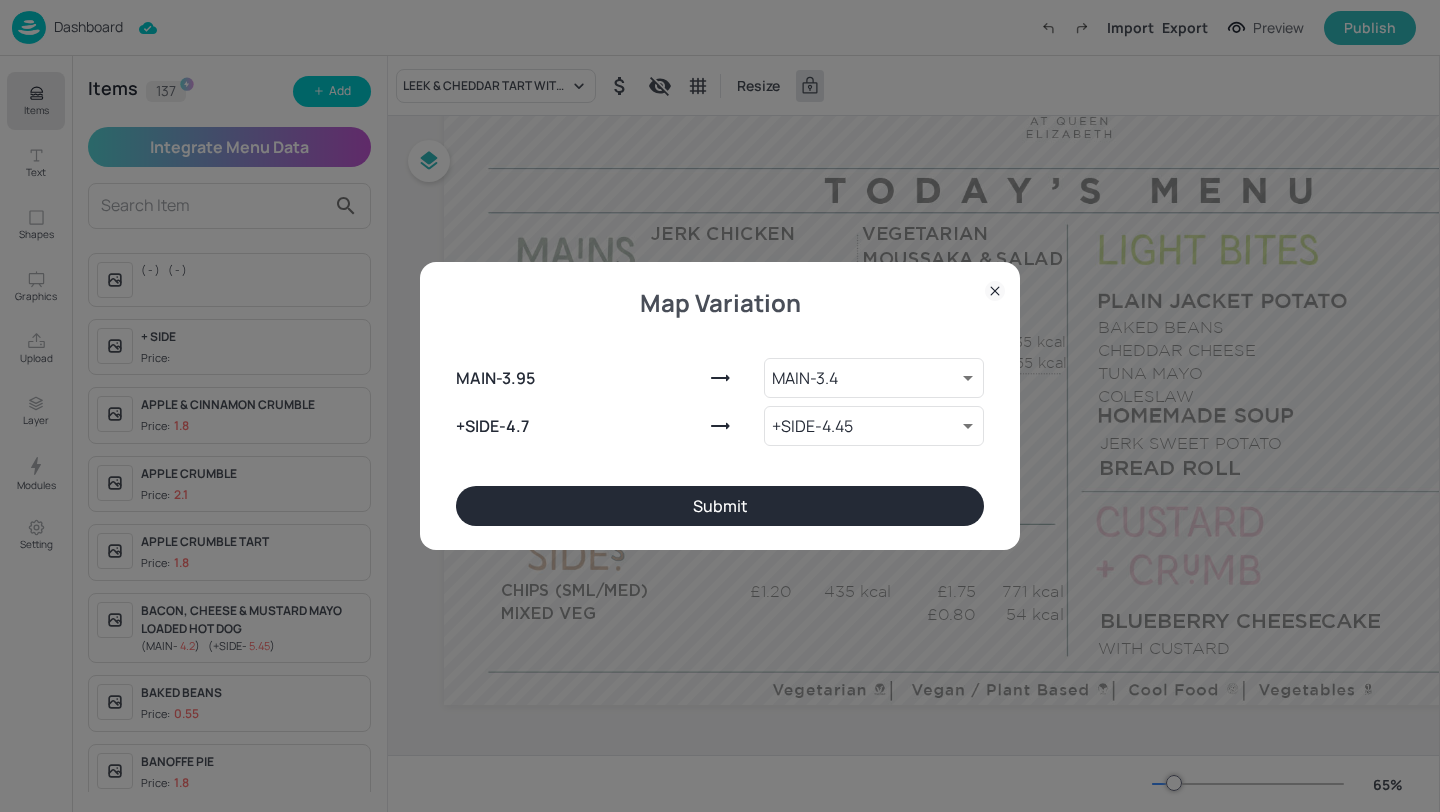 click on "Submit" at bounding box center [720, 506] 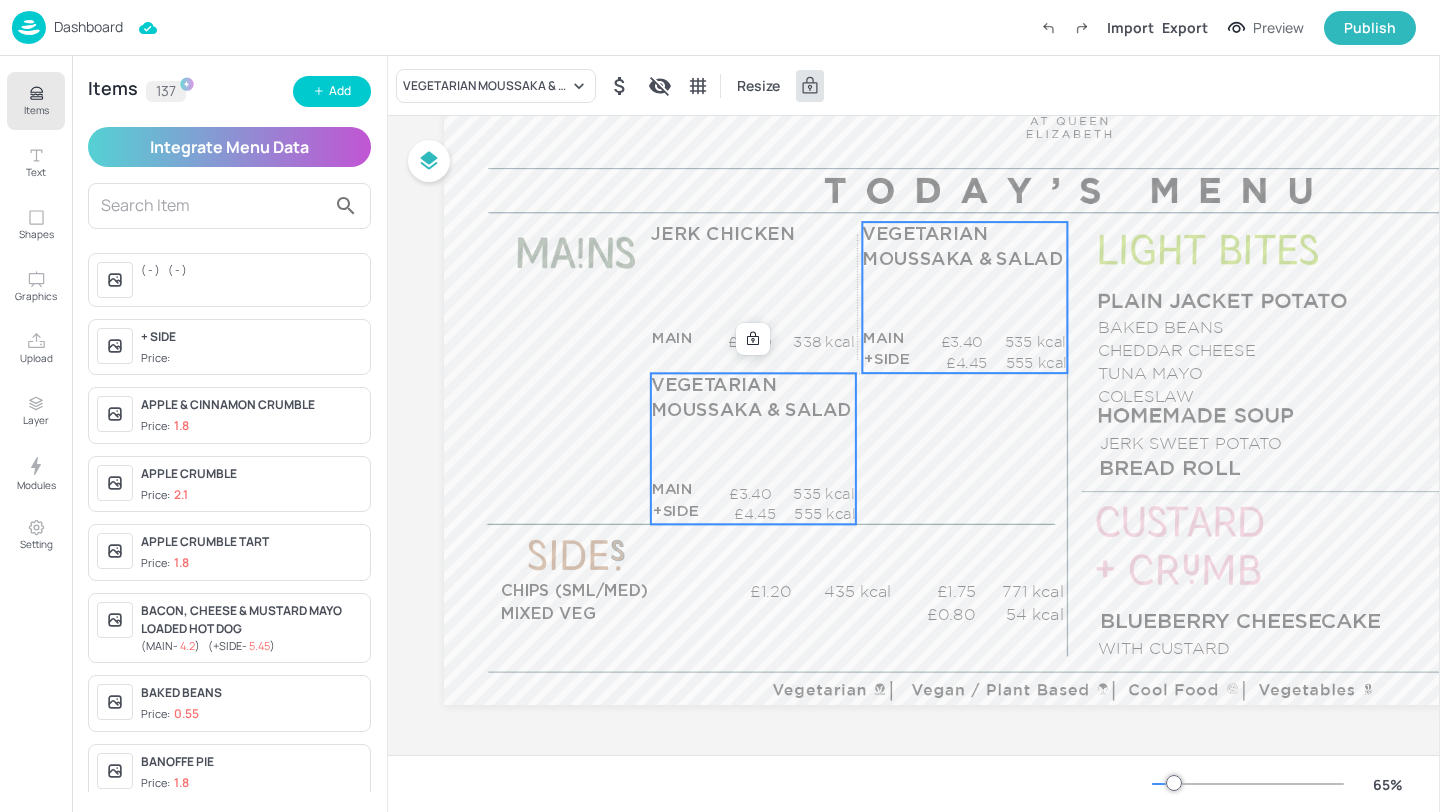 click on "£3.40" at bounding box center [956, 342] 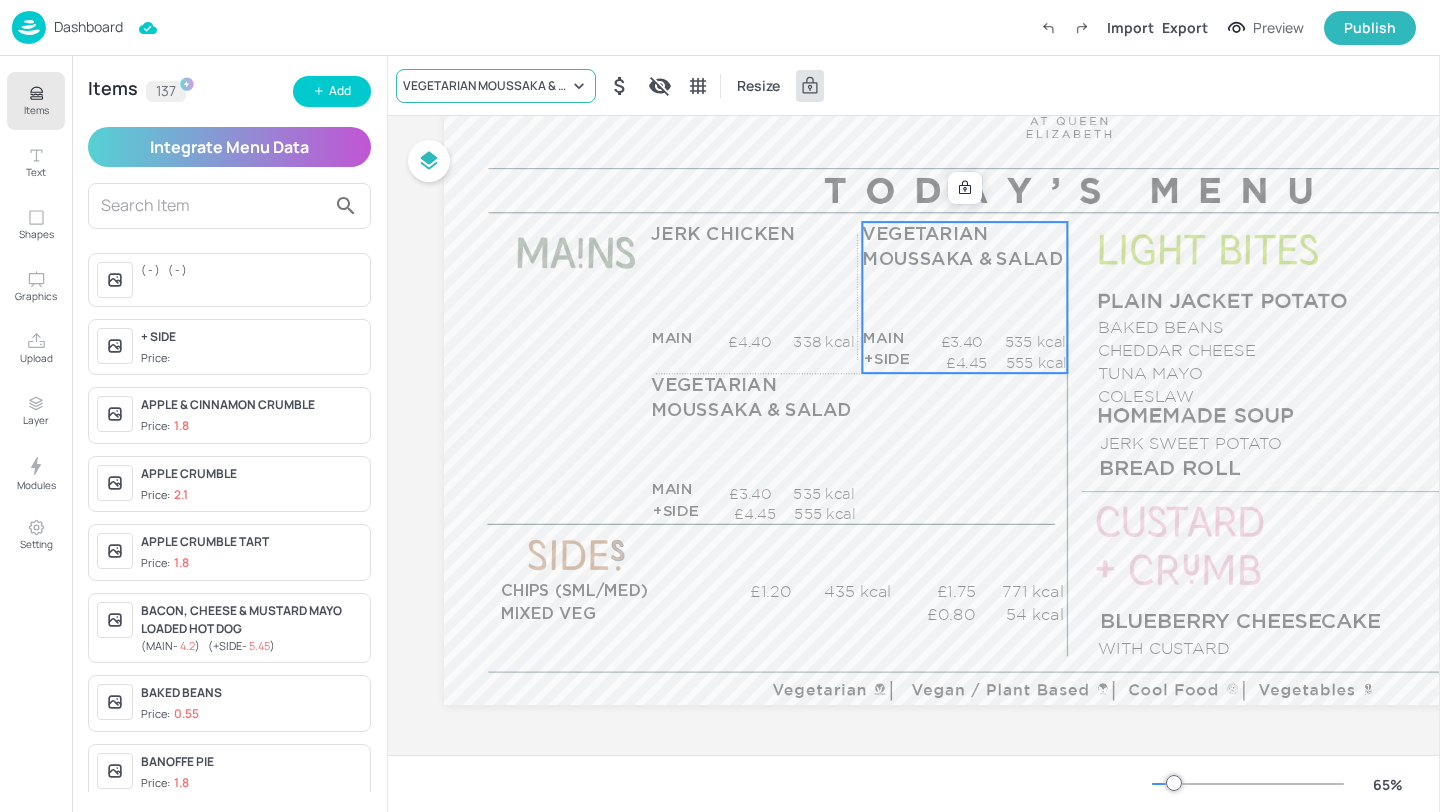 click on "VEGETARIAN MOUSSAKA & SALAD" at bounding box center [486, 86] 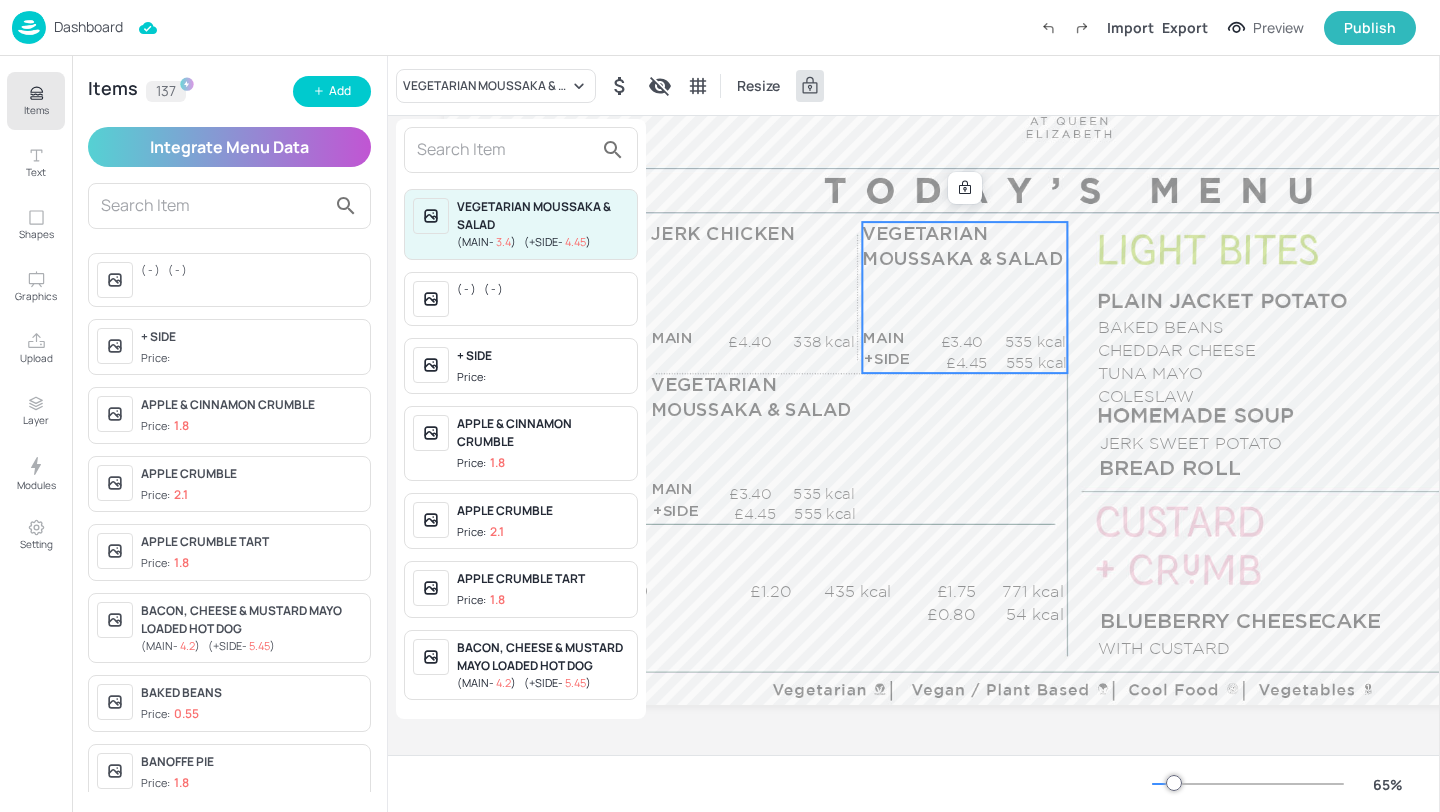 click at bounding box center [505, 150] 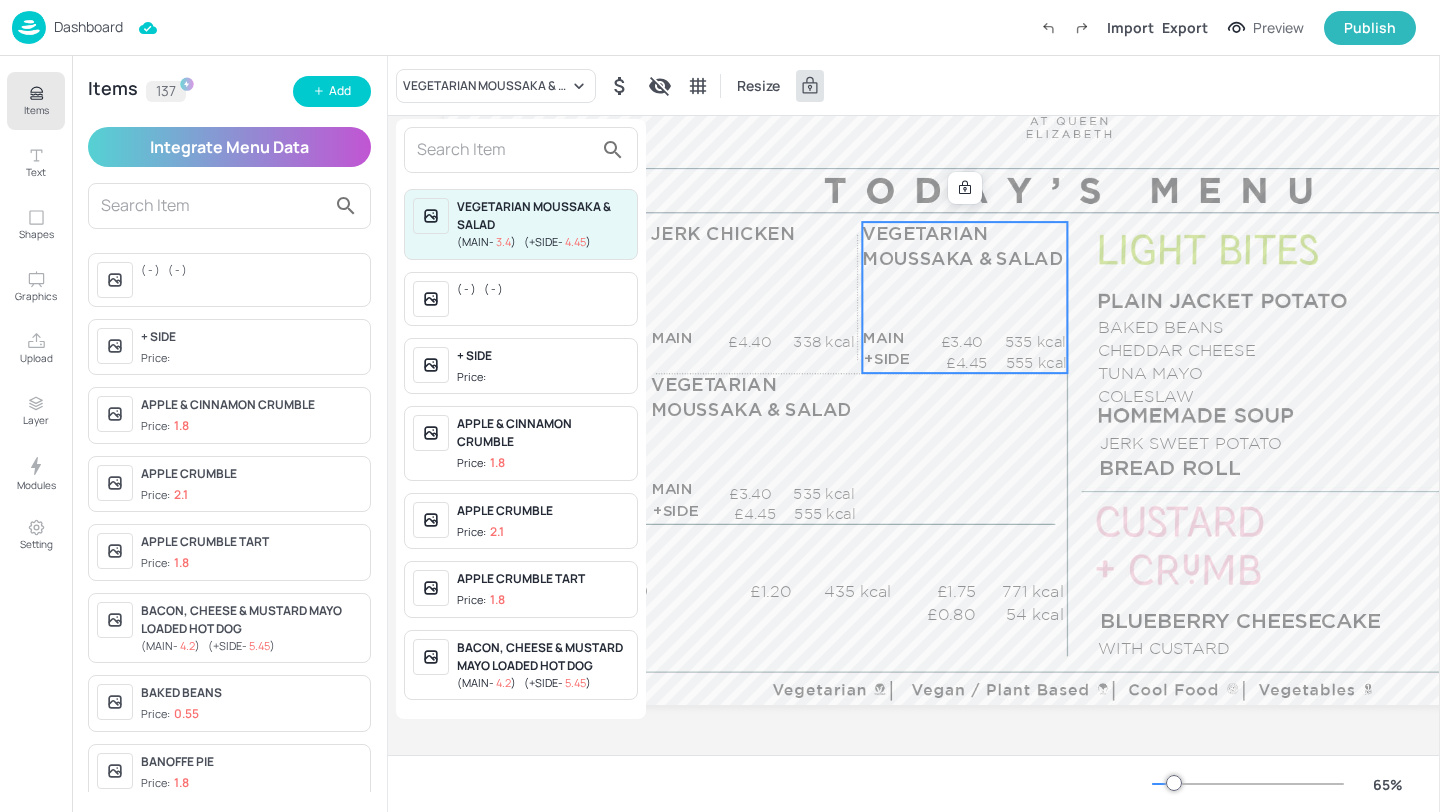 click at bounding box center (720, 406) 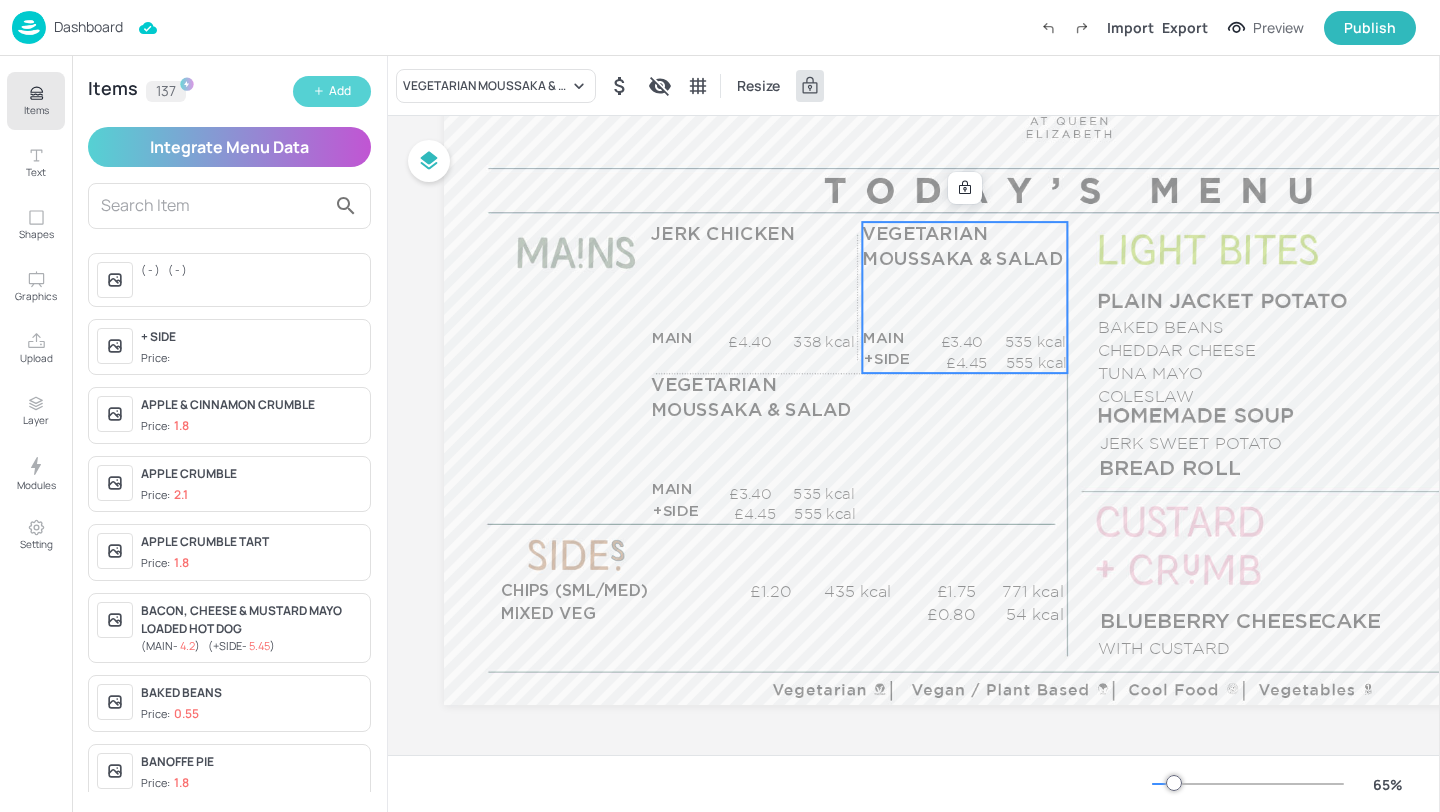 click 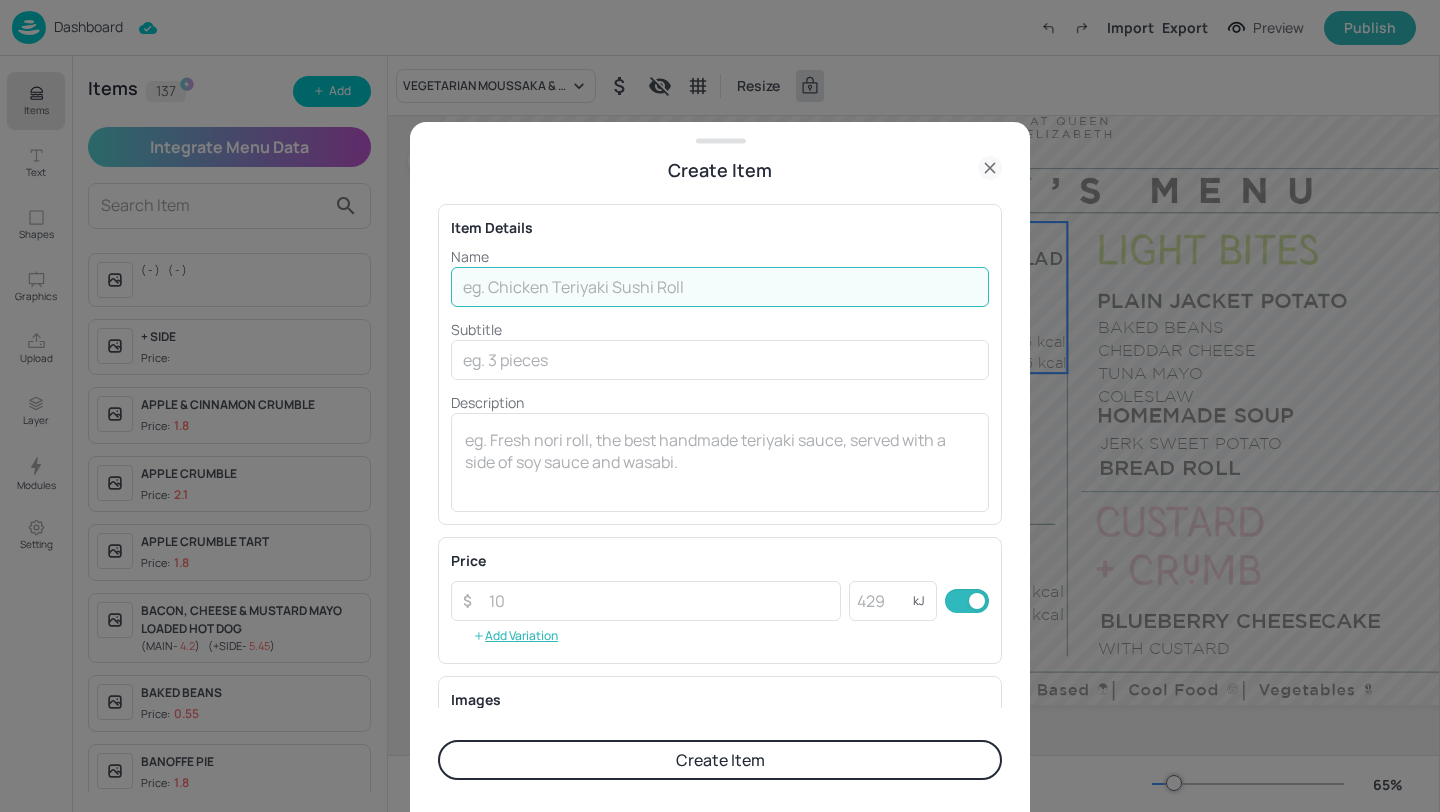 click at bounding box center [720, 287] 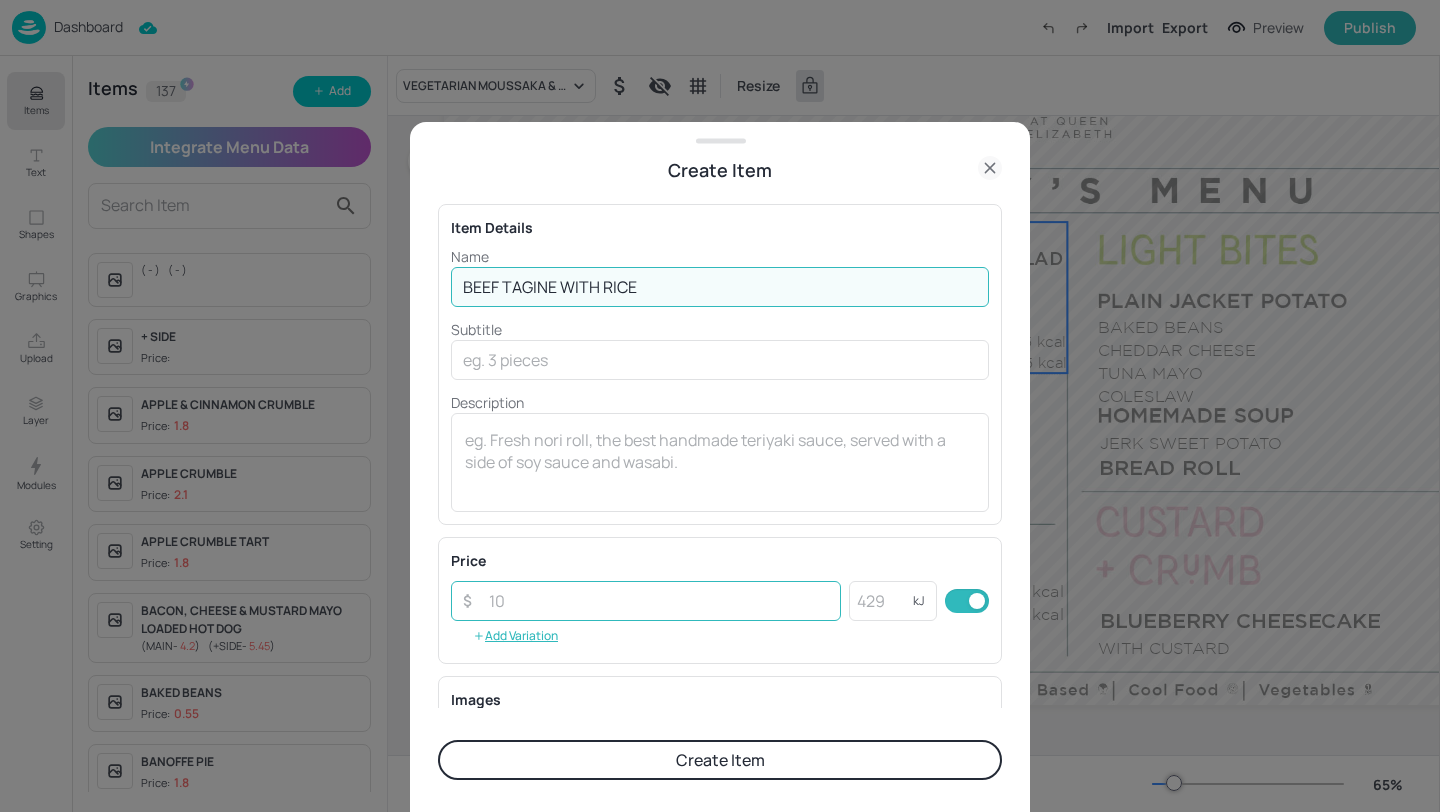 type on "BEEF TAGINE WITH RICE" 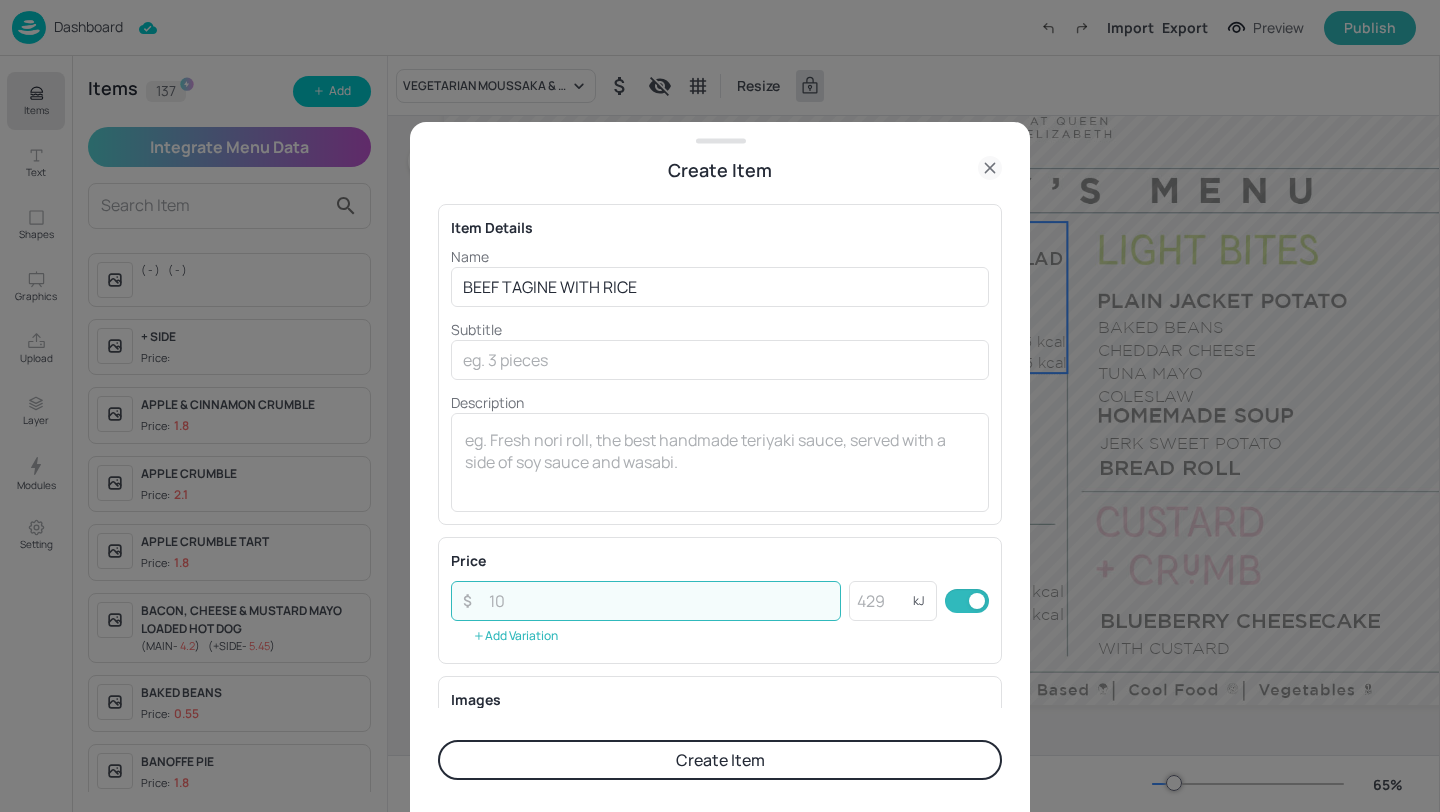 click on "Add Variation" at bounding box center (515, 636) 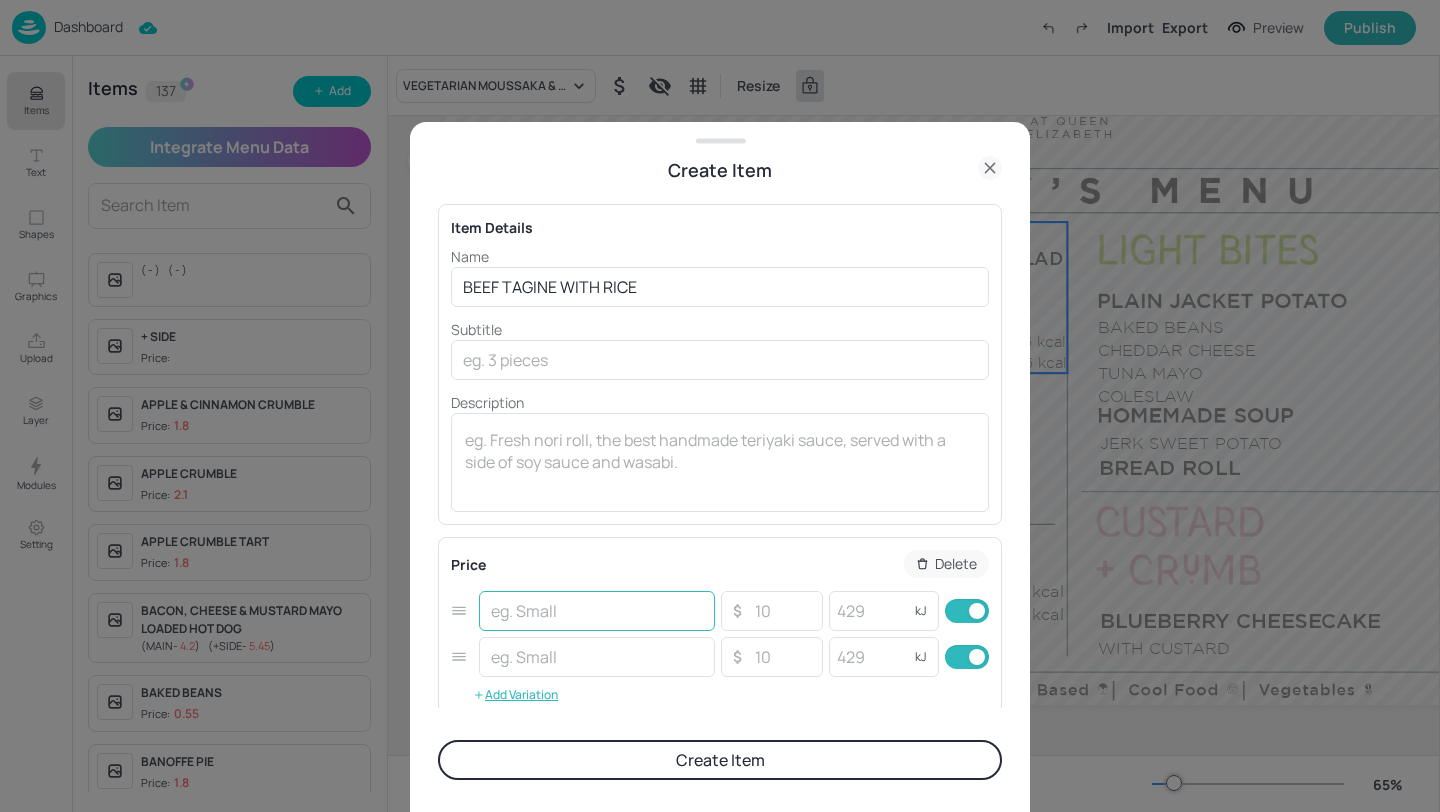 click at bounding box center (597, 611) 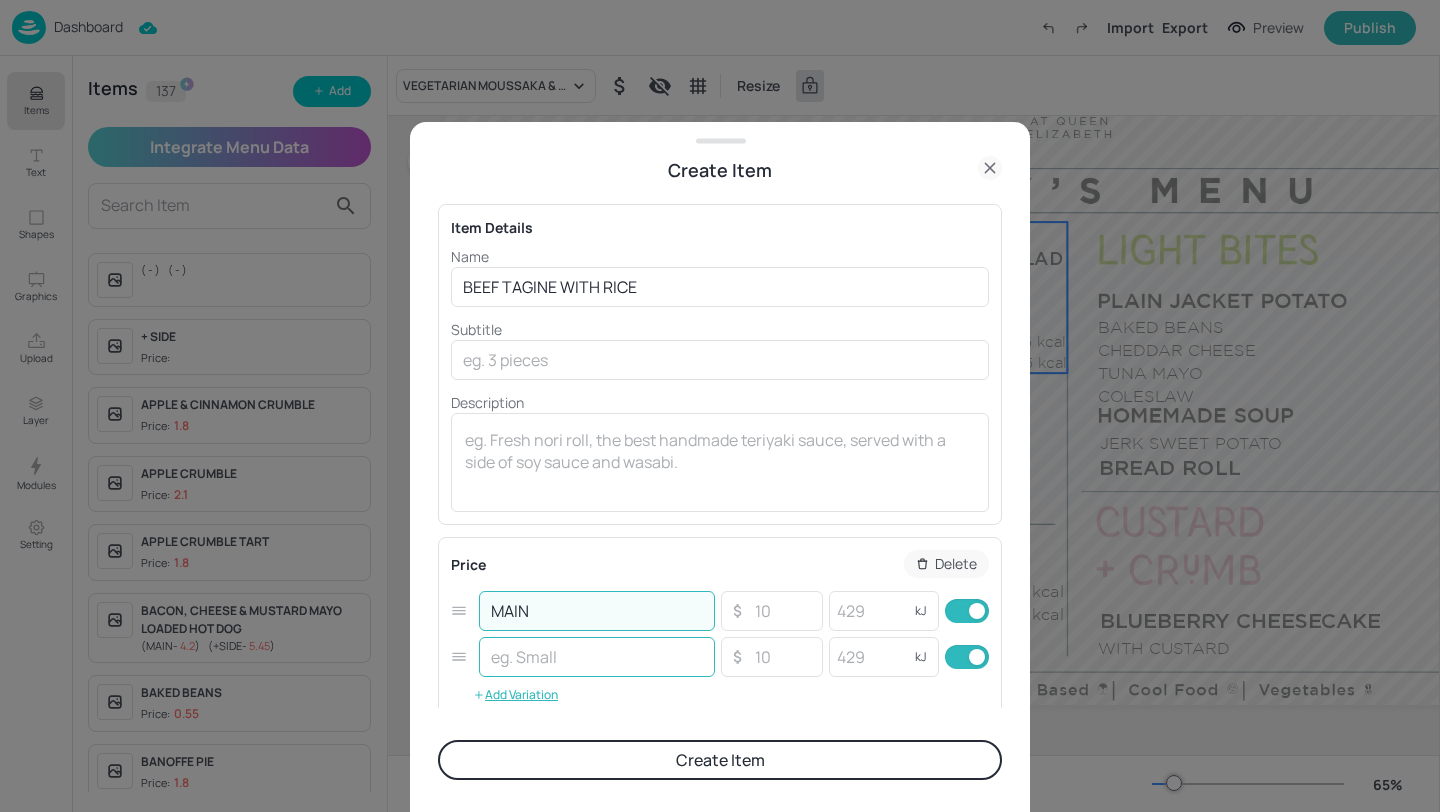 type on "MAIN" 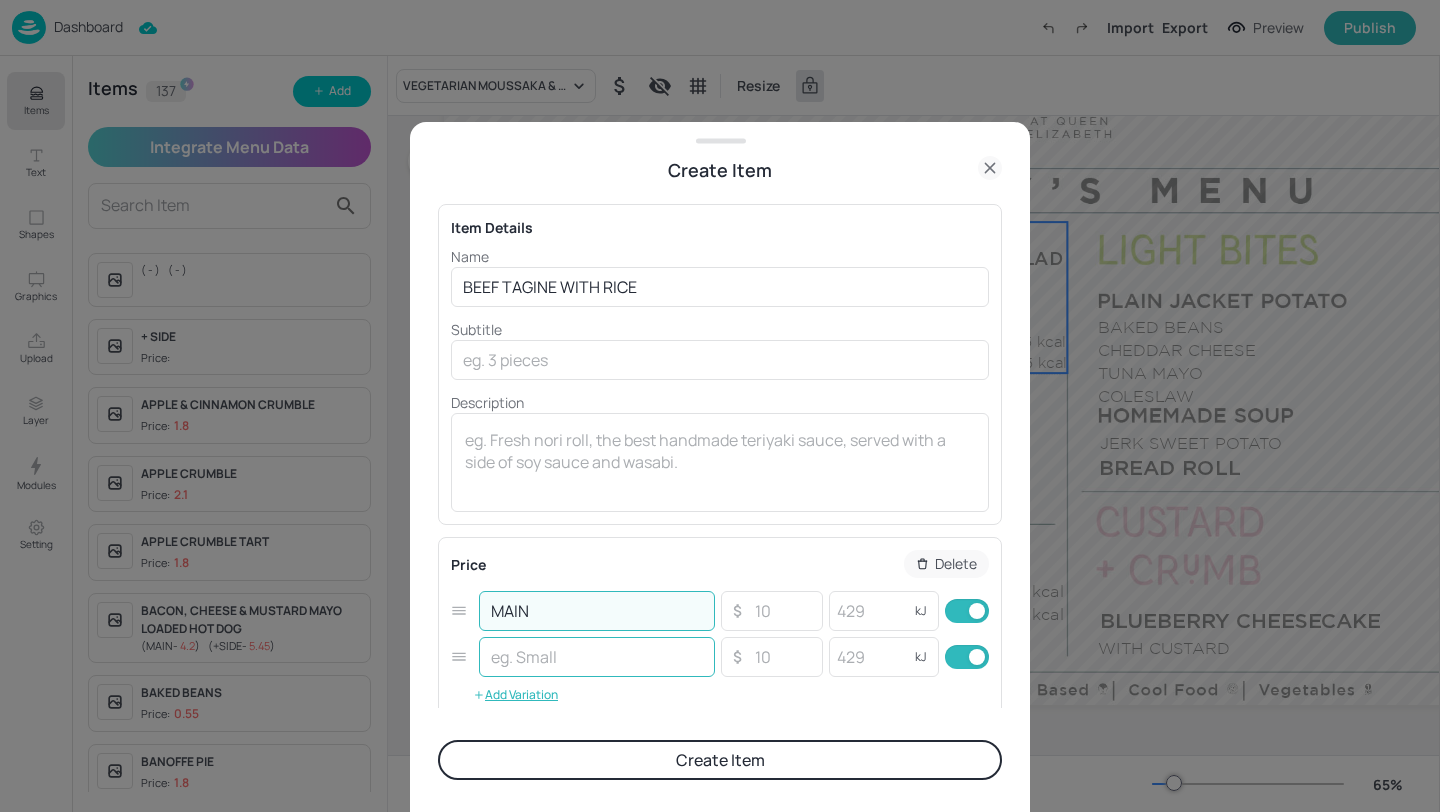 click at bounding box center (597, 657) 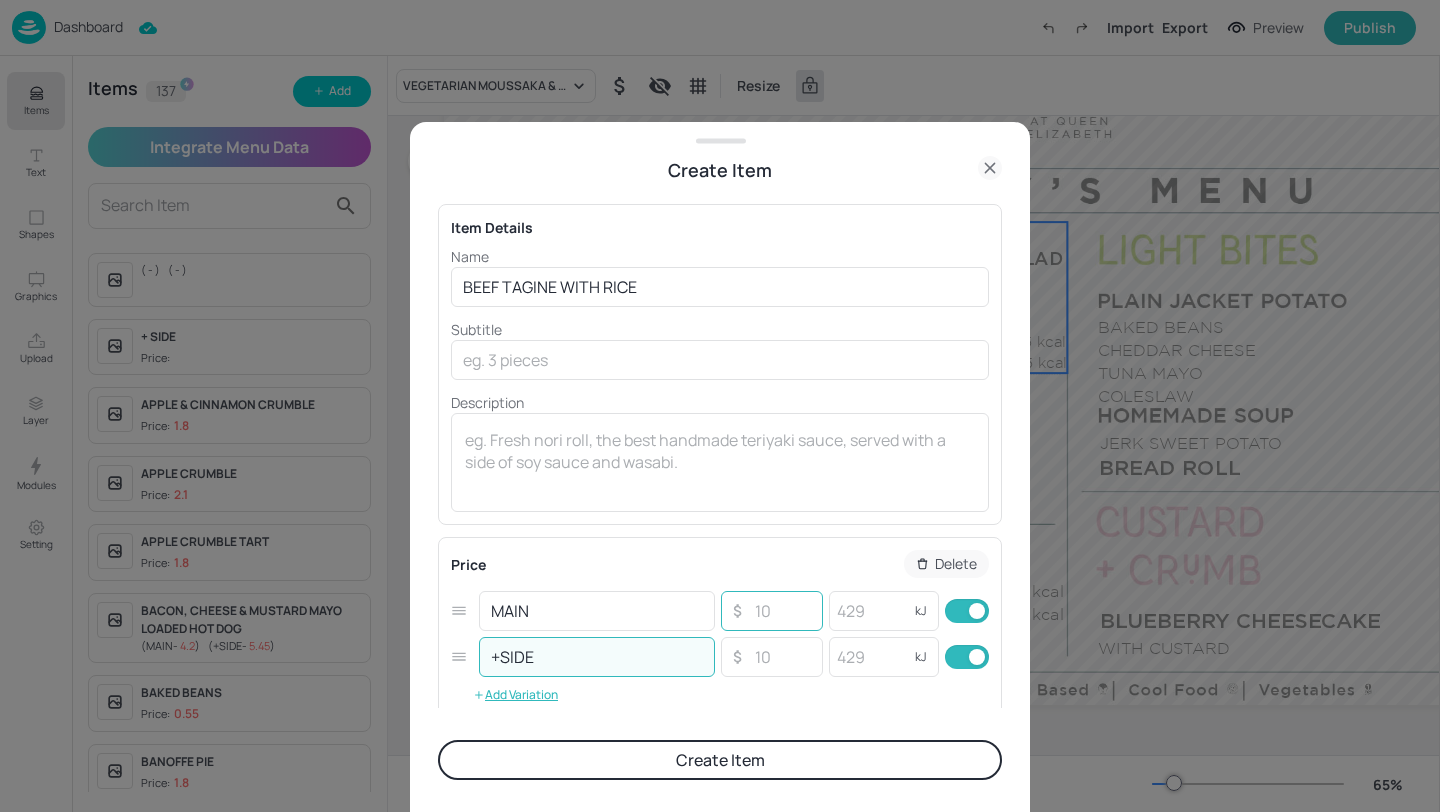 type on "+SIDE" 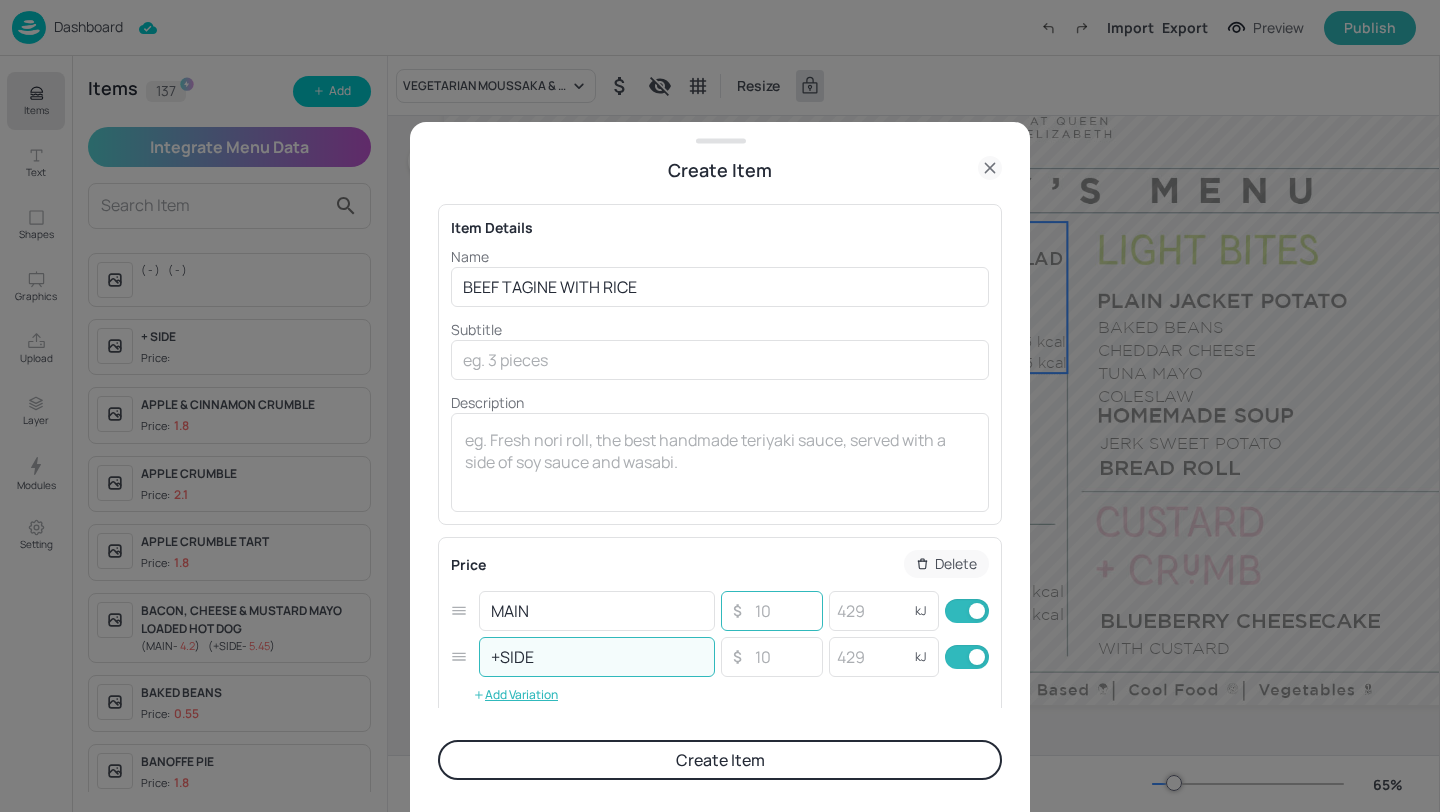 click at bounding box center [782, 611] 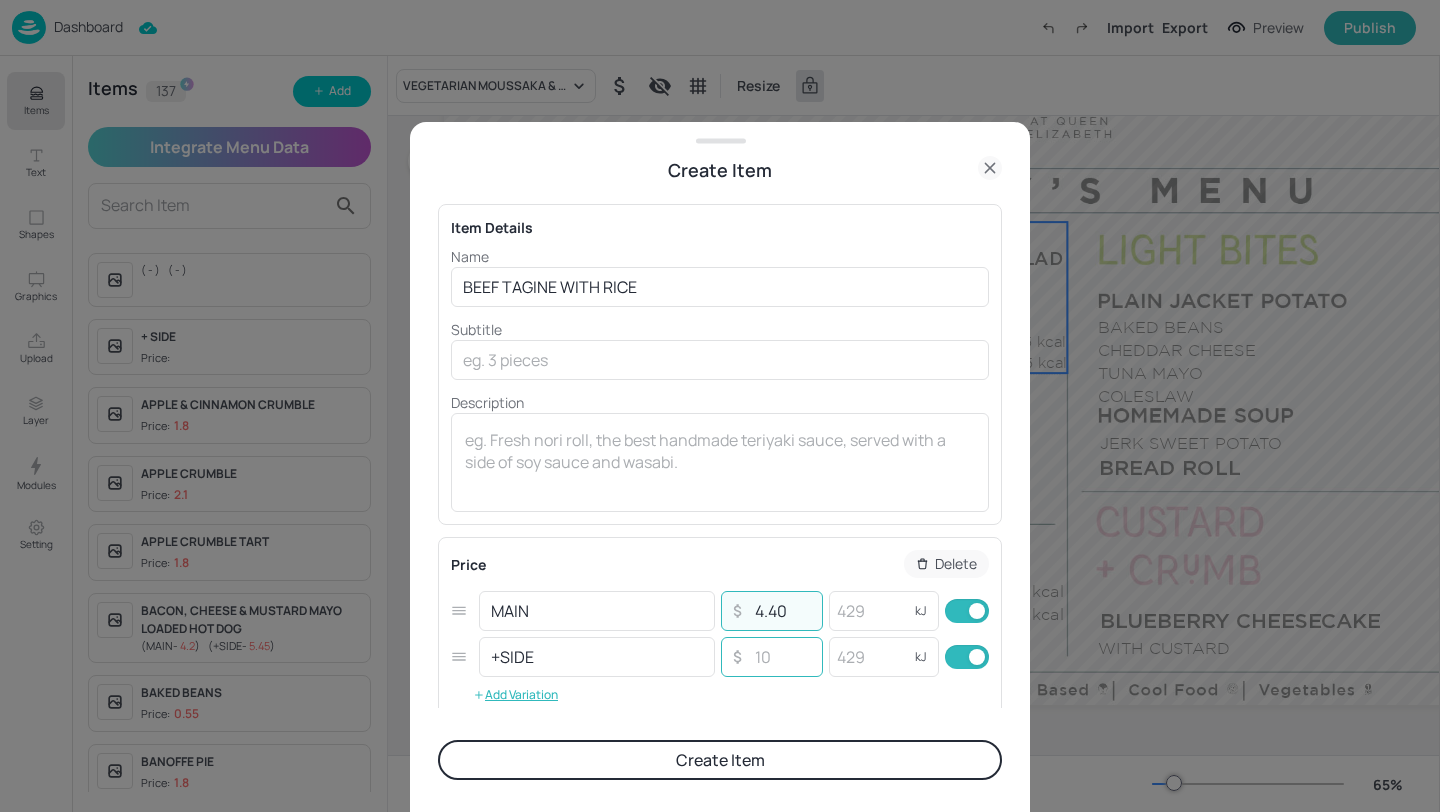 type on "4.40" 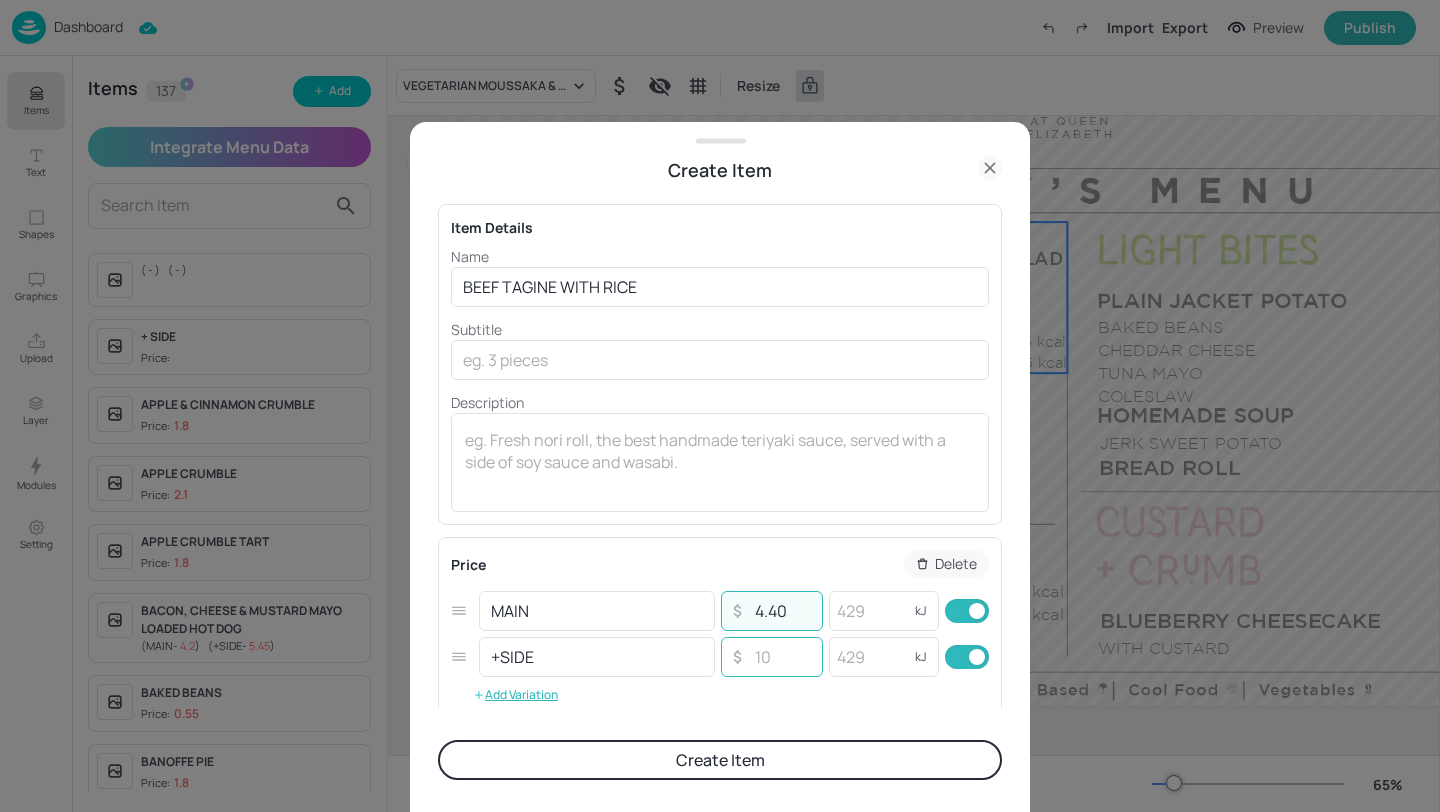 click at bounding box center [782, 657] 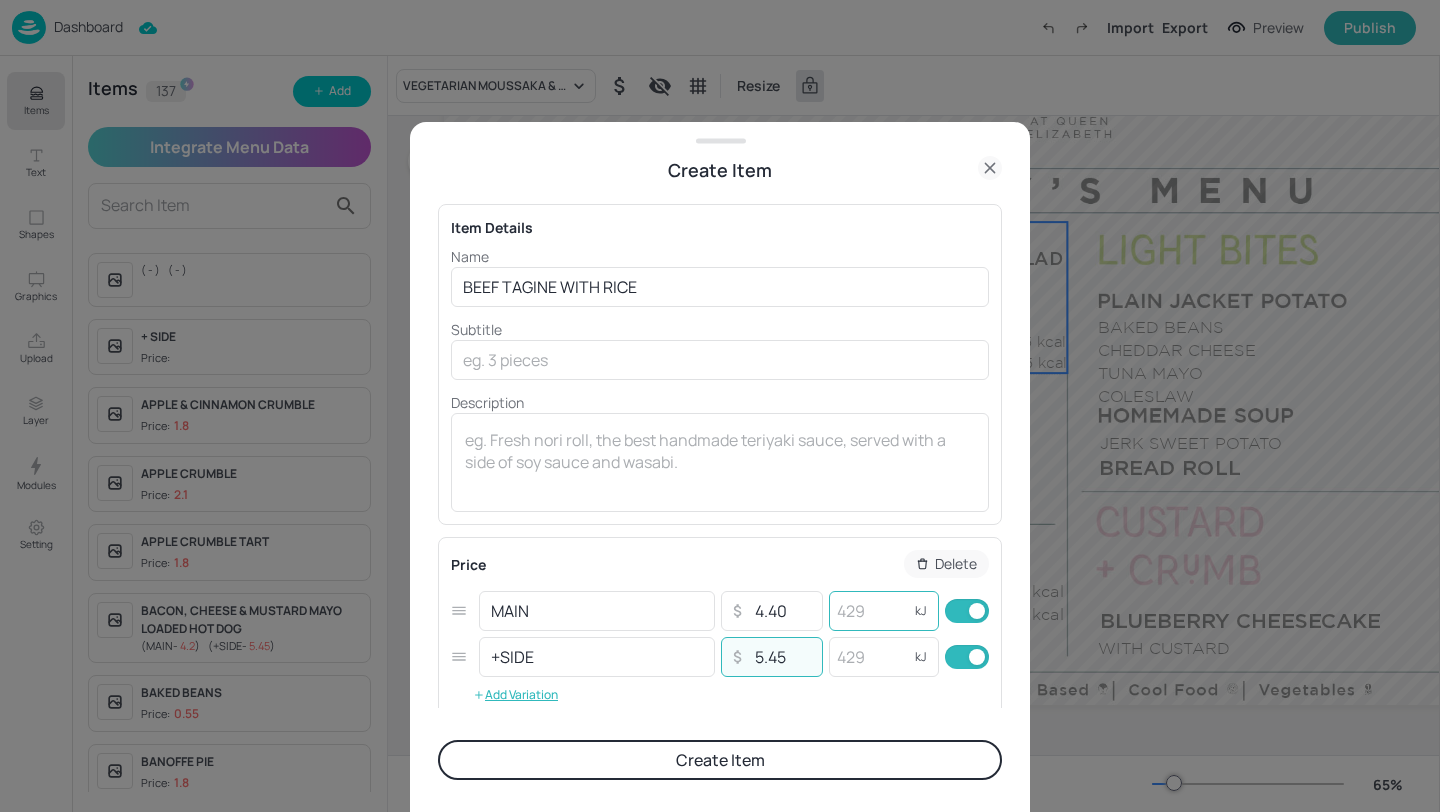 type on "5.45" 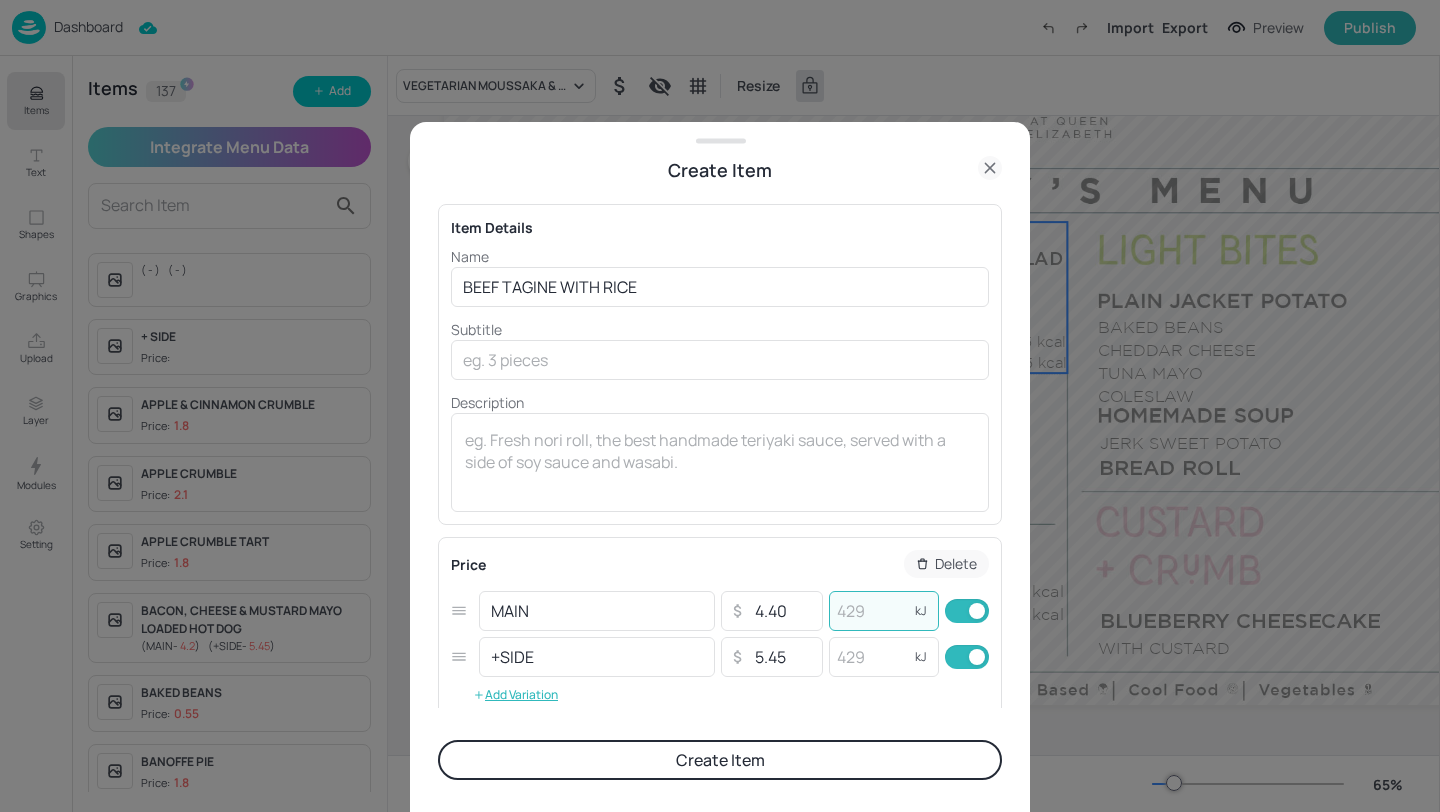 click at bounding box center [869, 611] 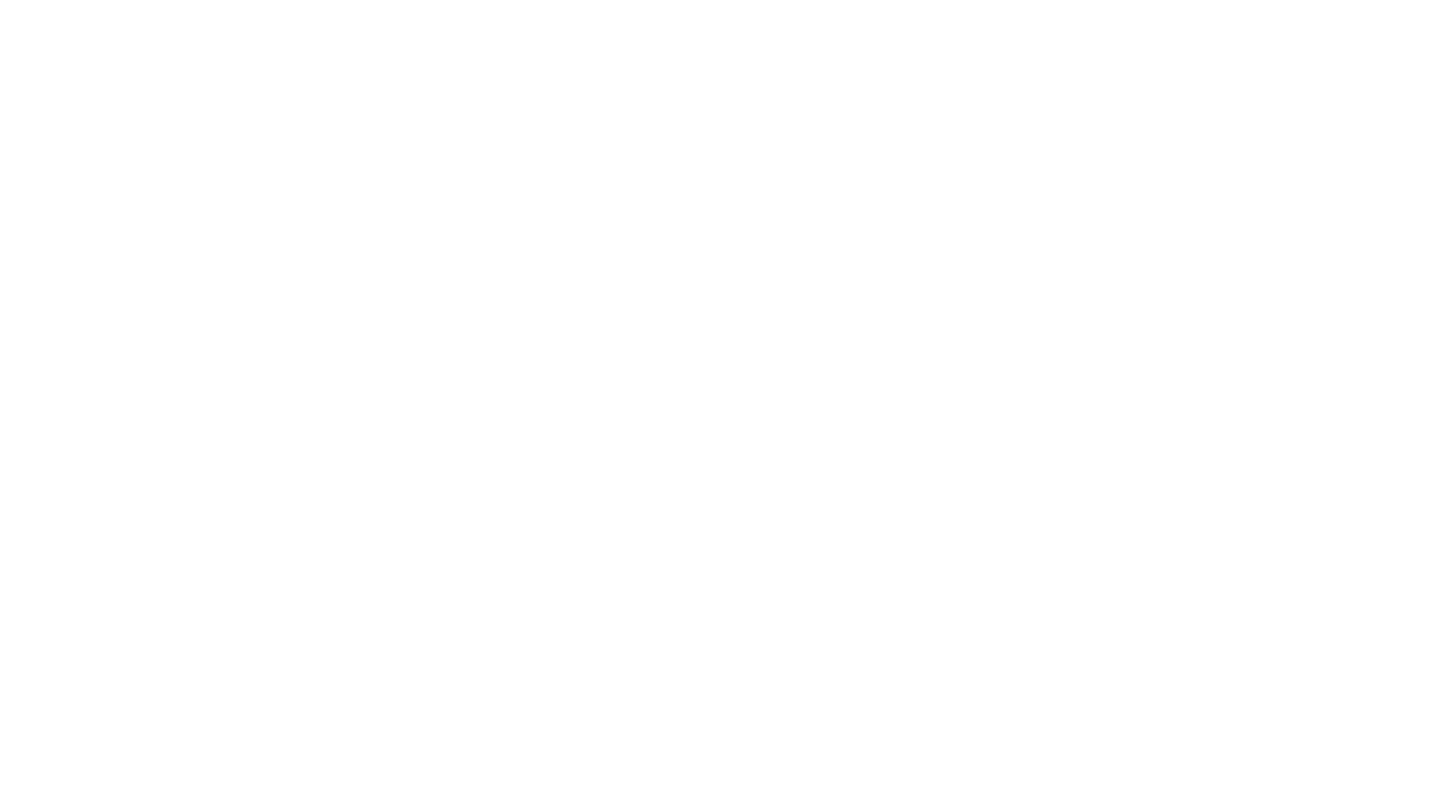 scroll, scrollTop: 0, scrollLeft: 0, axis: both 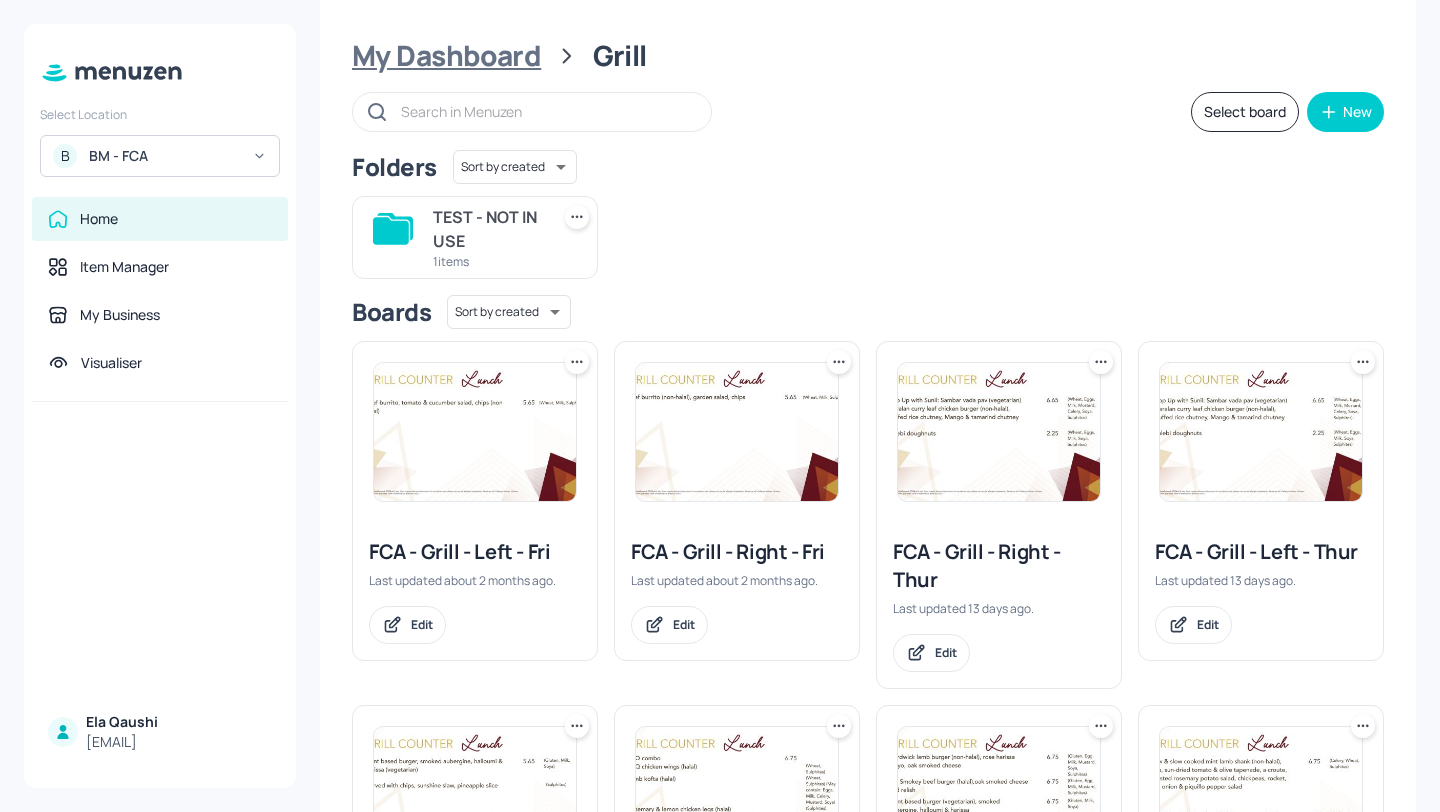 click on "My Dashboard" at bounding box center (446, 56) 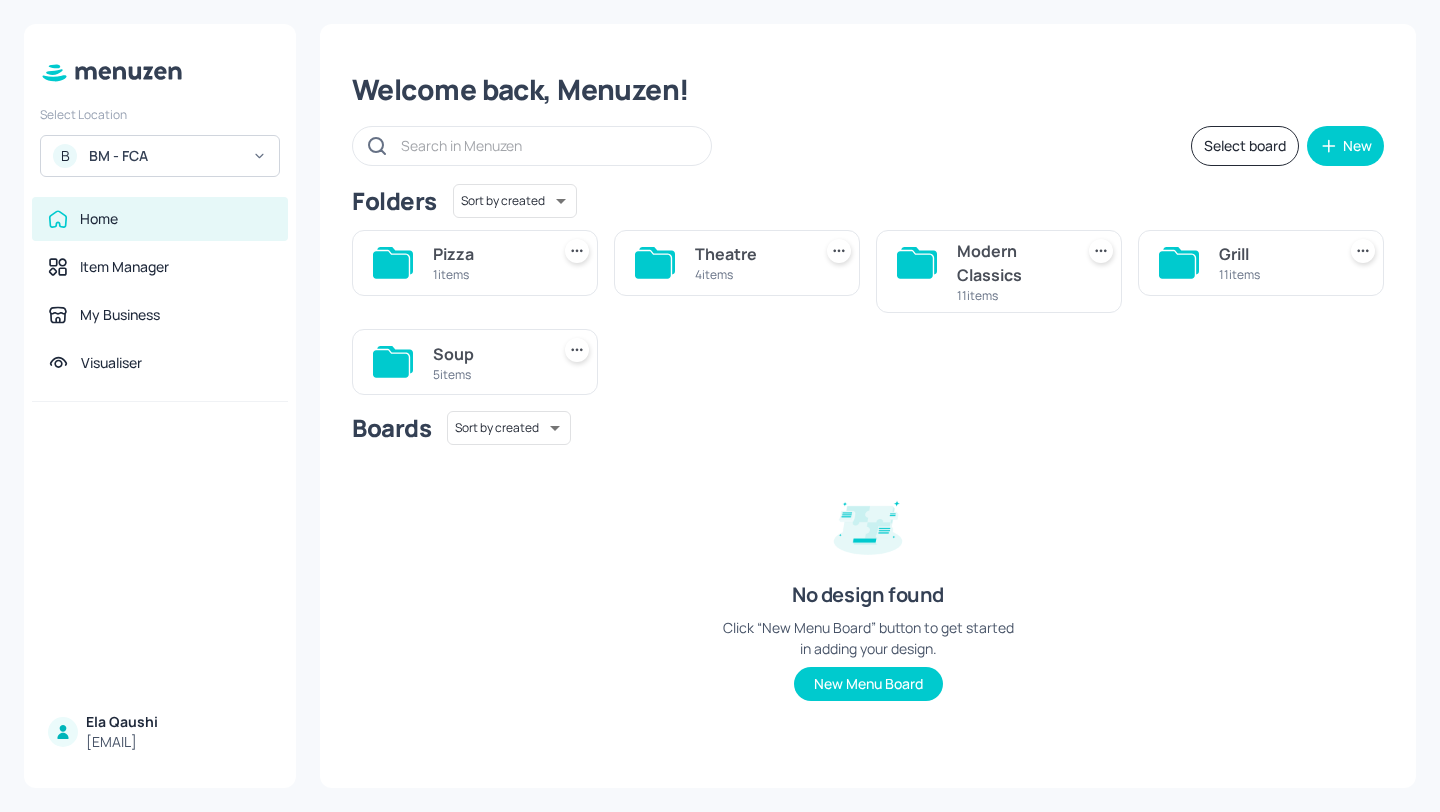 click on "Soup" at bounding box center [487, 354] 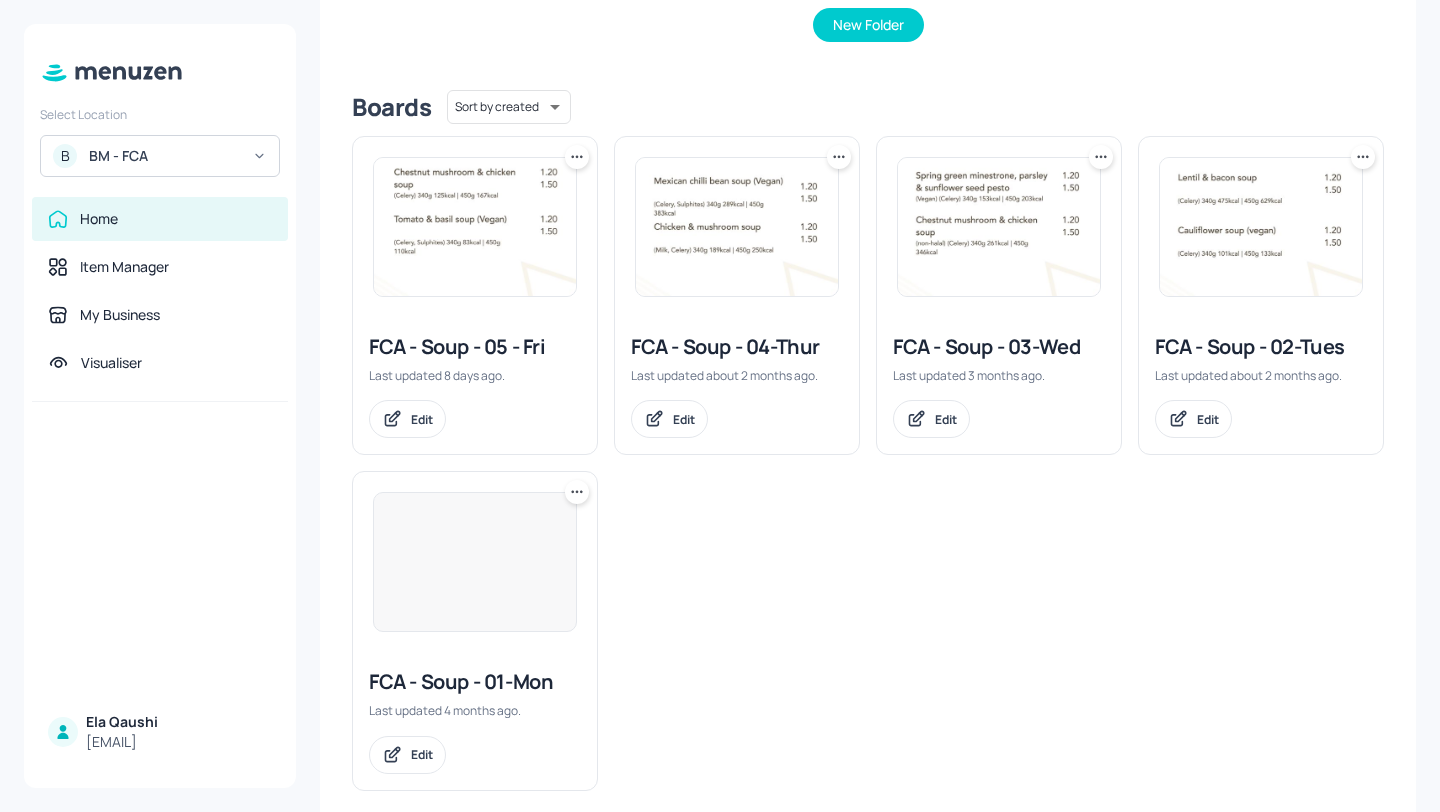 scroll, scrollTop: 458, scrollLeft: 0, axis: vertical 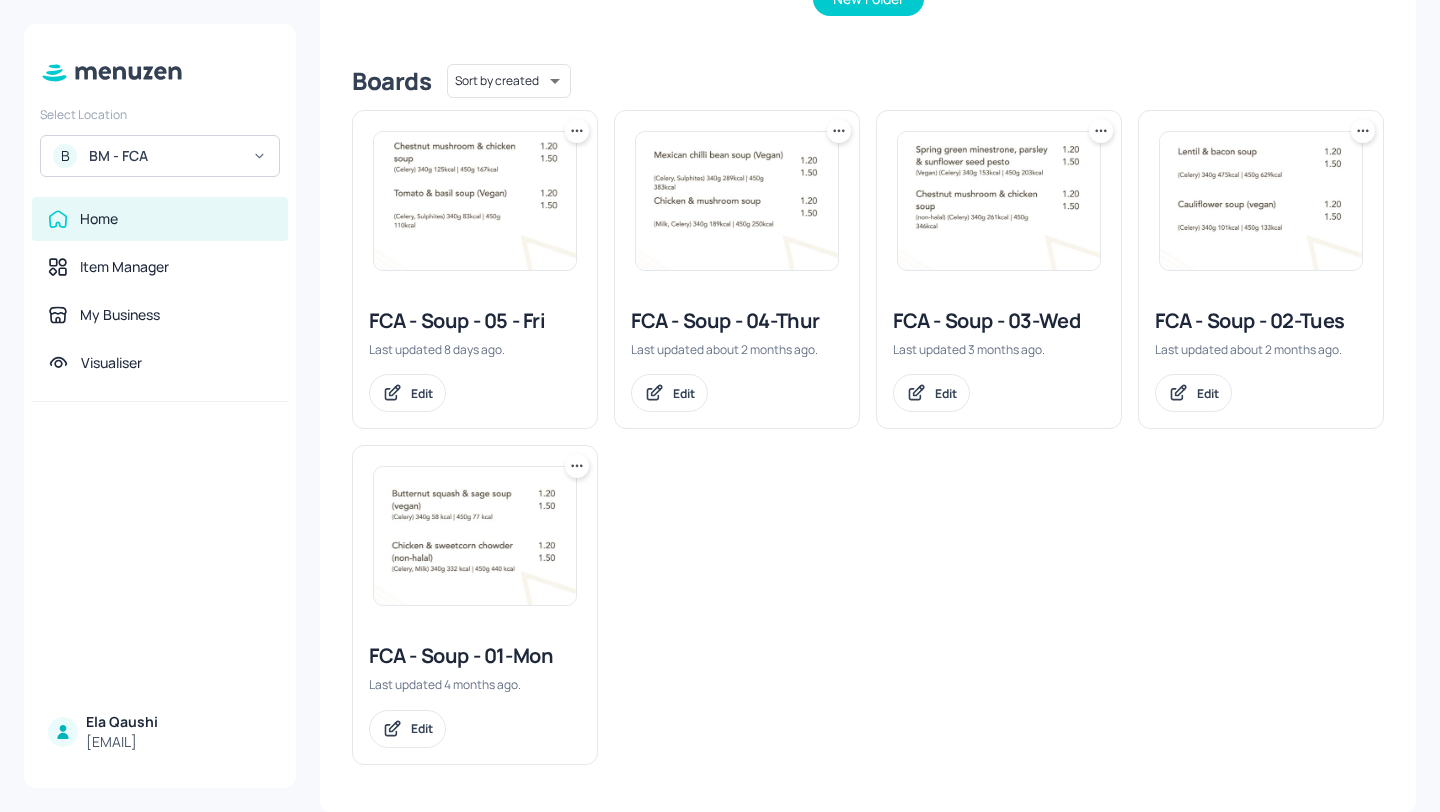 click on "FCA - Soup - 03-Wed" at bounding box center [999, 321] 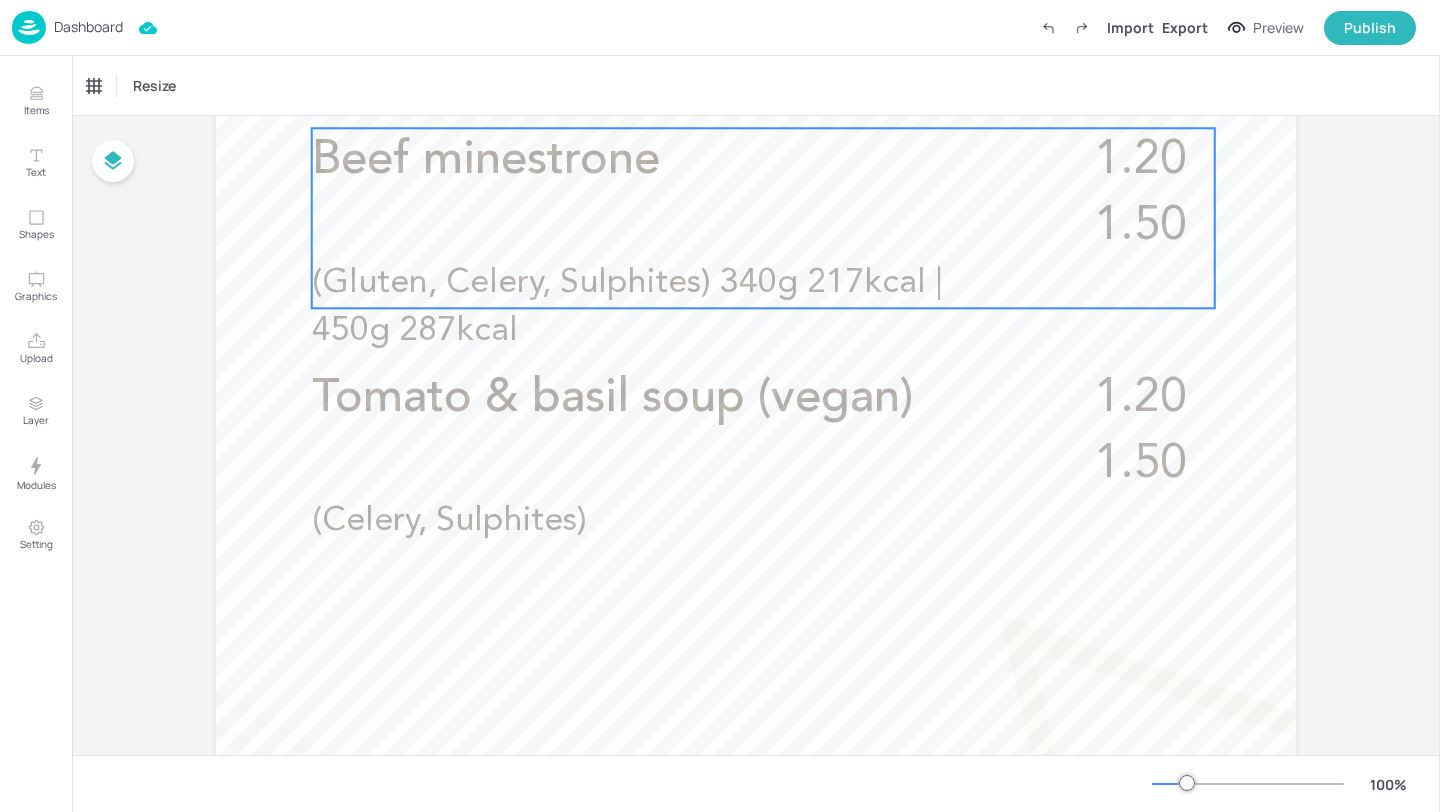 scroll, scrollTop: 711, scrollLeft: 0, axis: vertical 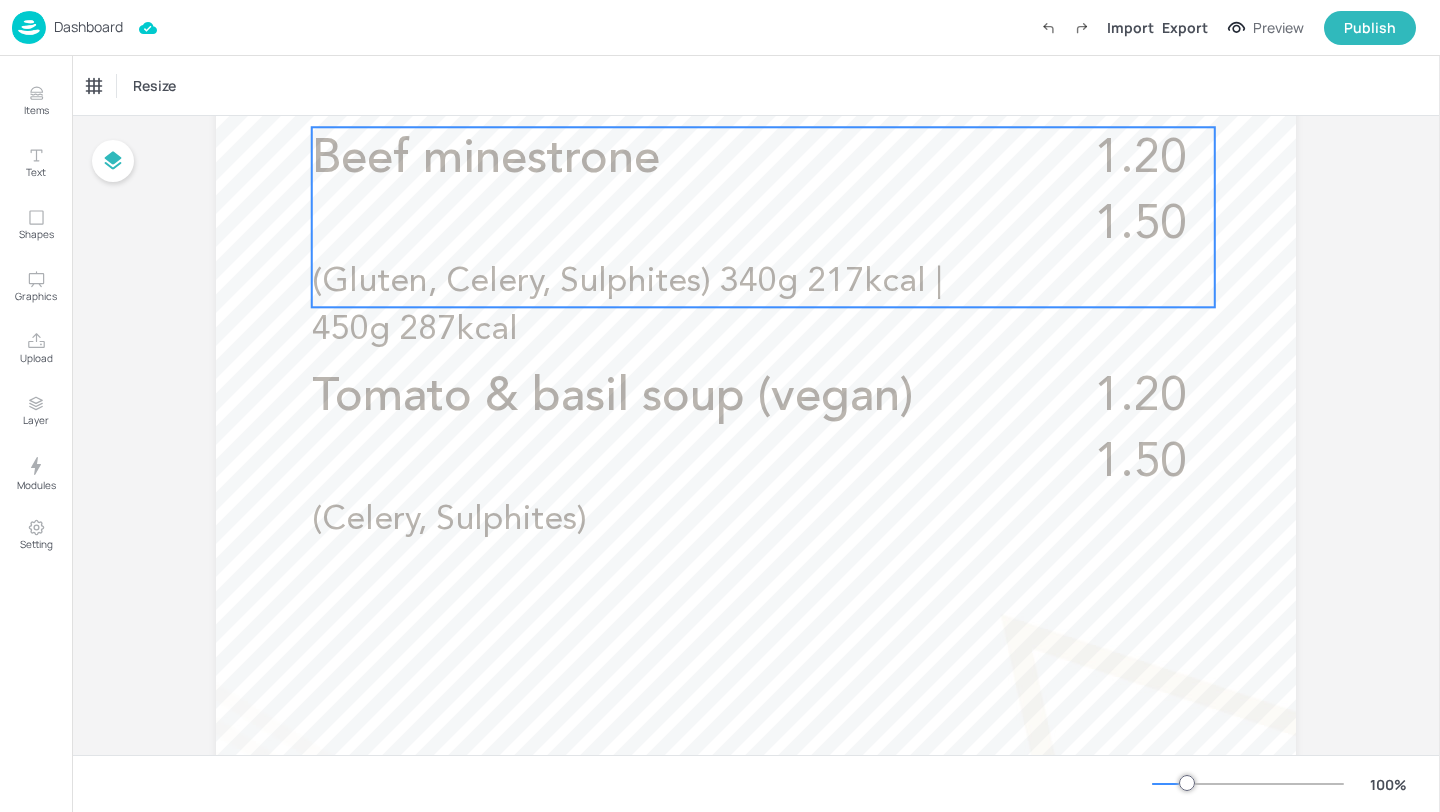 click on "(Gluten, Celery, Sulphites) 340g 217kcal | 450g 287kcal" at bounding box center [627, 306] 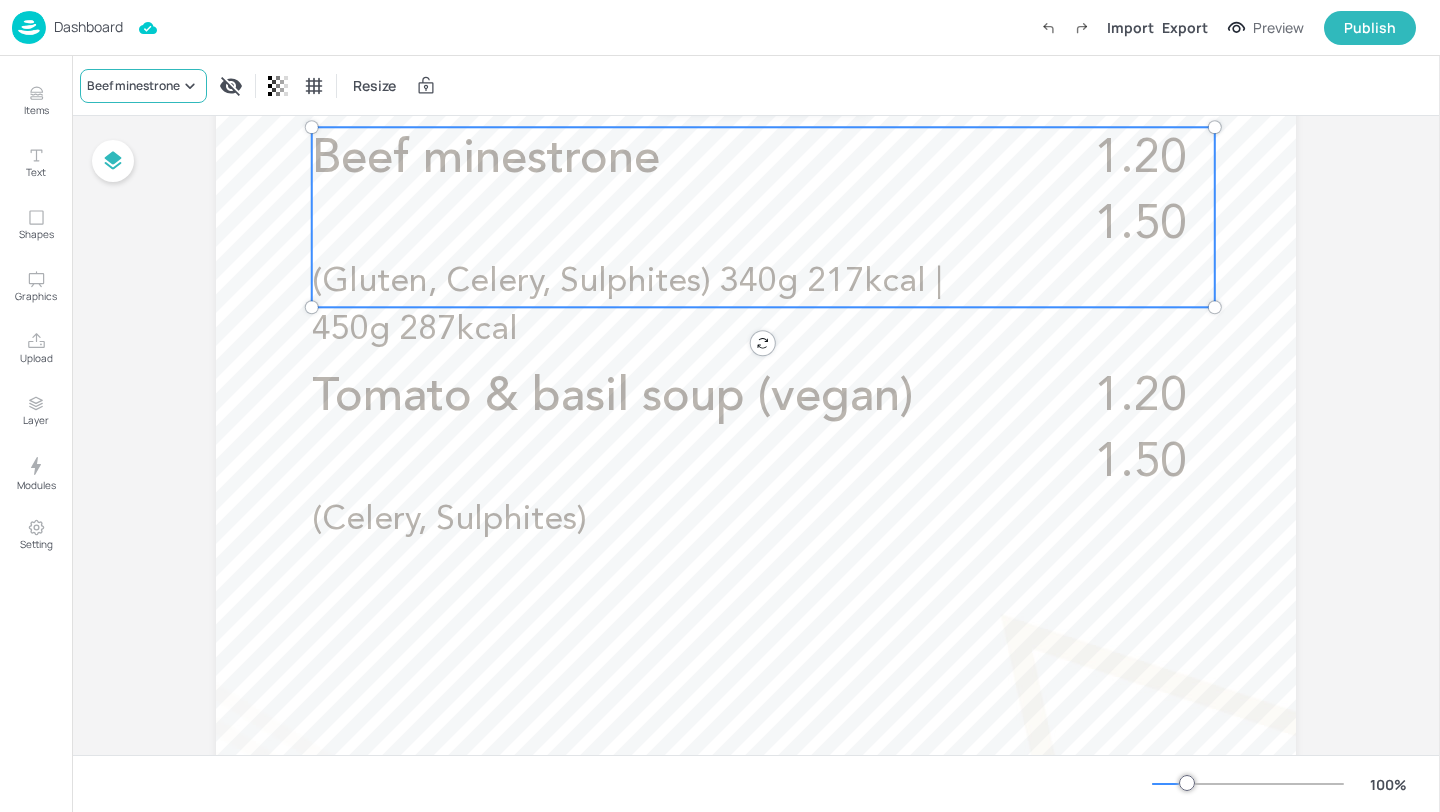 click on "Beef minestrone" at bounding box center [133, 86] 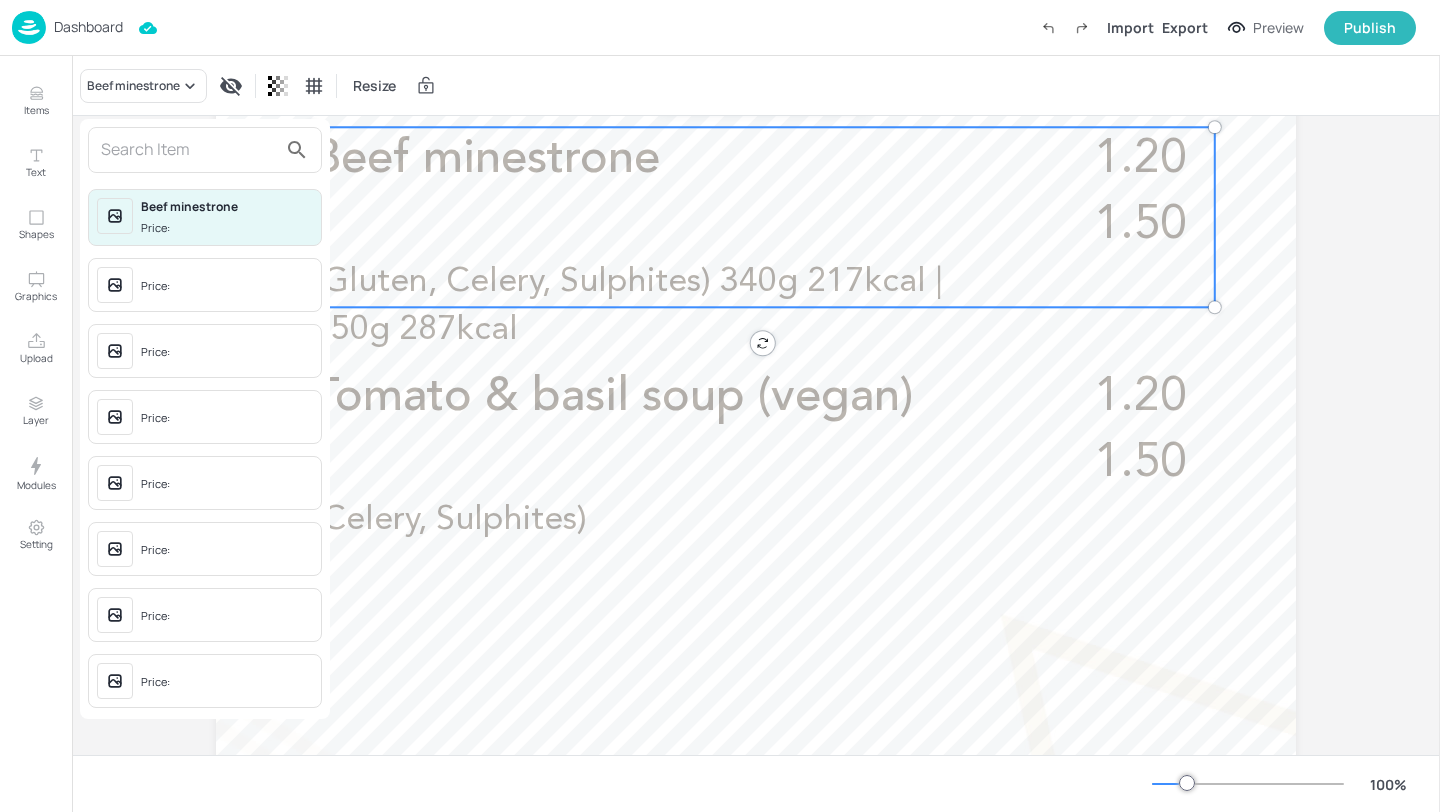 click at bounding box center (189, 150) 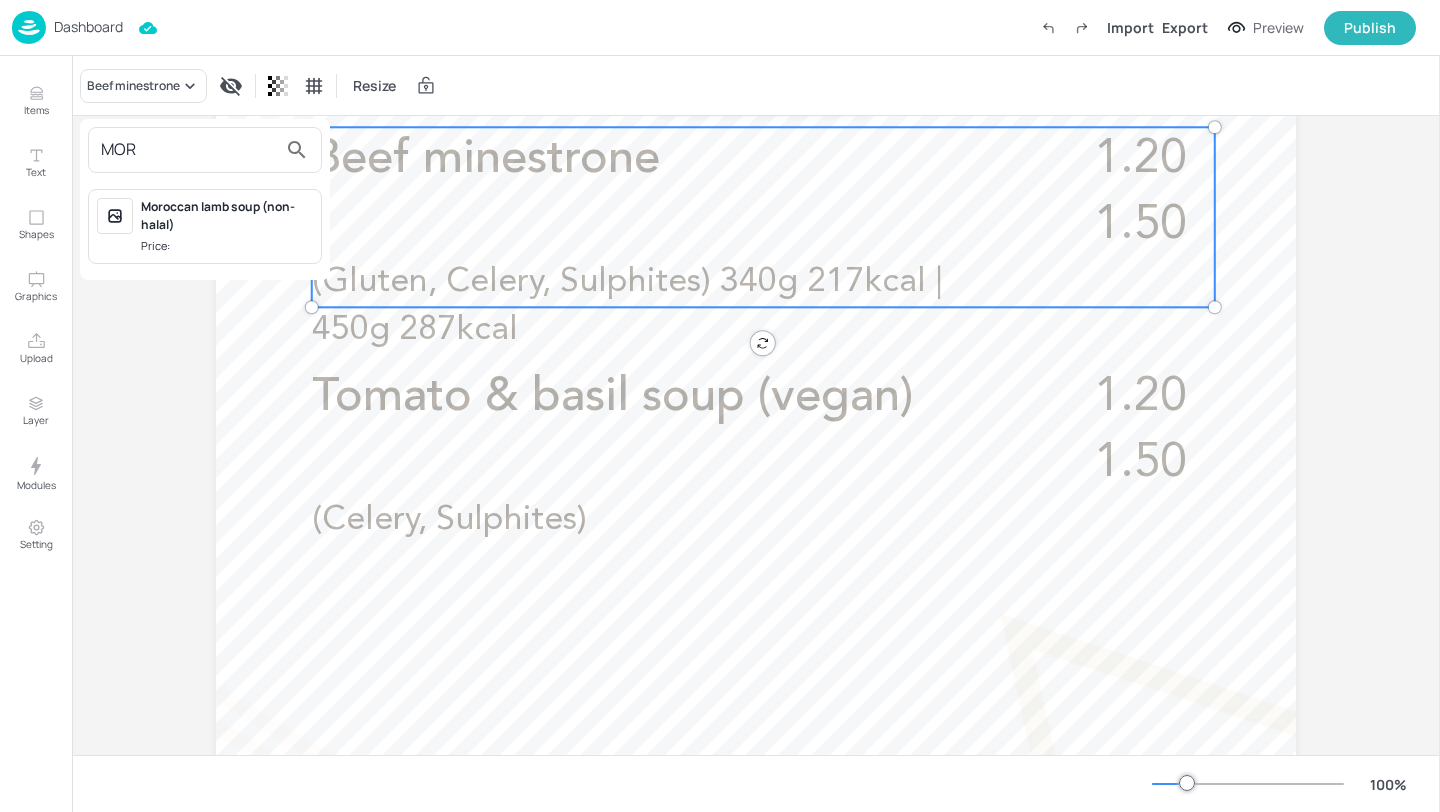 type on "MOR" 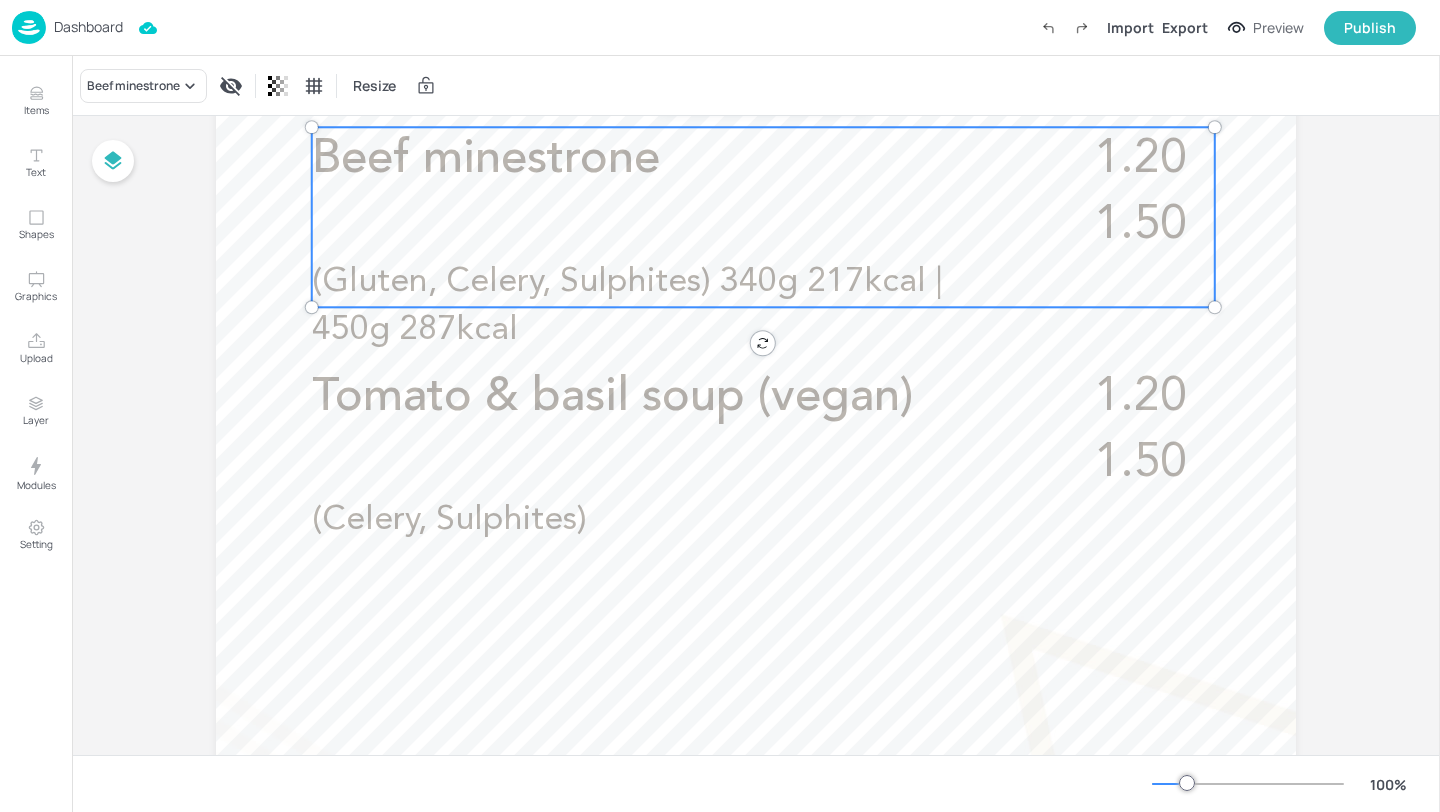 click on "1.20
1.50 Beef minestrone (Gluten, Celery, Sulphites) 340g 217kcal | 450g 287kcal" at bounding box center (763, 217) 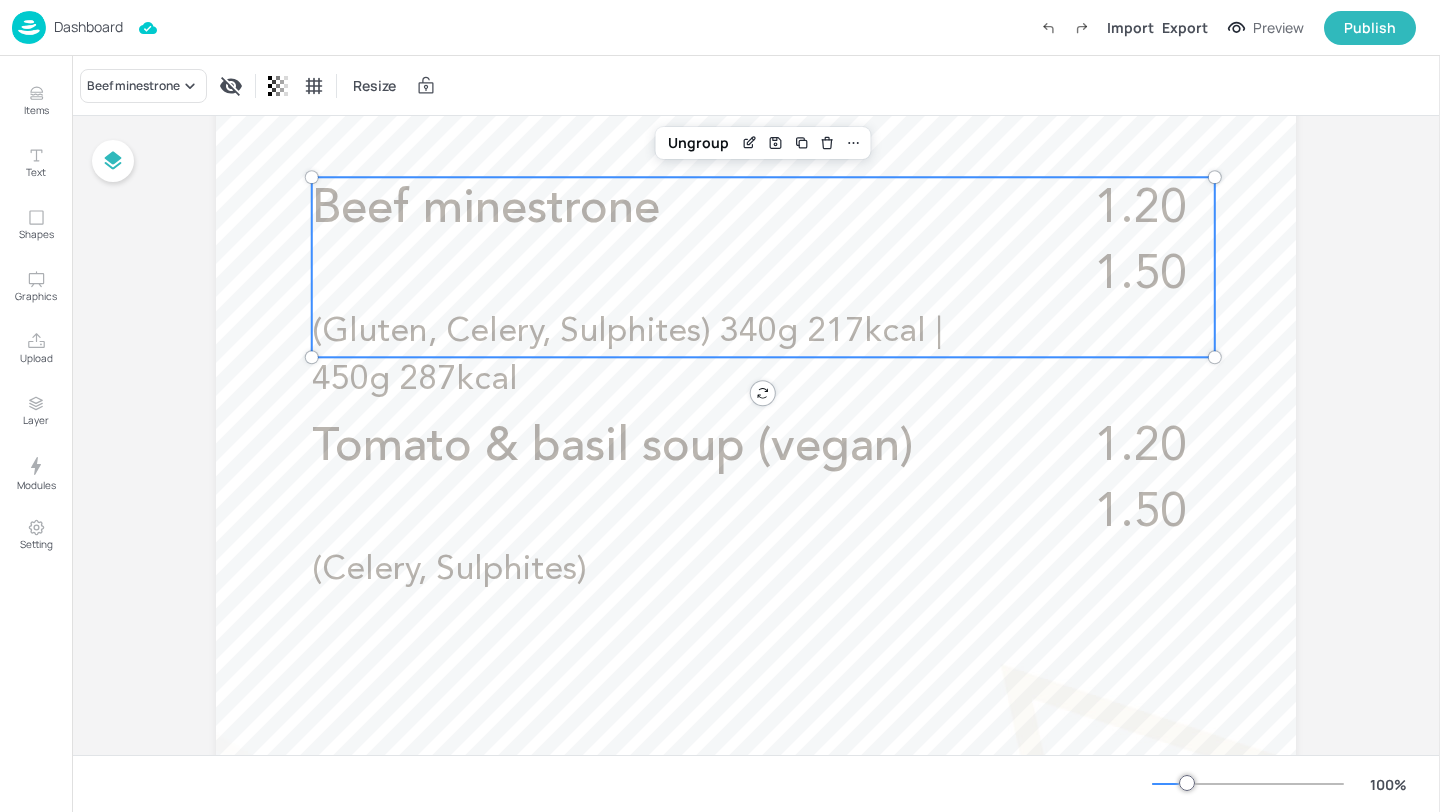 scroll, scrollTop: 648, scrollLeft: 0, axis: vertical 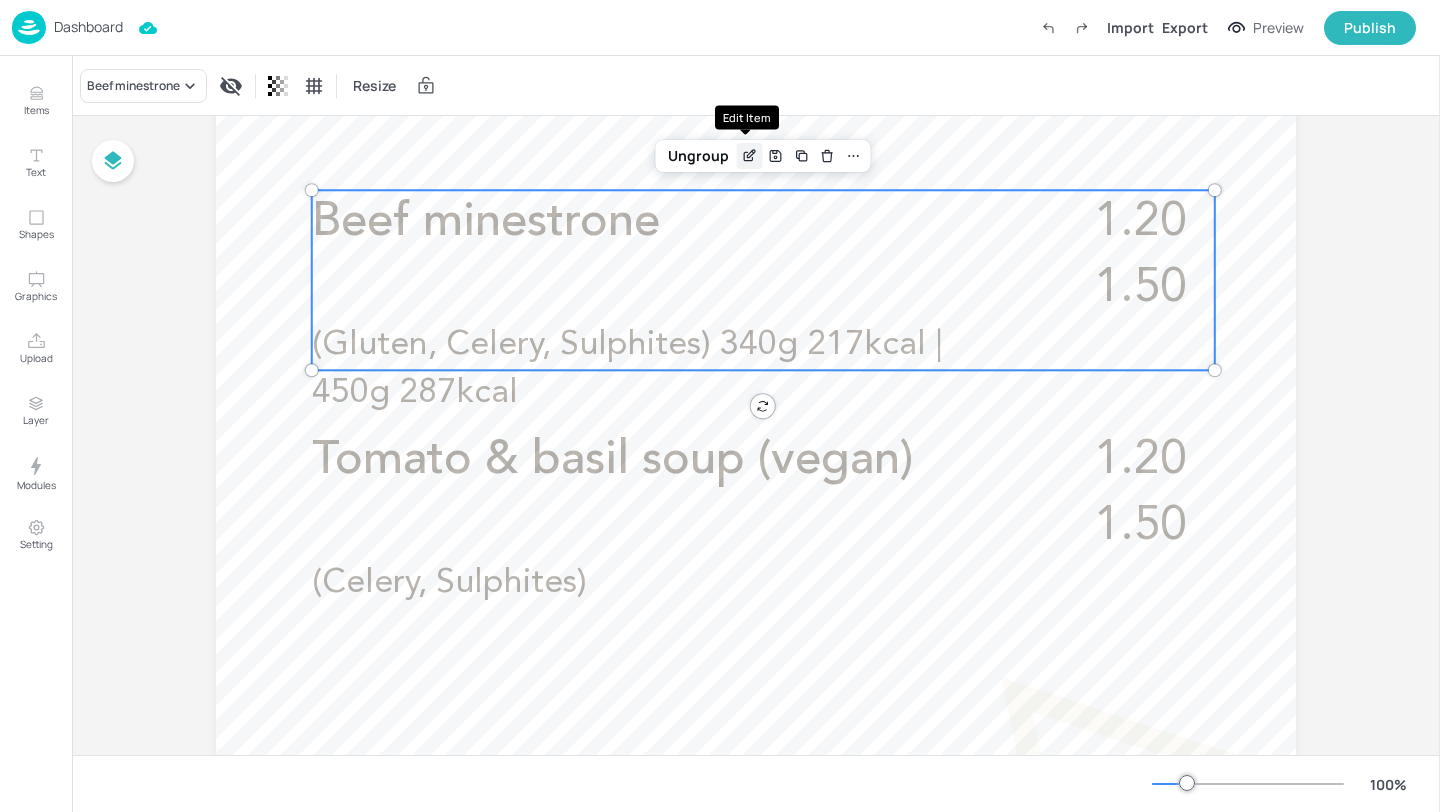click 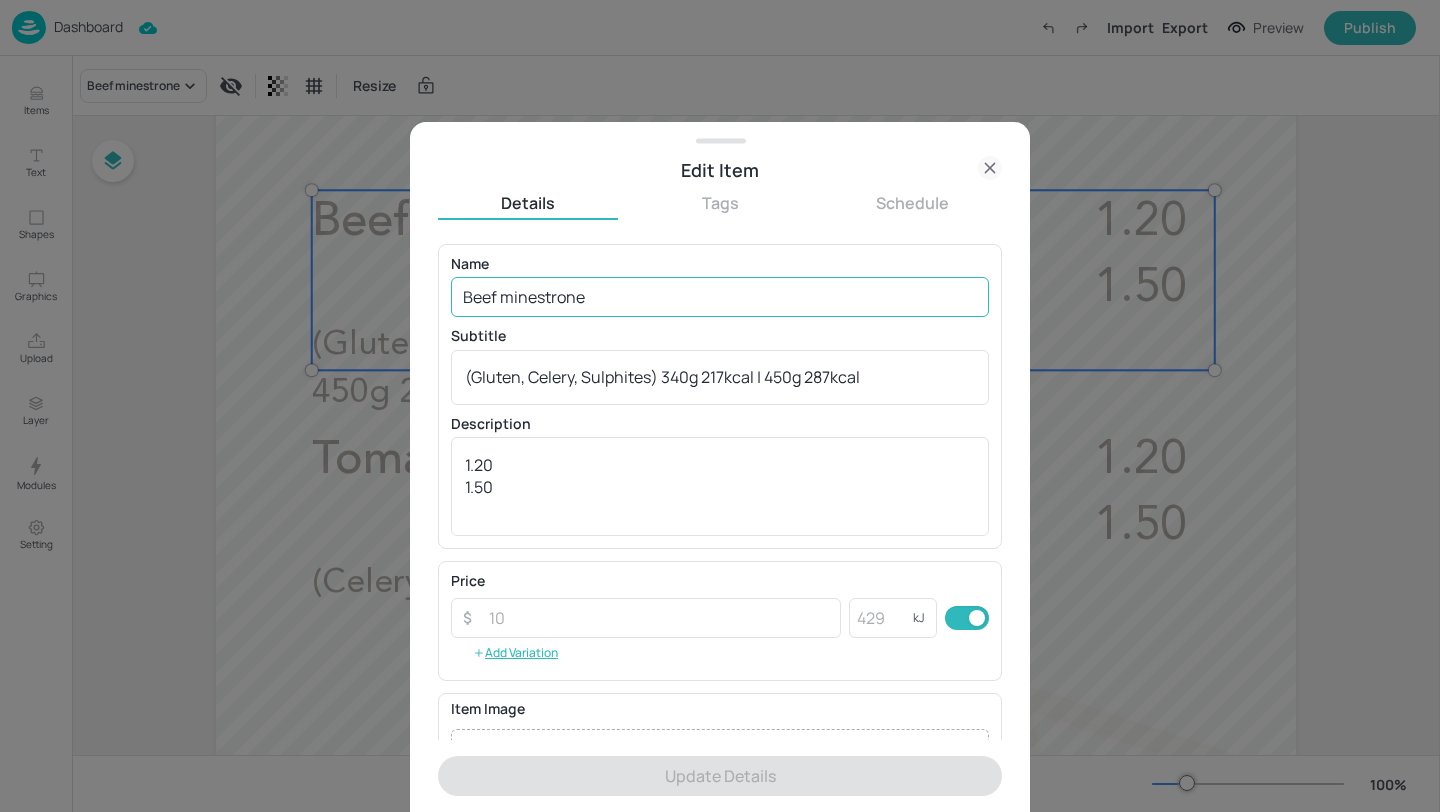 click on "Beef minestrone" at bounding box center (720, 297) 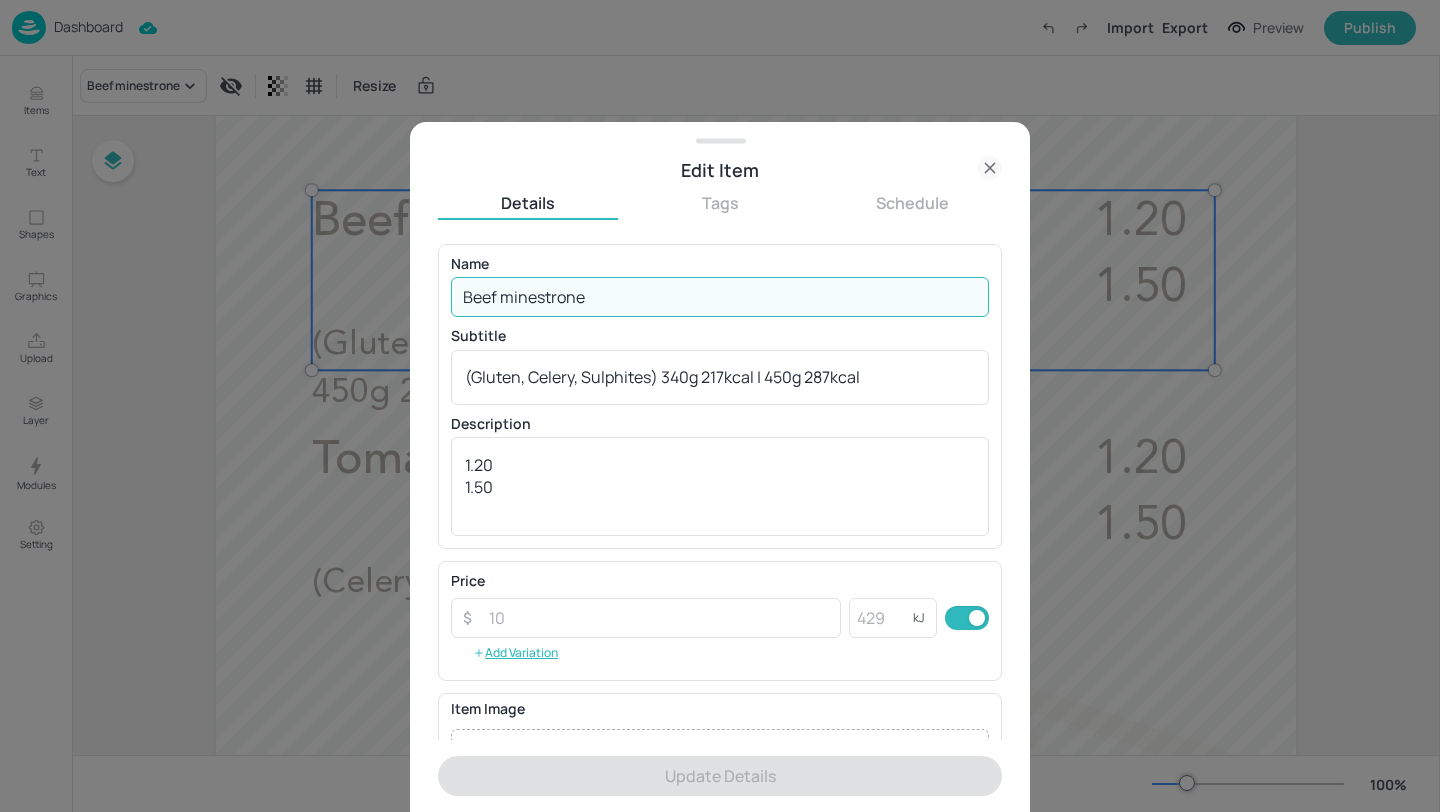 drag, startPoint x: 640, startPoint y: 298, endPoint x: 380, endPoint y: 264, distance: 262.21365 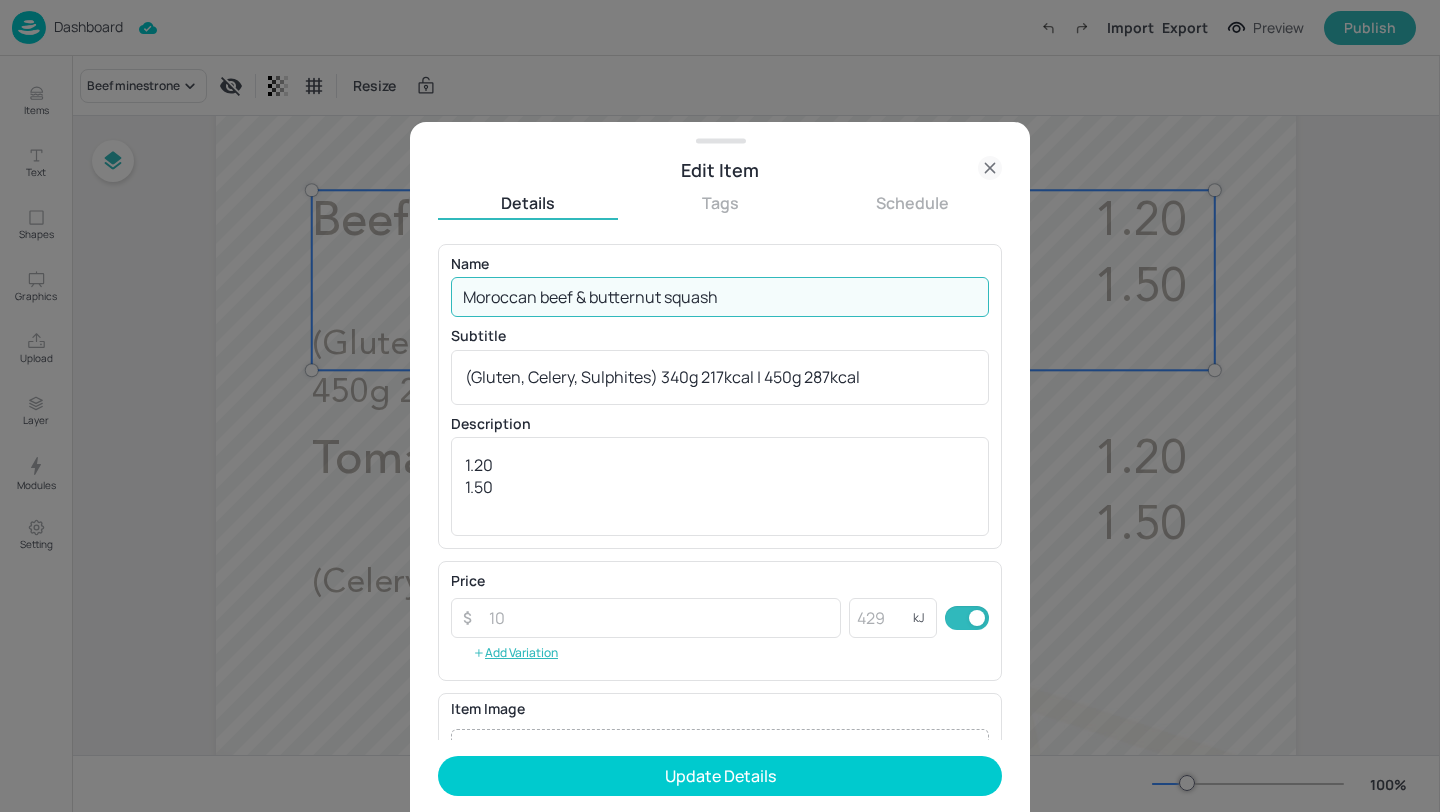 click on "Moroccan beef & butternut squash" at bounding box center (720, 297) 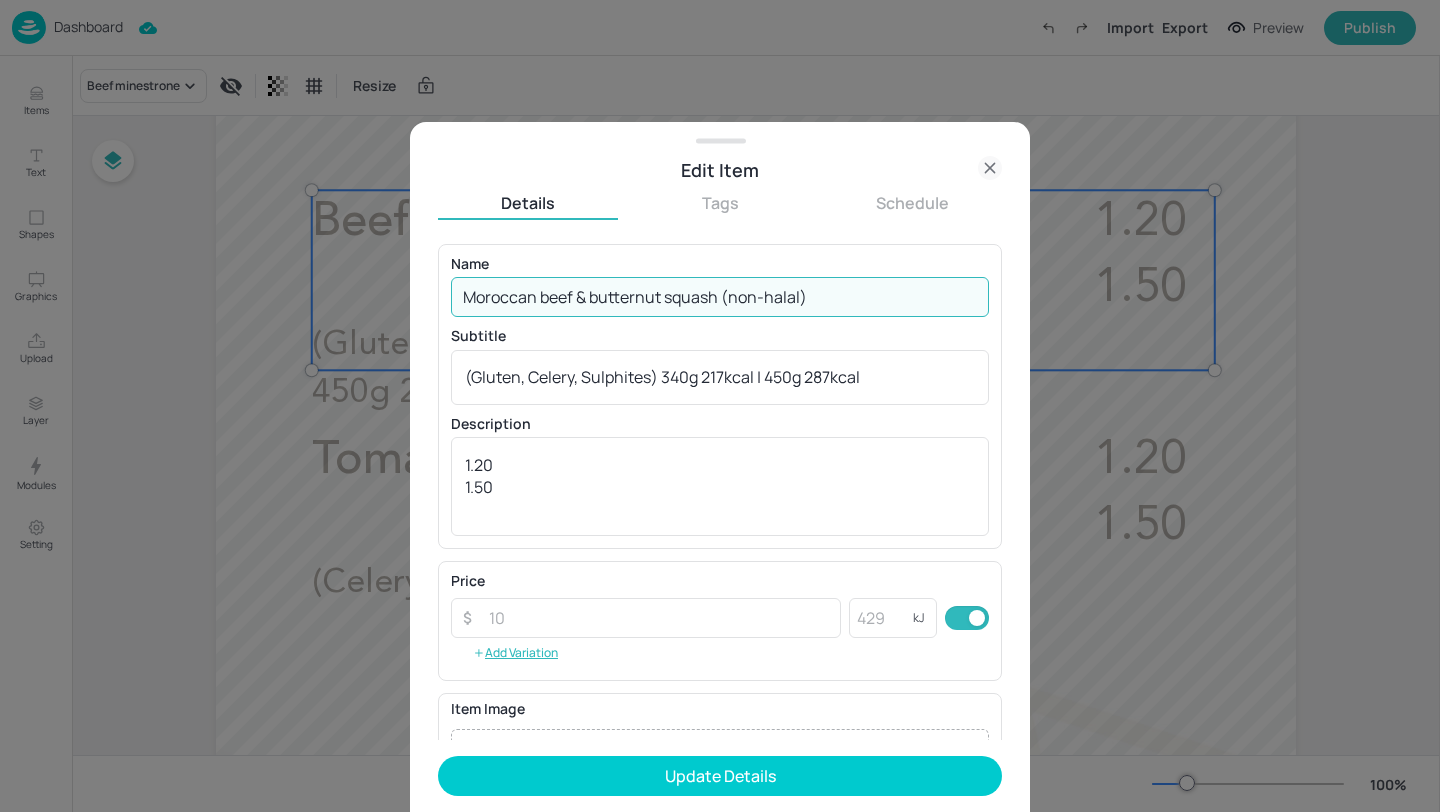 type on "Moroccan beef & butternut squash (non-halal)" 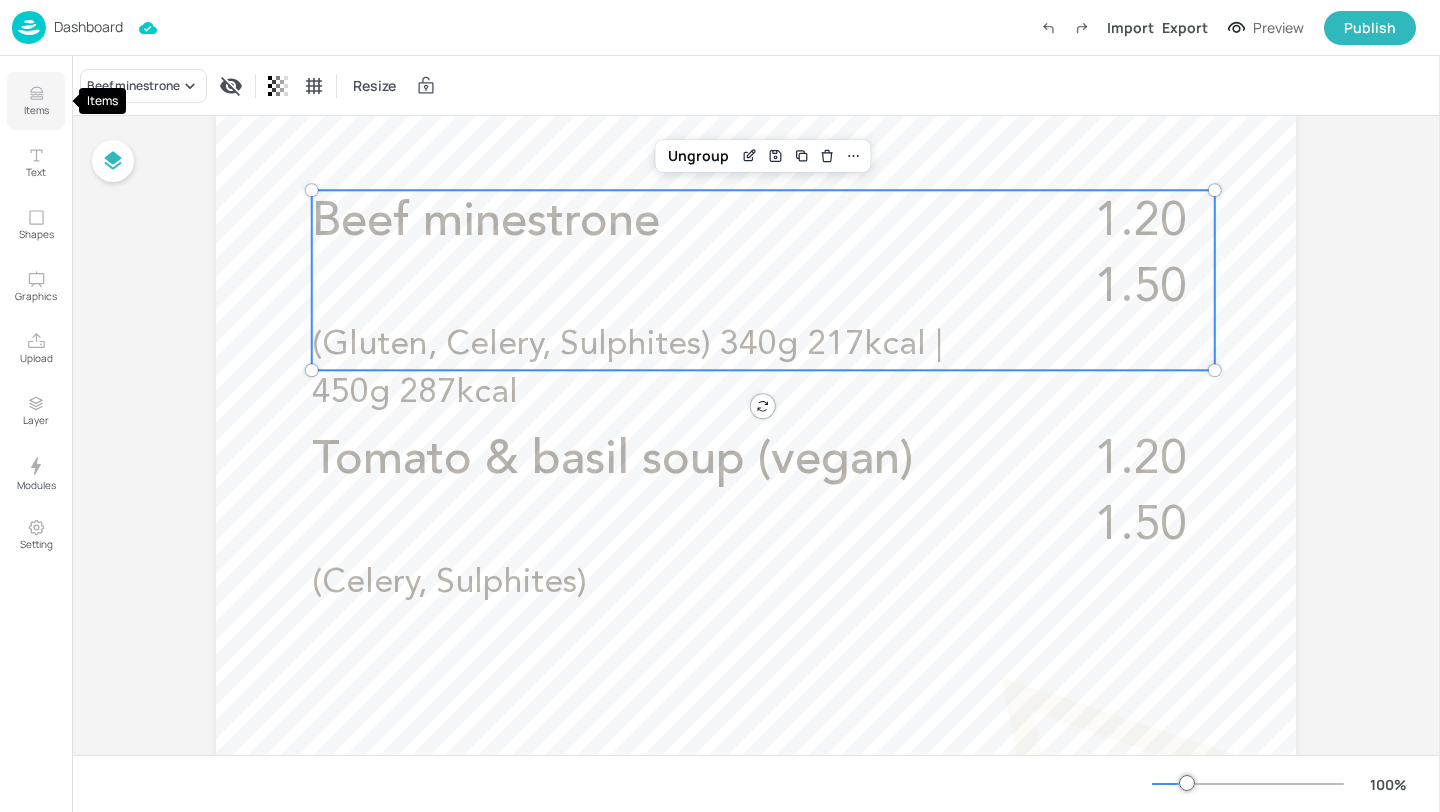 click on "Items" at bounding box center [36, 101] 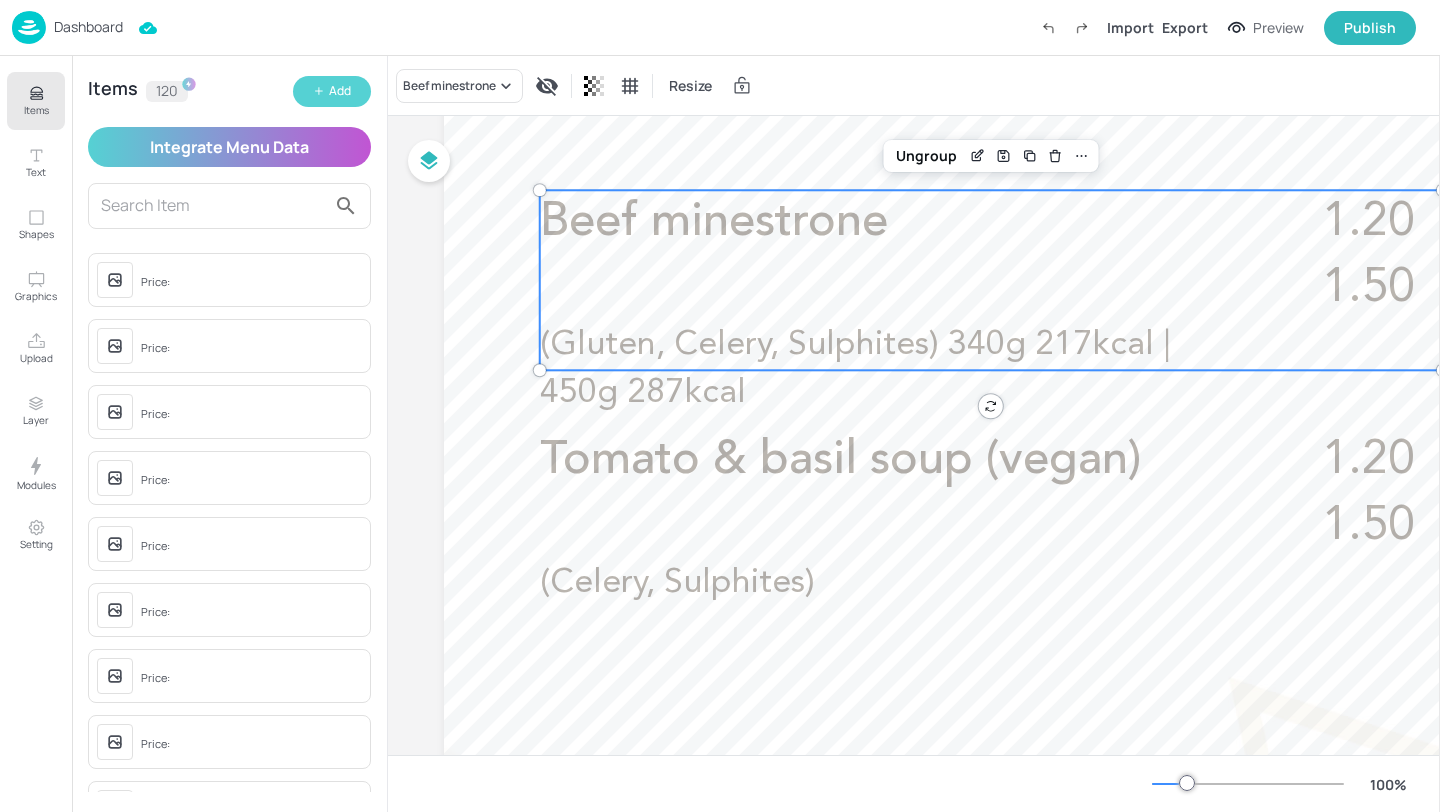 click on "Add" at bounding box center (332, 91) 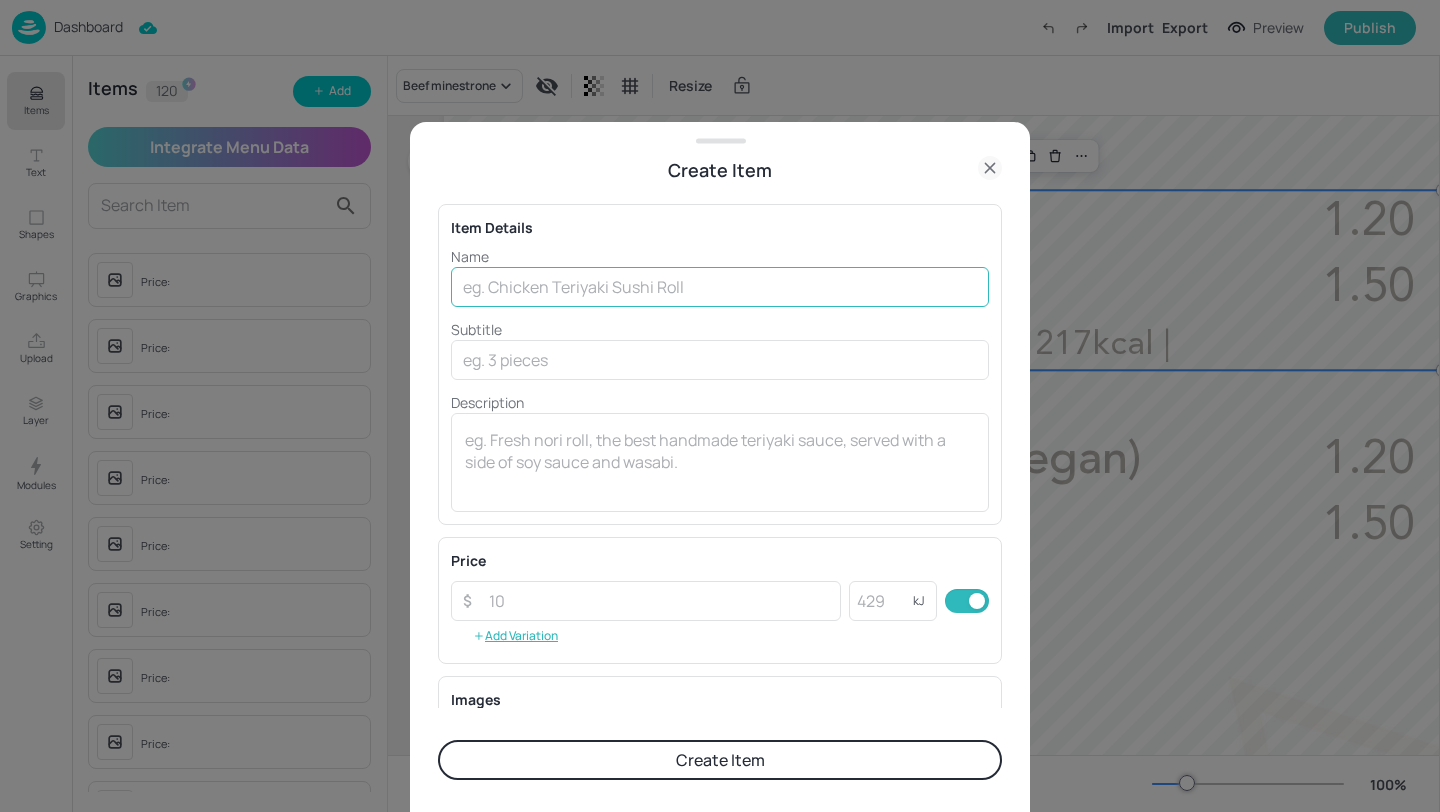 click at bounding box center (720, 287) 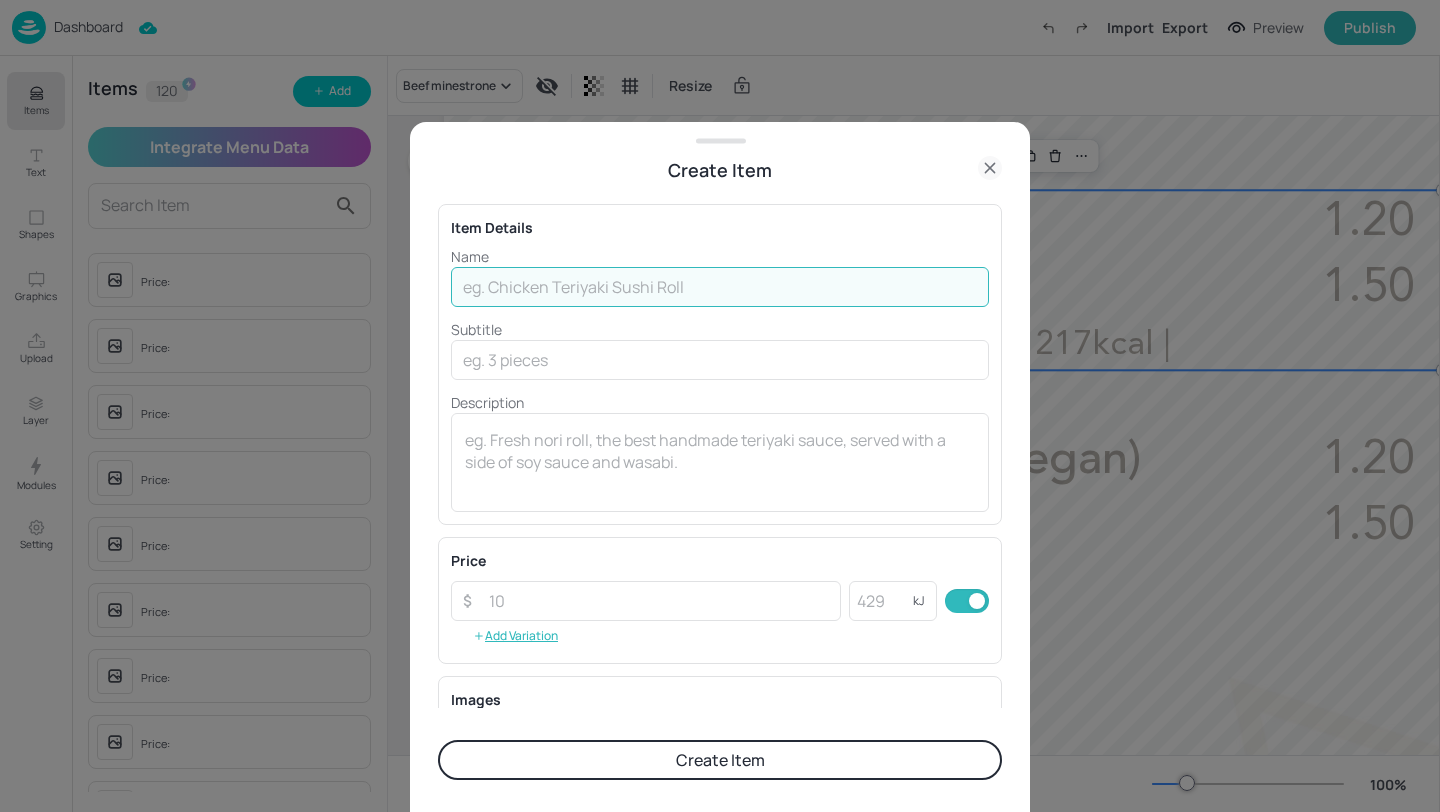 paste on "Moroccan beef & butternut squash soup" 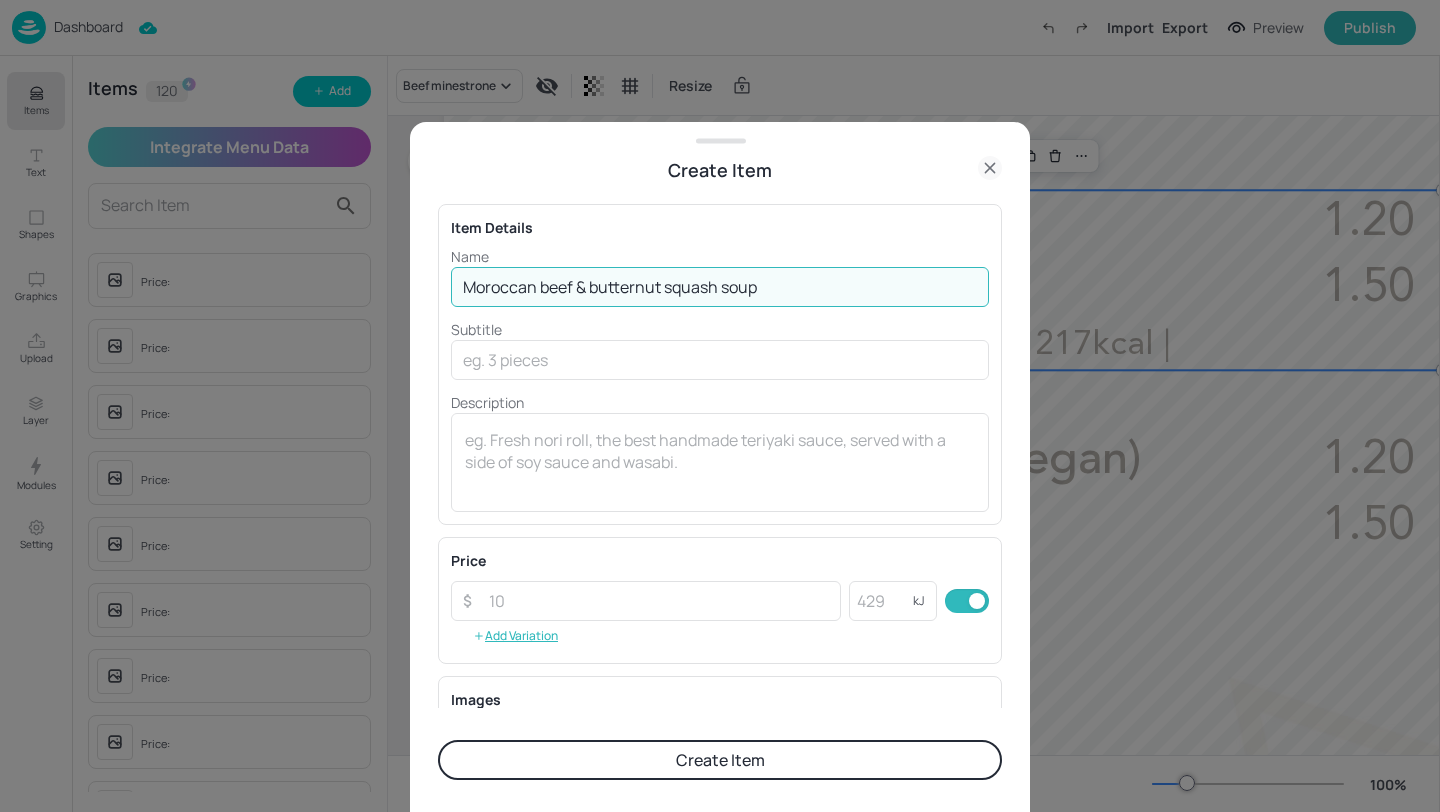 click on "Moroccan beef & butternut squash soup" at bounding box center (720, 287) 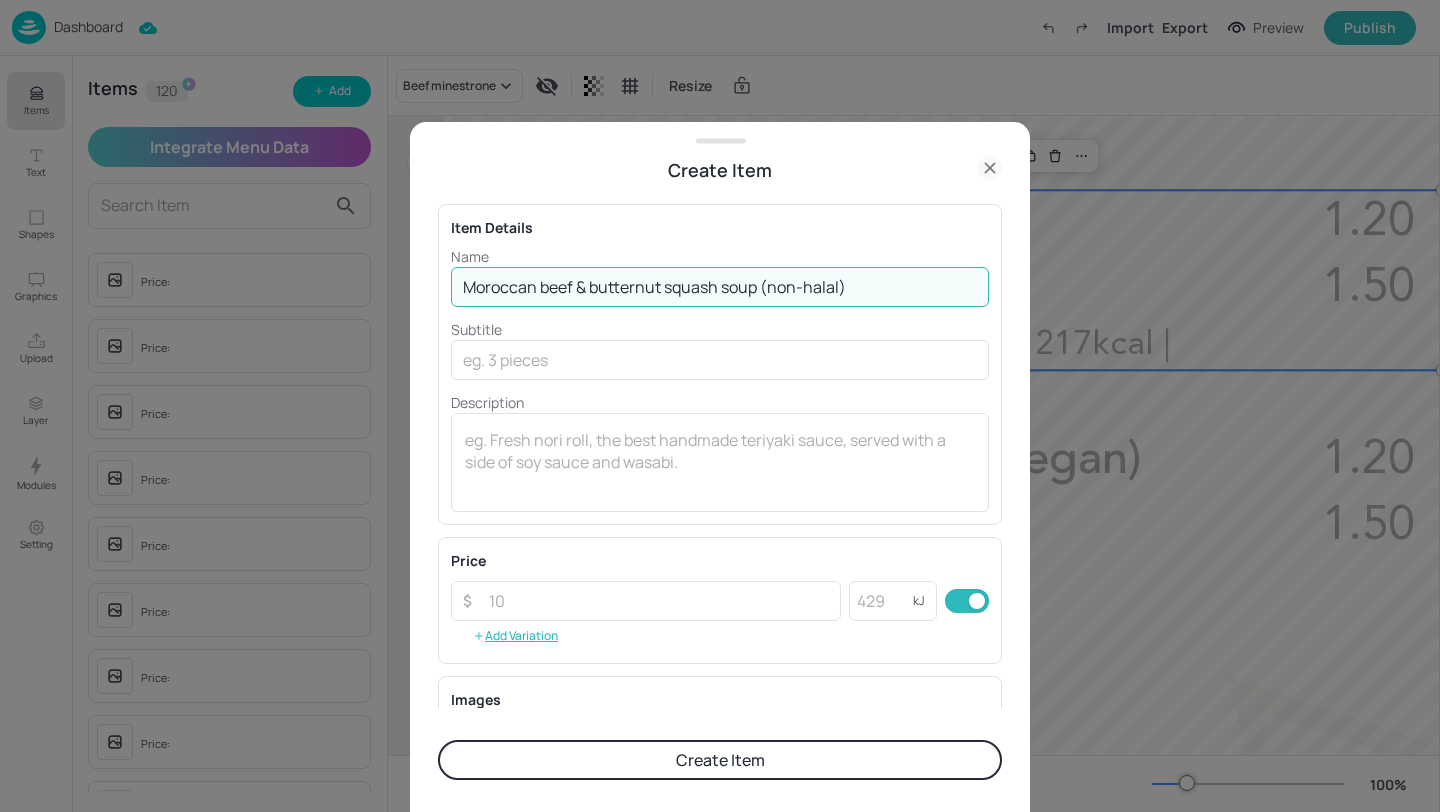 type on "Moroccan beef & butternut squash soup (non-halal)" 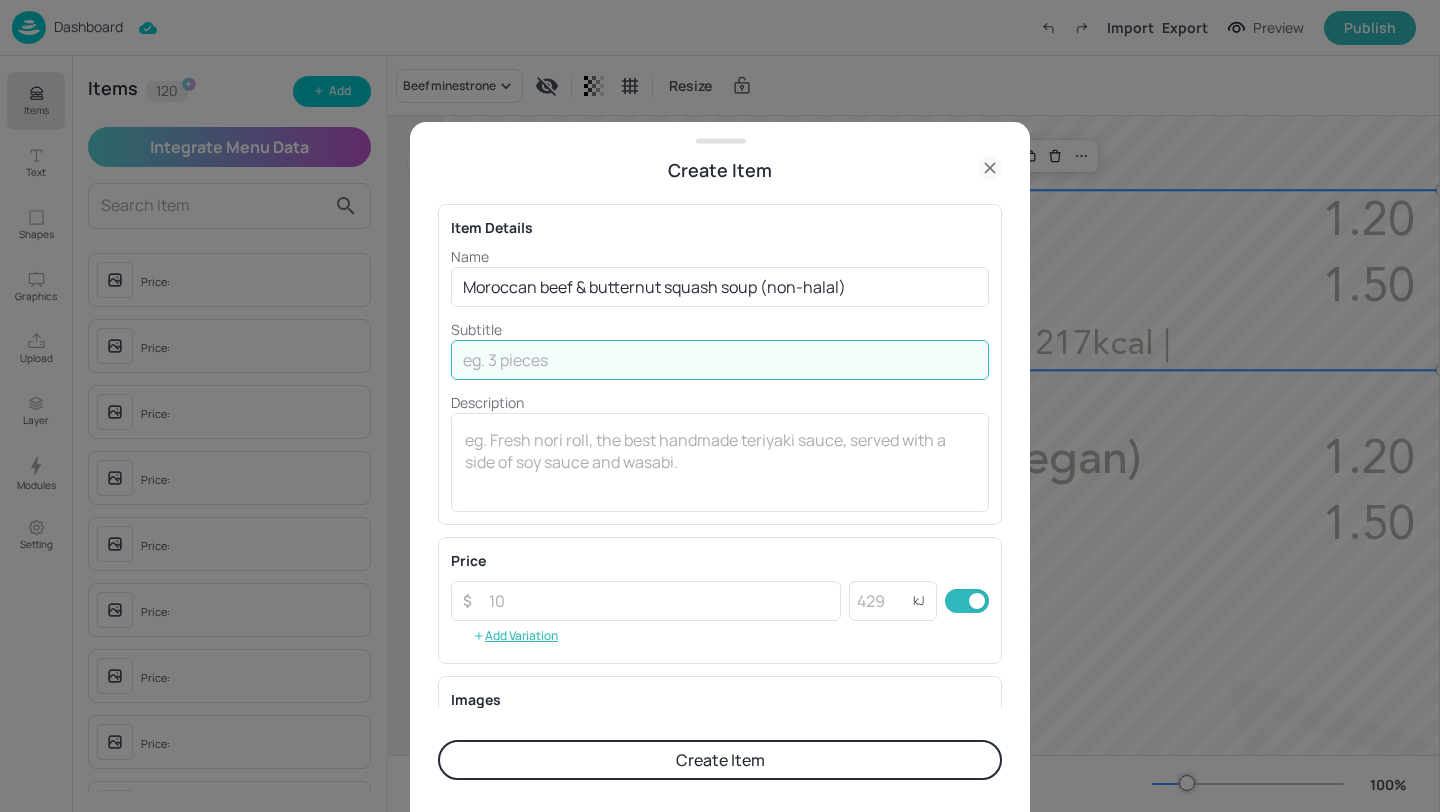 click at bounding box center (720, 360) 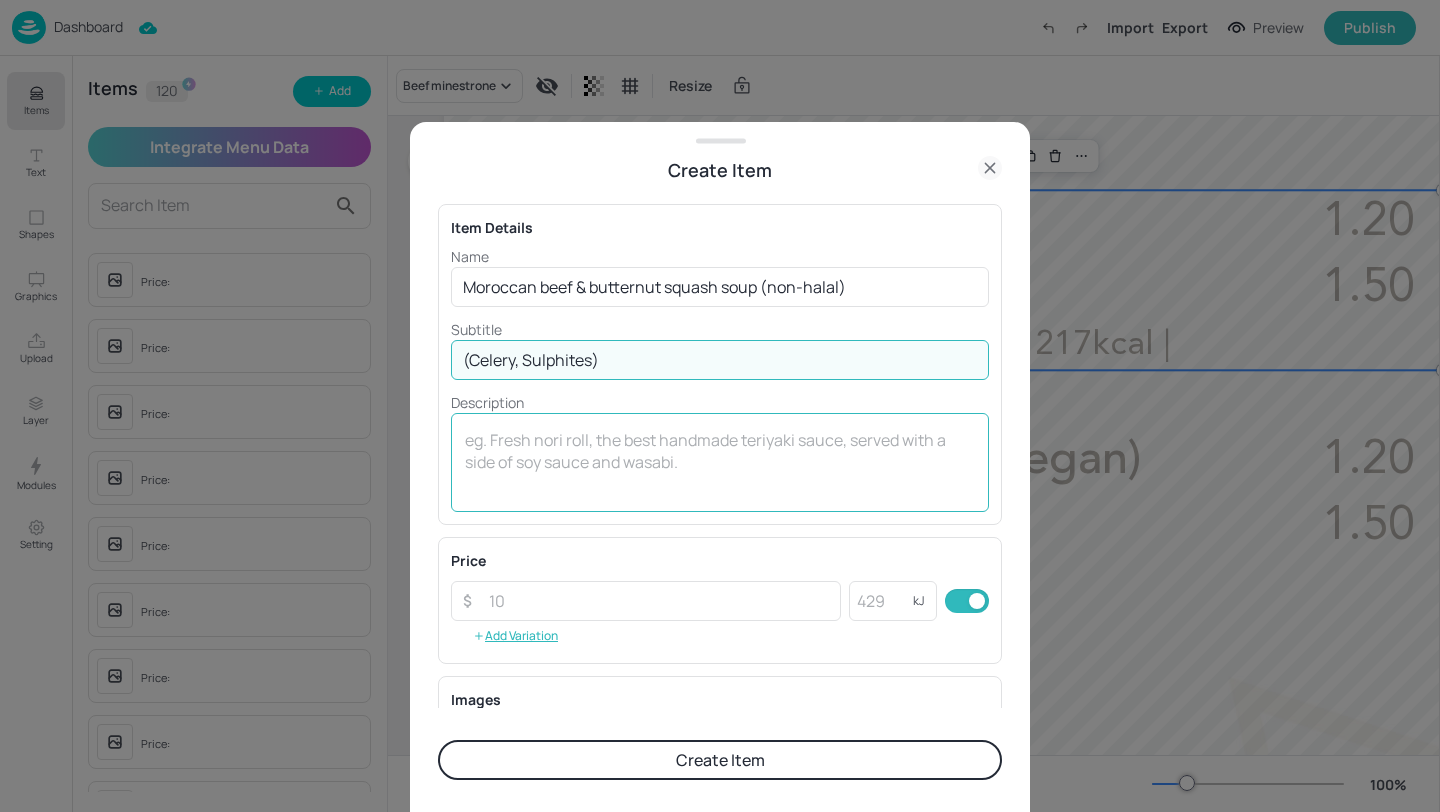 type on "(Celery, Sulphites)" 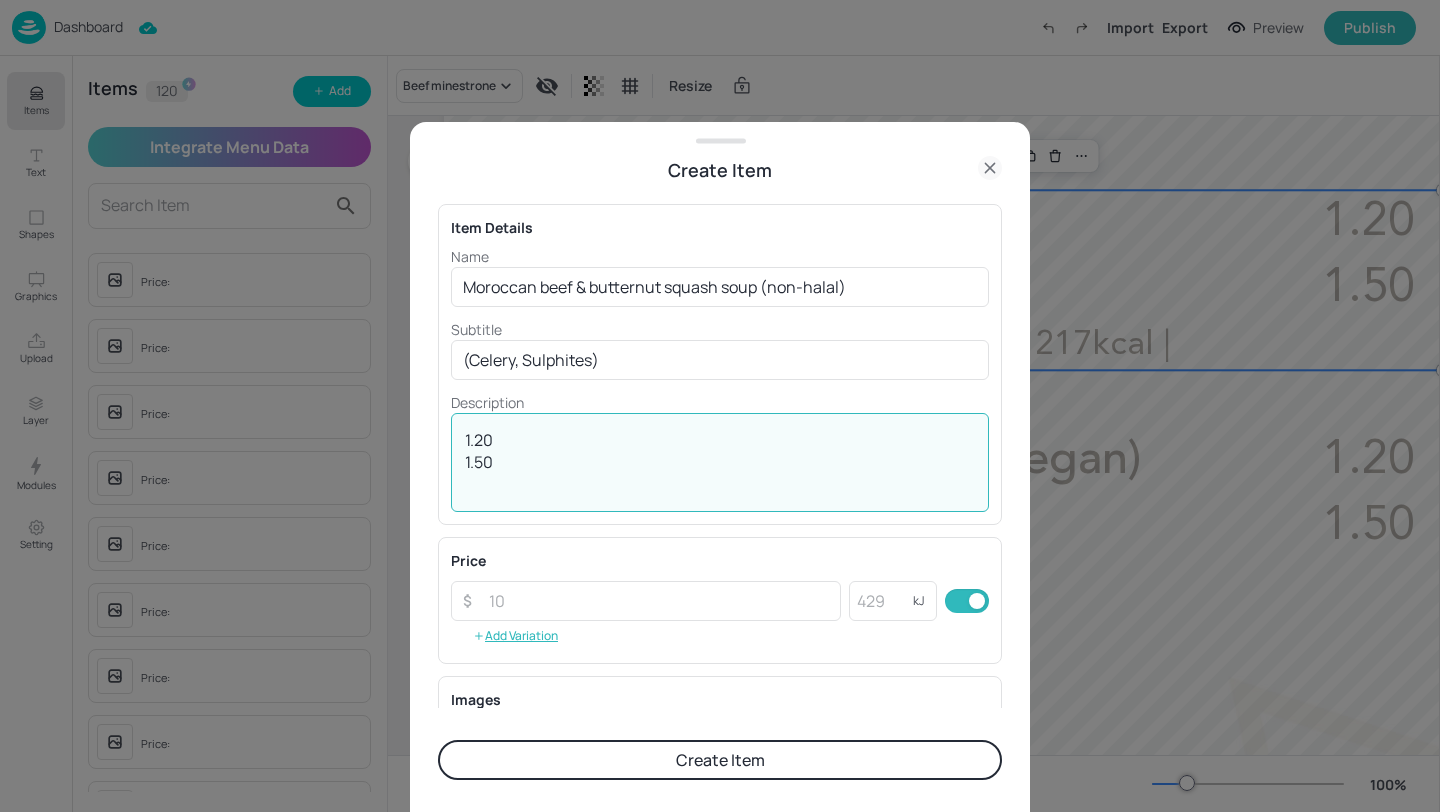 type on "1.20
1.50" 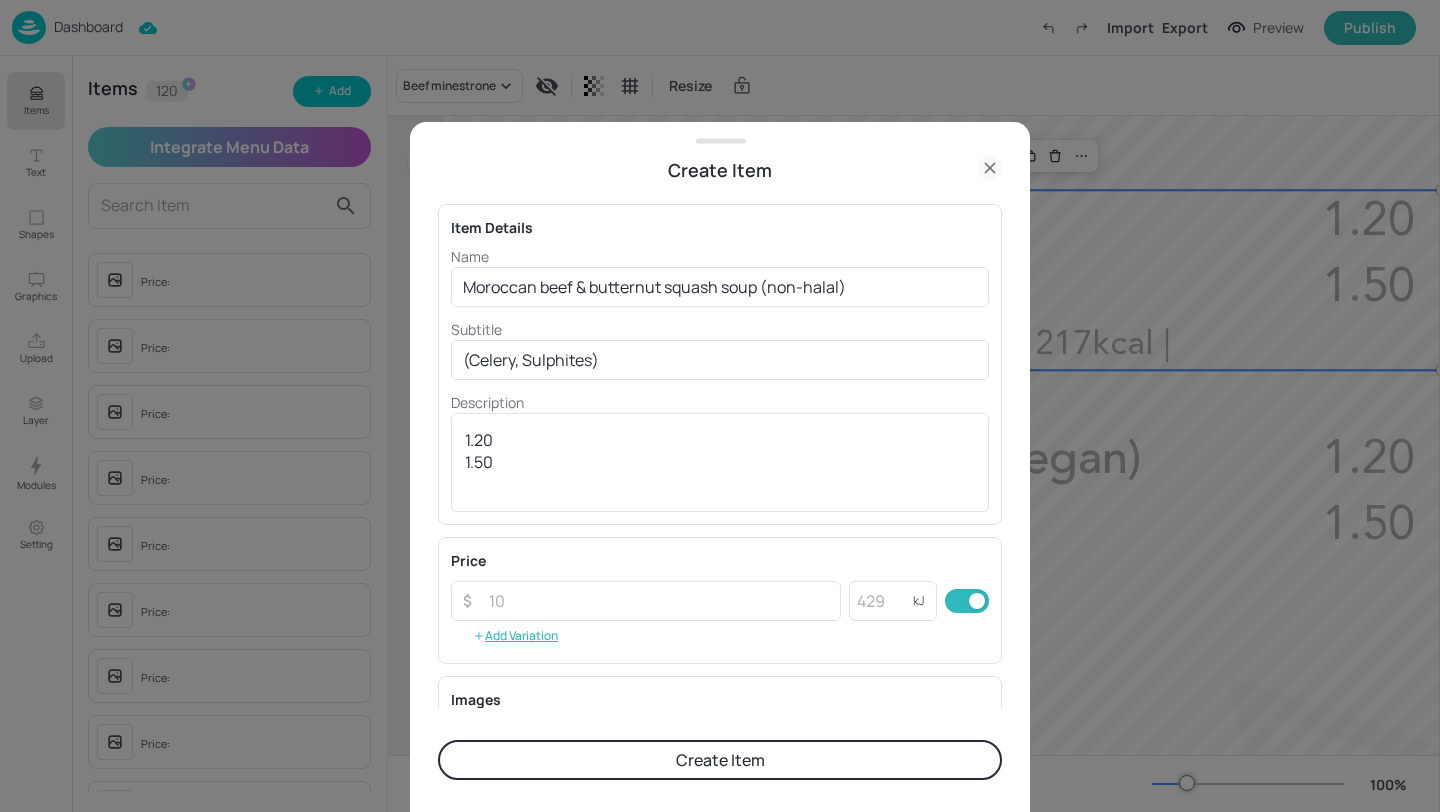 click on "Create Item" at bounding box center [720, 760] 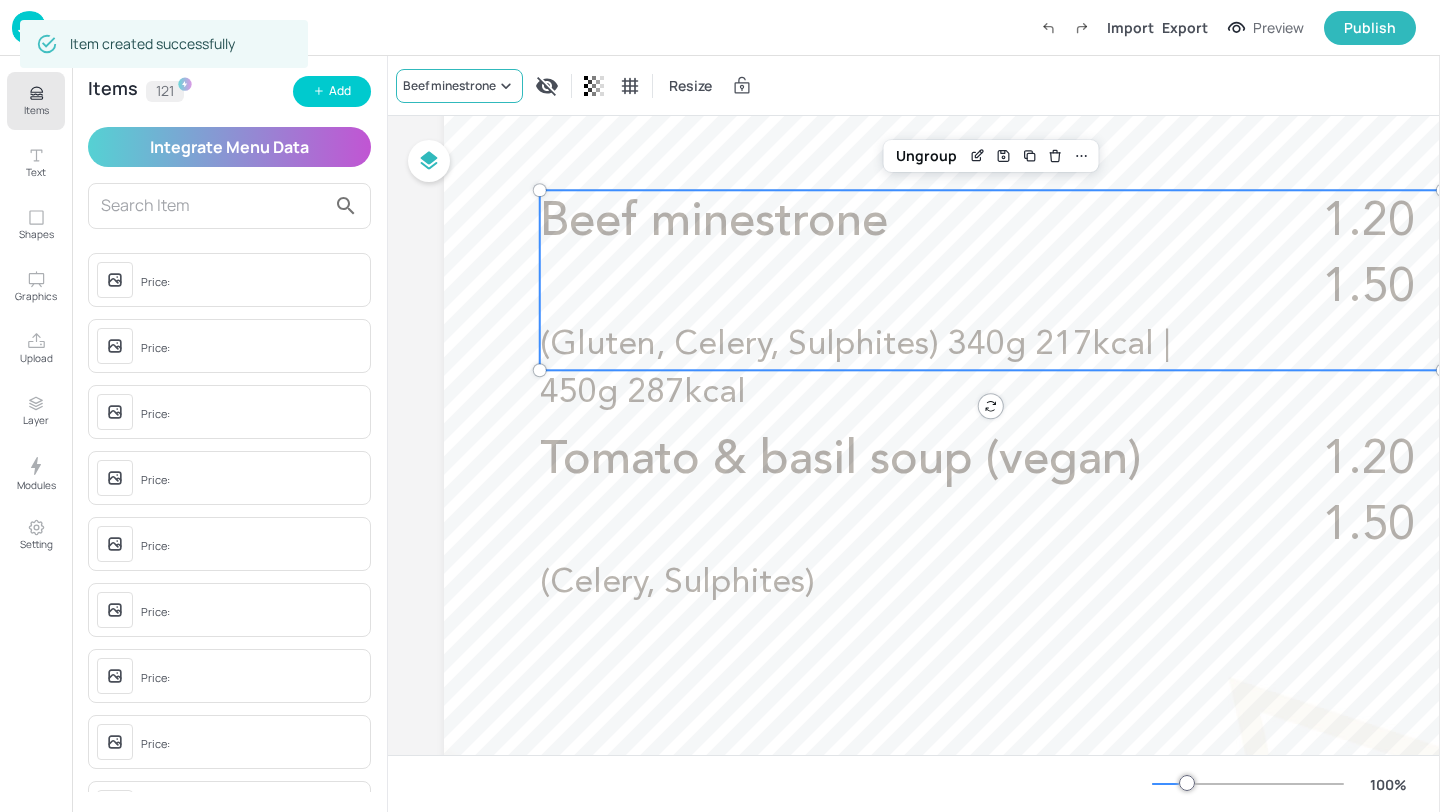 click on "Beef minestrone" at bounding box center (459, 86) 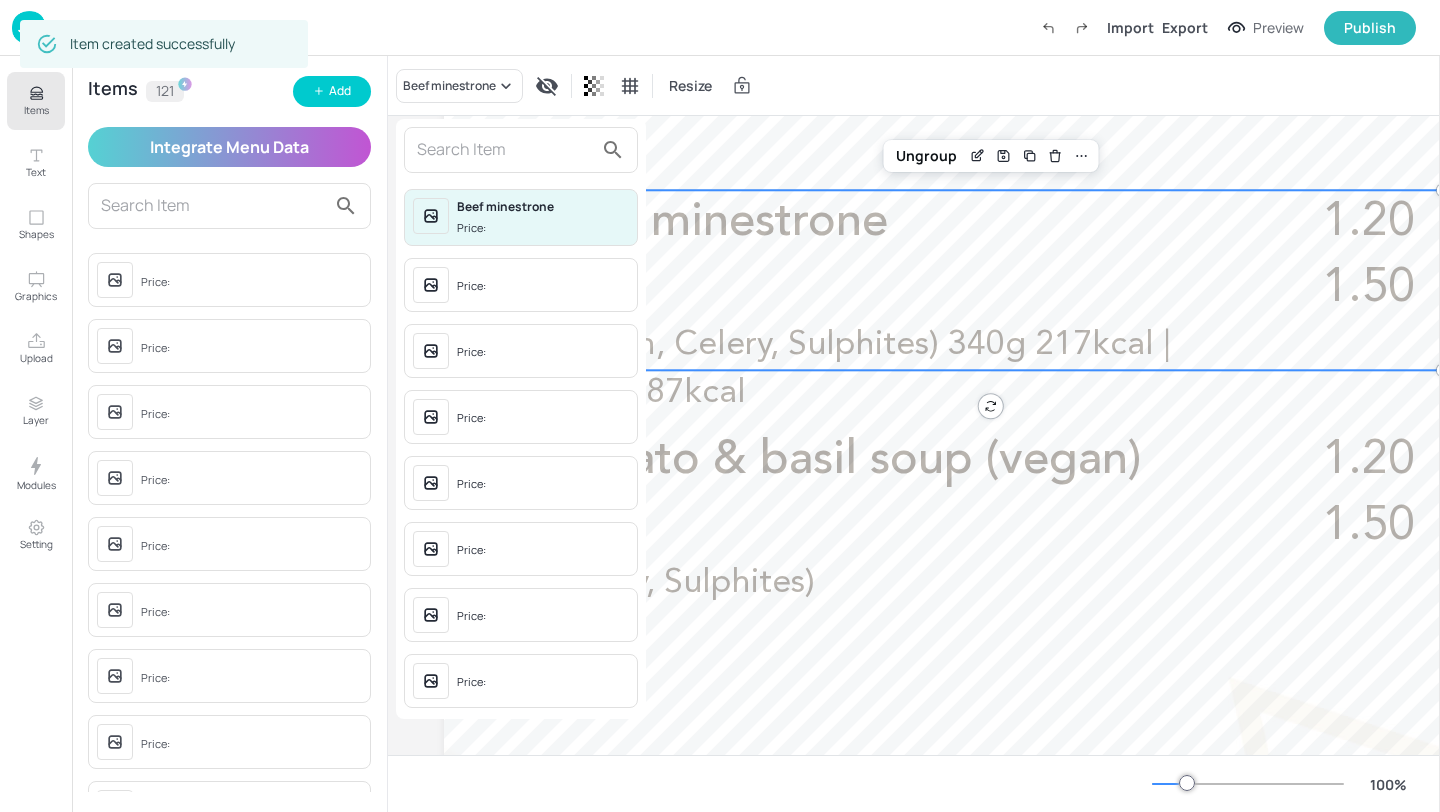 click at bounding box center [505, 150] 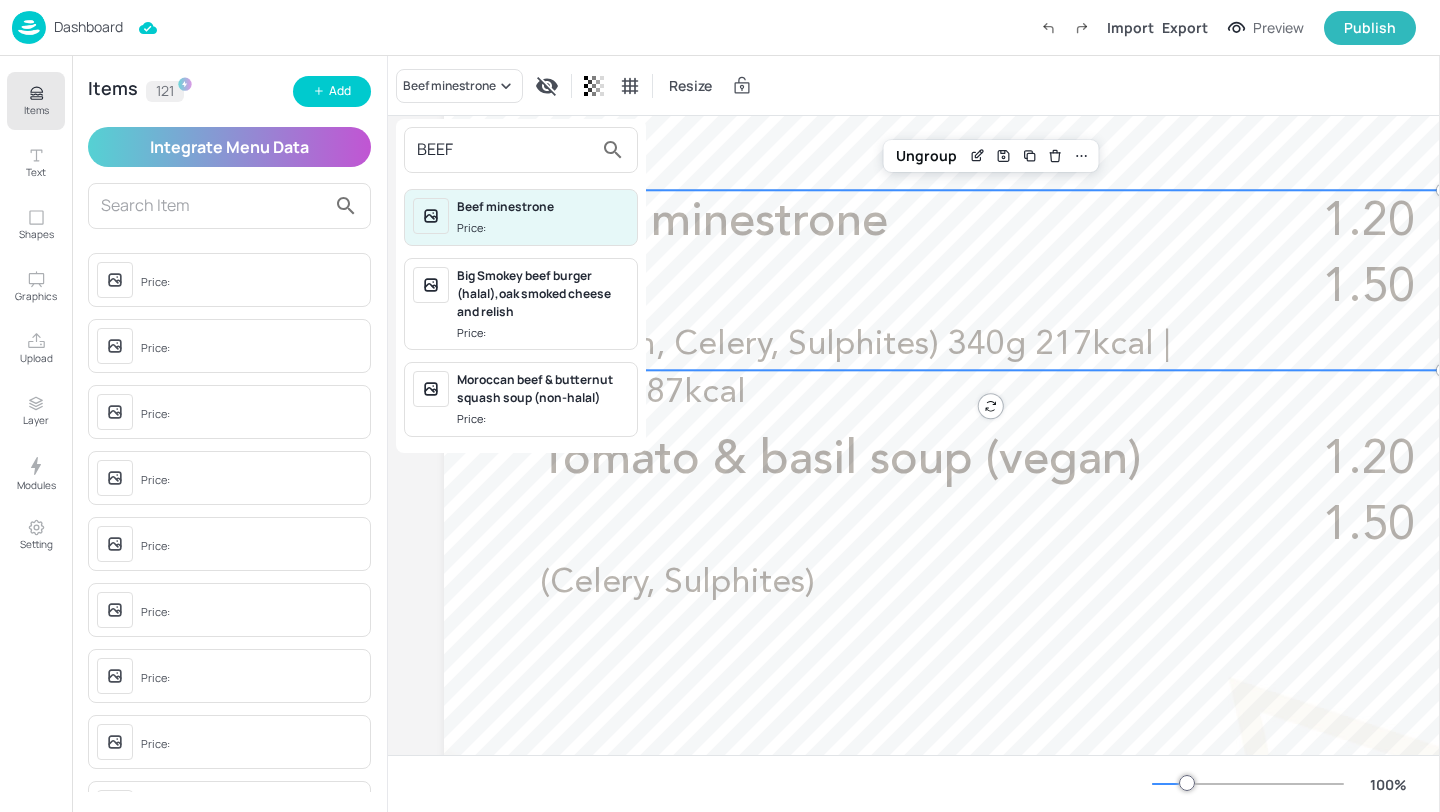 type on "BEEF" 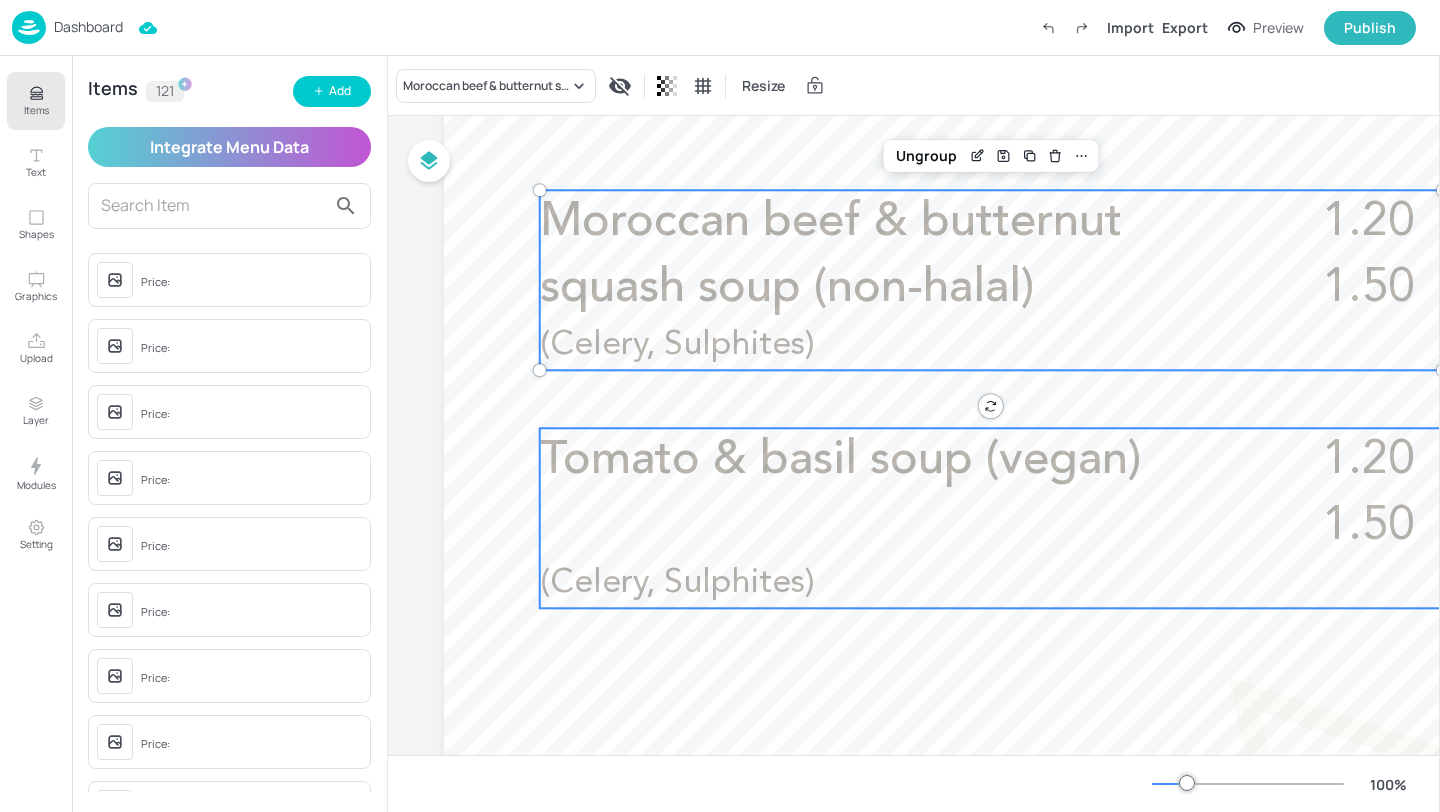 click on "Tomato & basil soup  (vegan)" at bounding box center [840, 460] 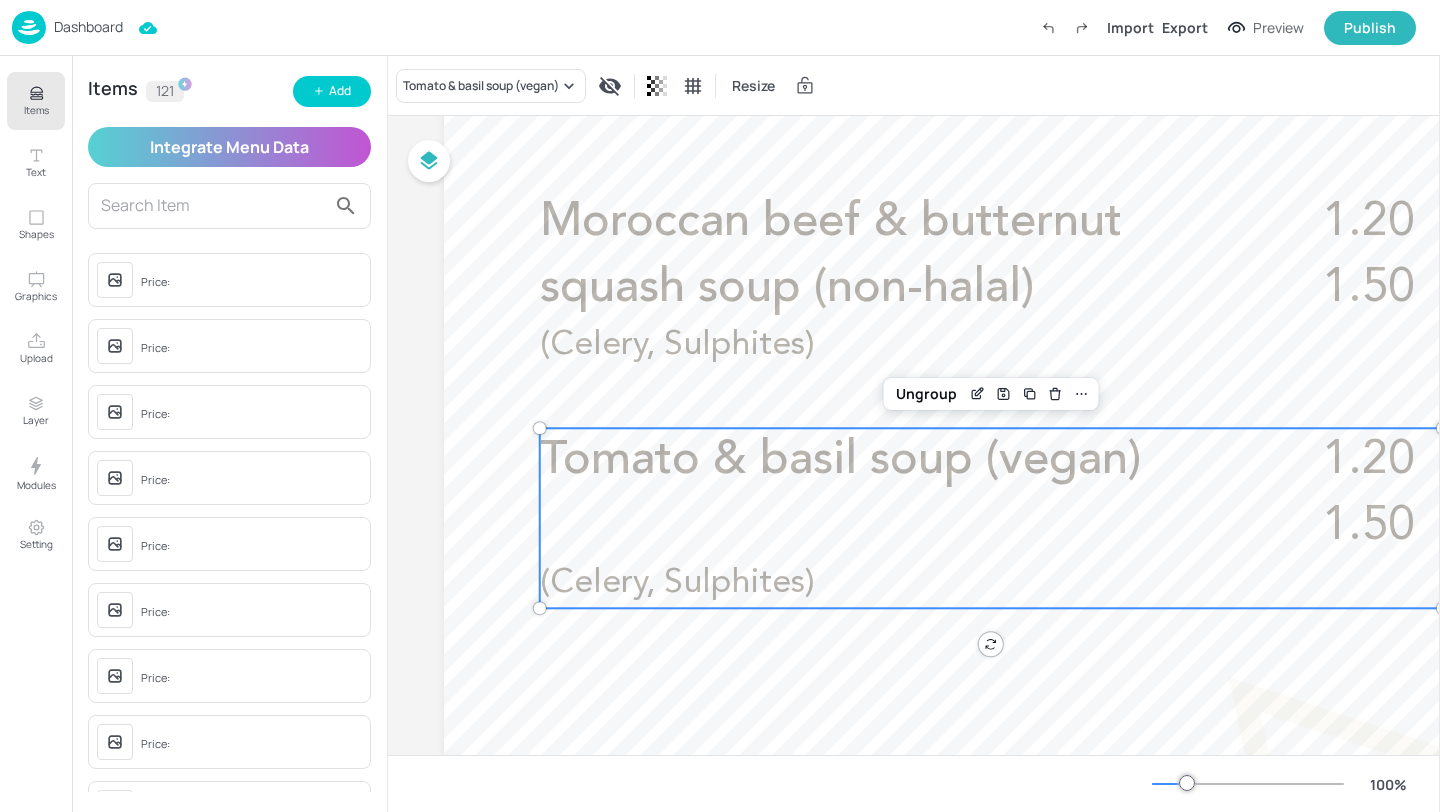 click on "1.20
1.50 Tomato & basil soup  (vegan) (Celery, Sulphites)" at bounding box center (991, 518) 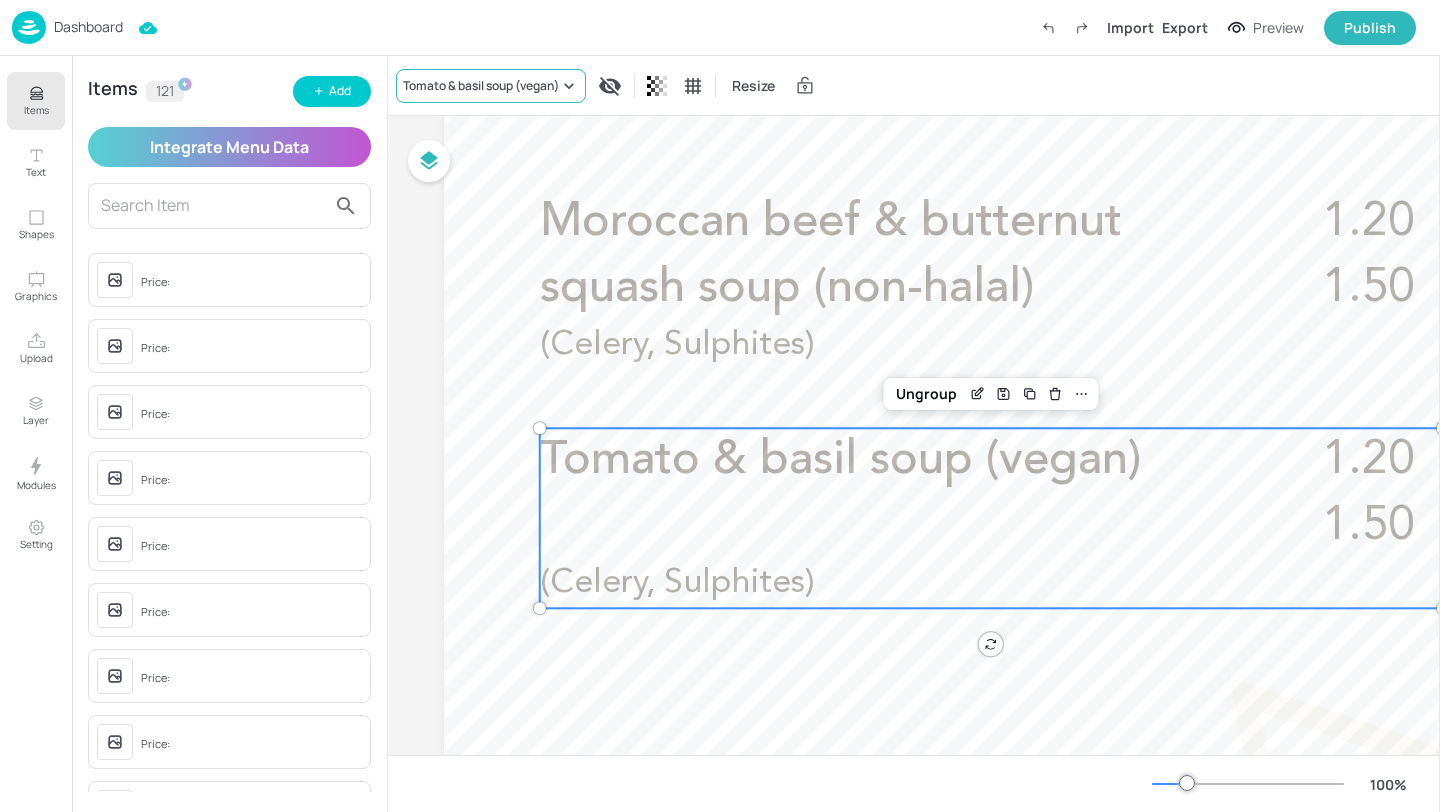 click on "Tomato & basil soup  (vegan)" at bounding box center (481, 86) 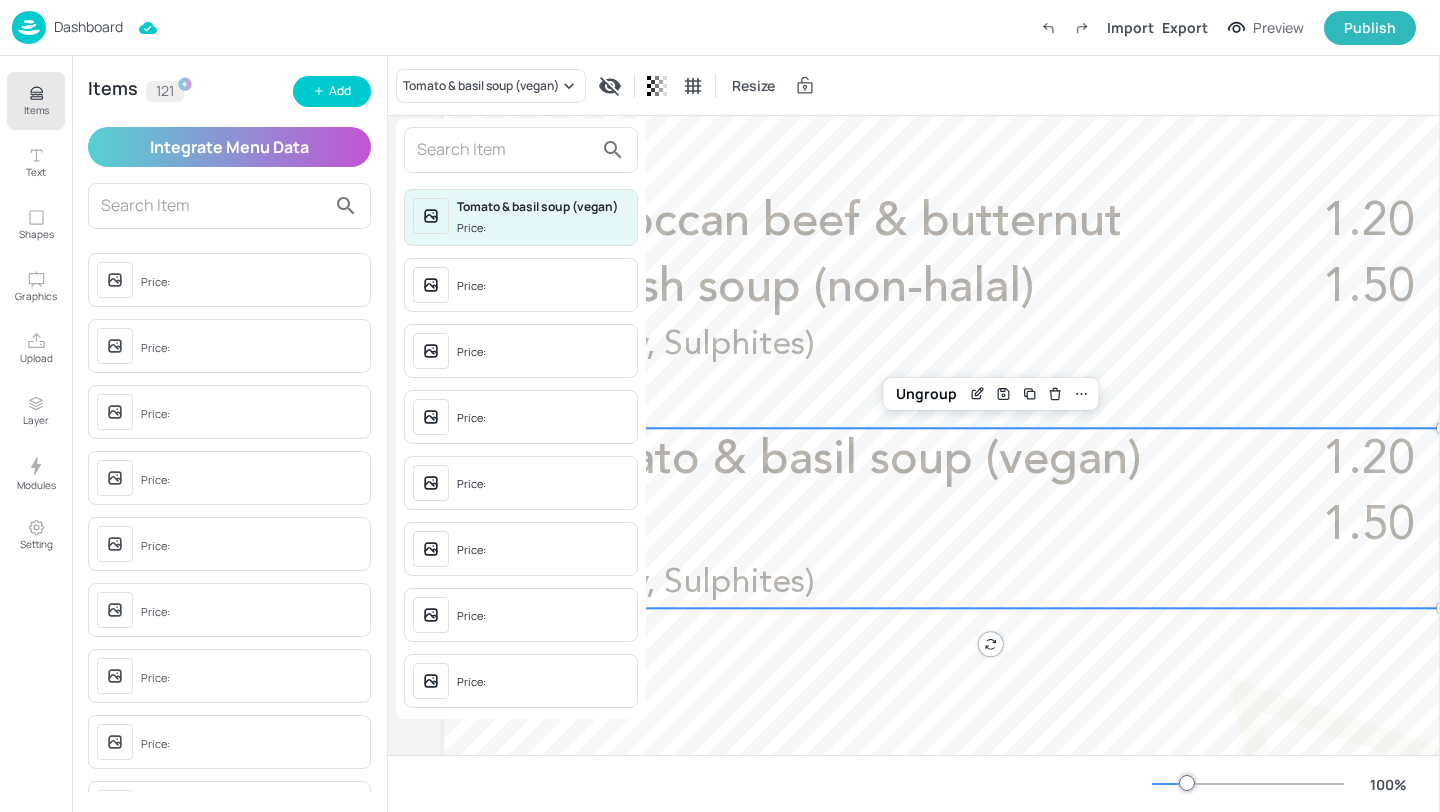 click at bounding box center [505, 150] 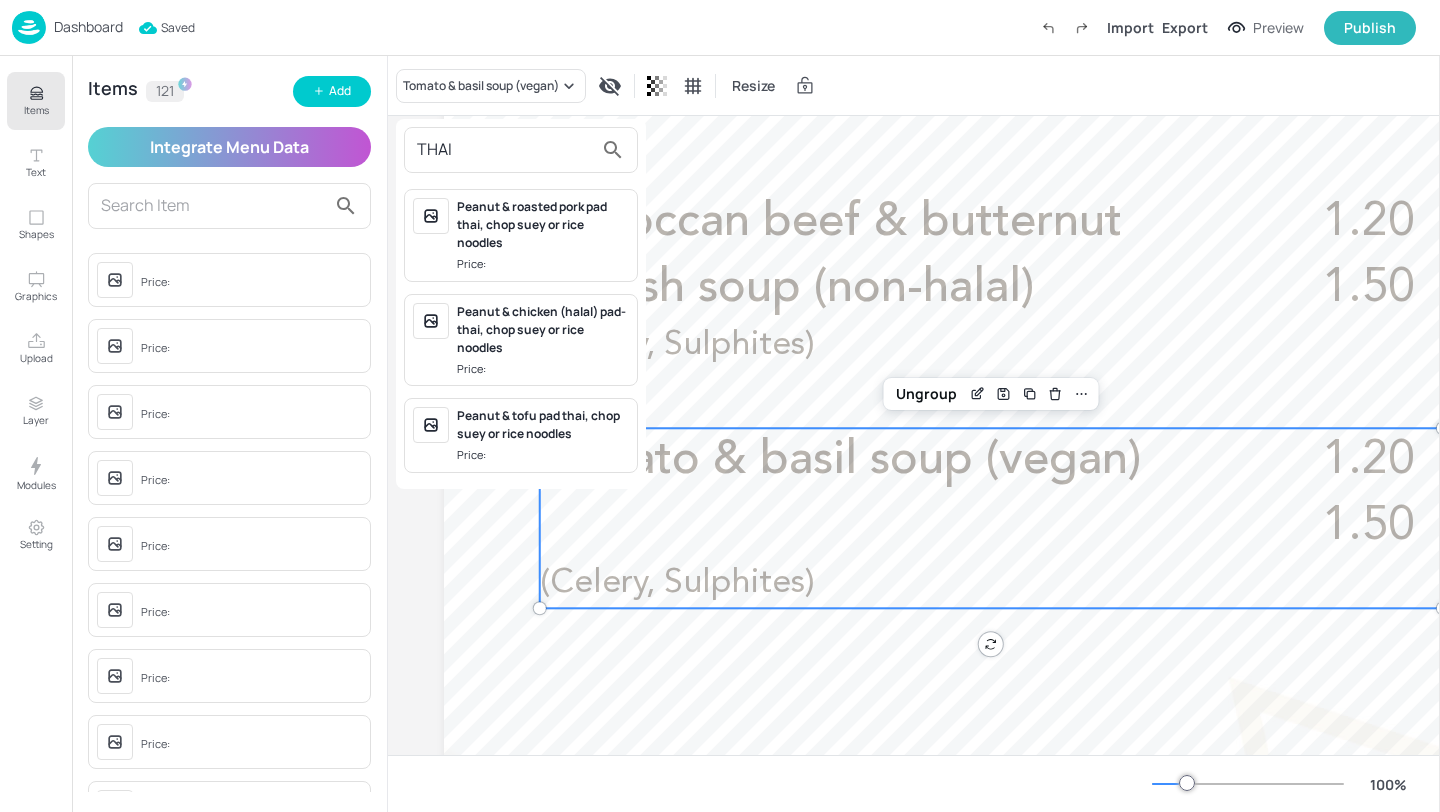 type on "THAI" 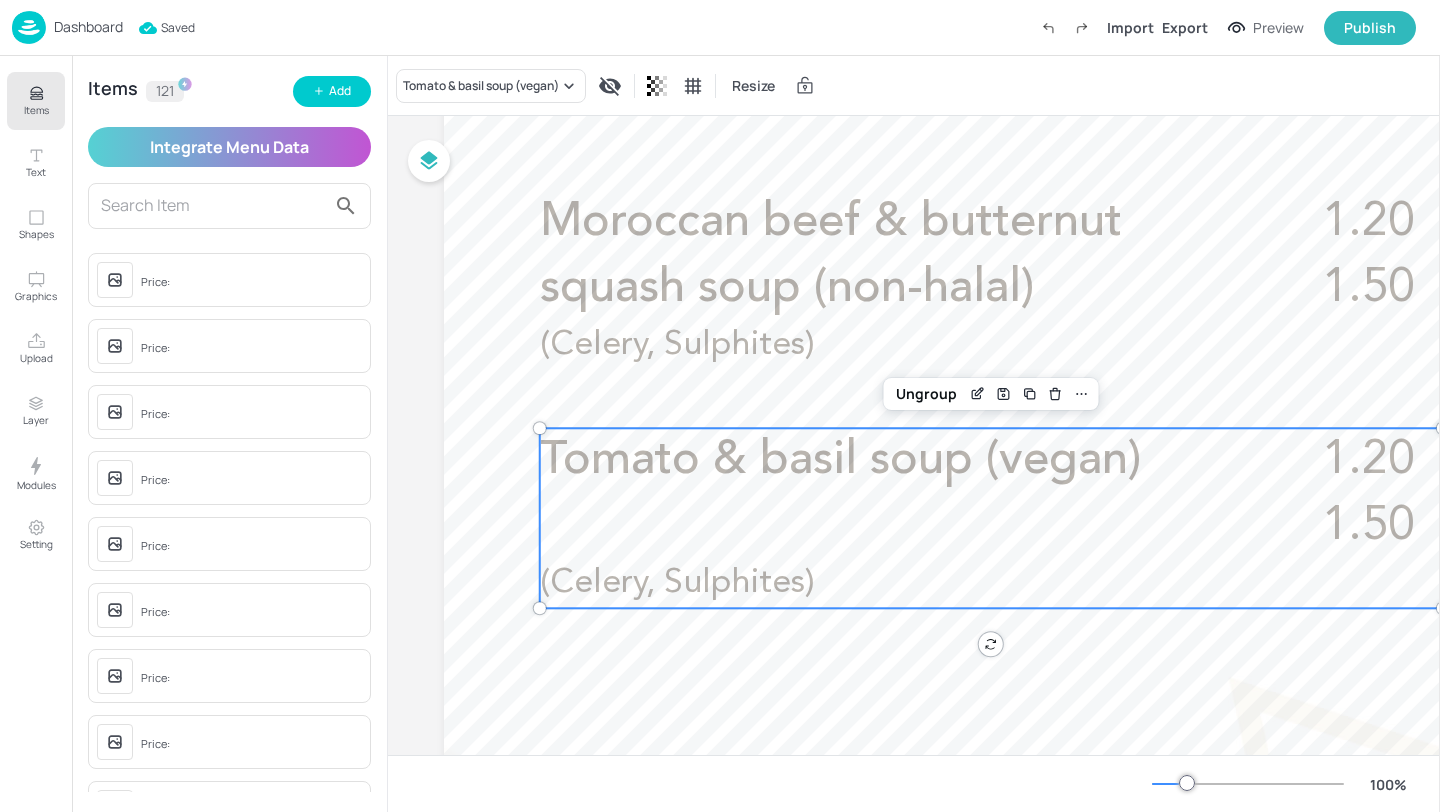 click on "THAI  Peanut & roasted pork pad thai, chop suey or rice noodles  Price: Peanut & chicken (halal) pad-thai, chop suey or rice noodles  Price: Peanut & tofu pad thai, chop suey or rice noodles  Price:" at bounding box center (720, 410) 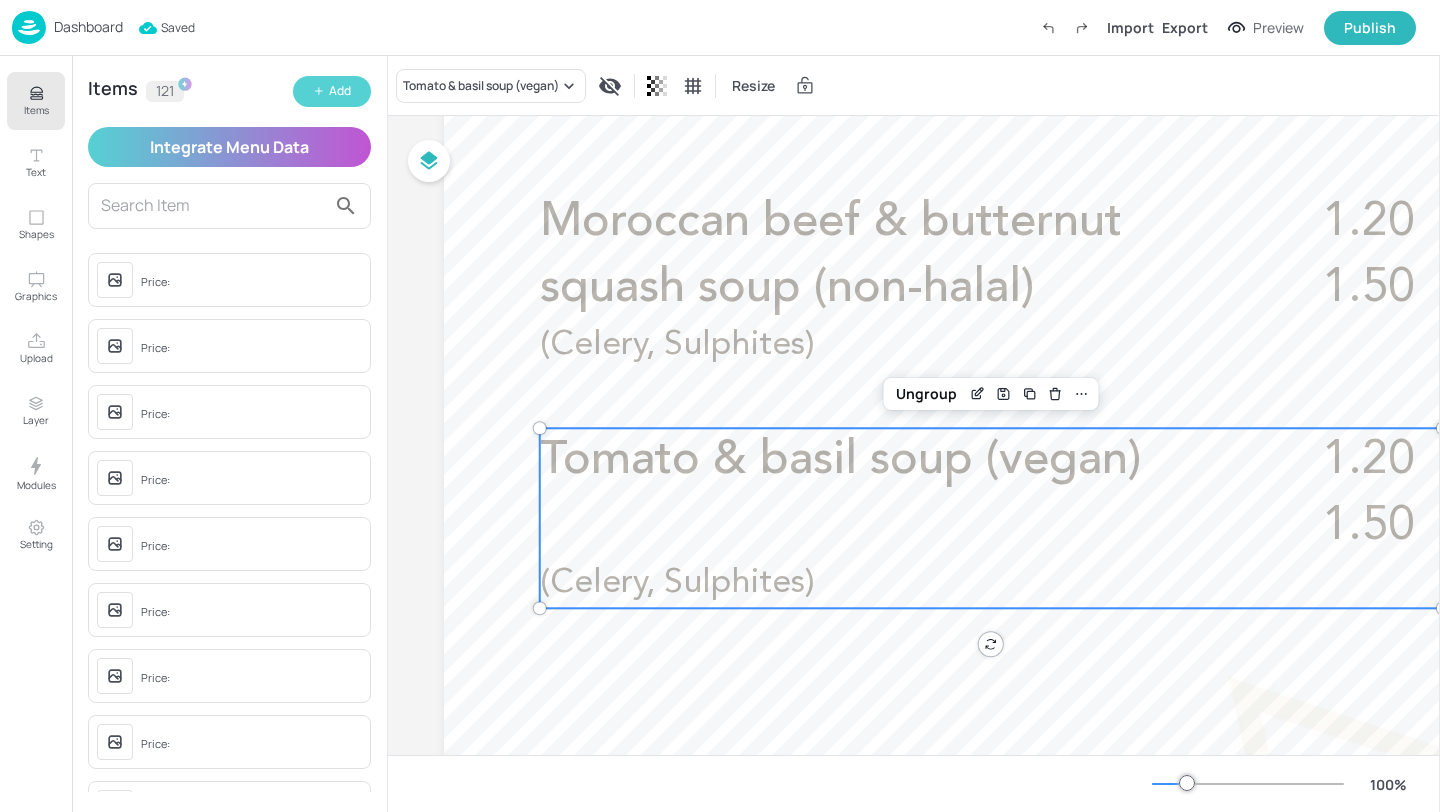 click on "Add" at bounding box center [332, 91] 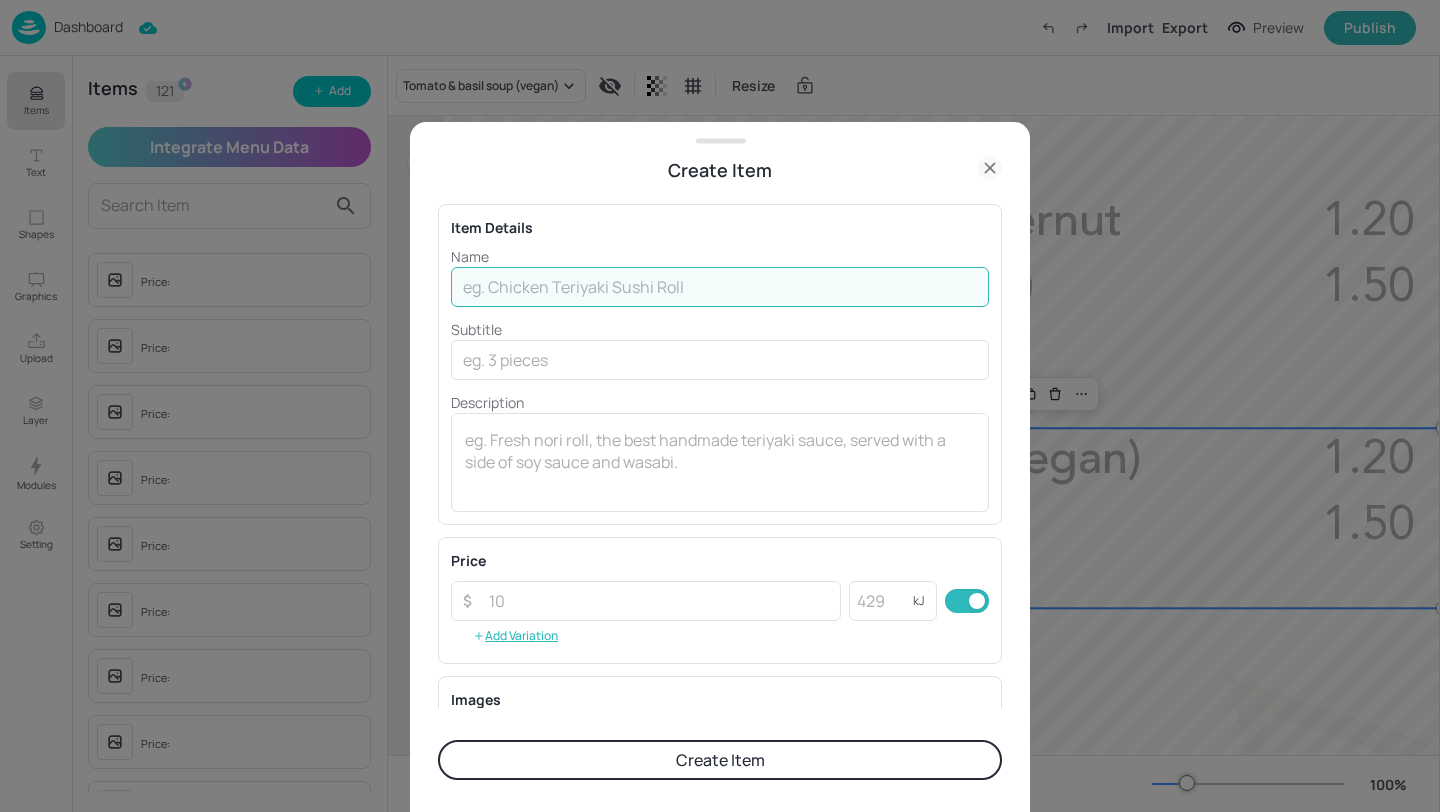 click at bounding box center (720, 287) 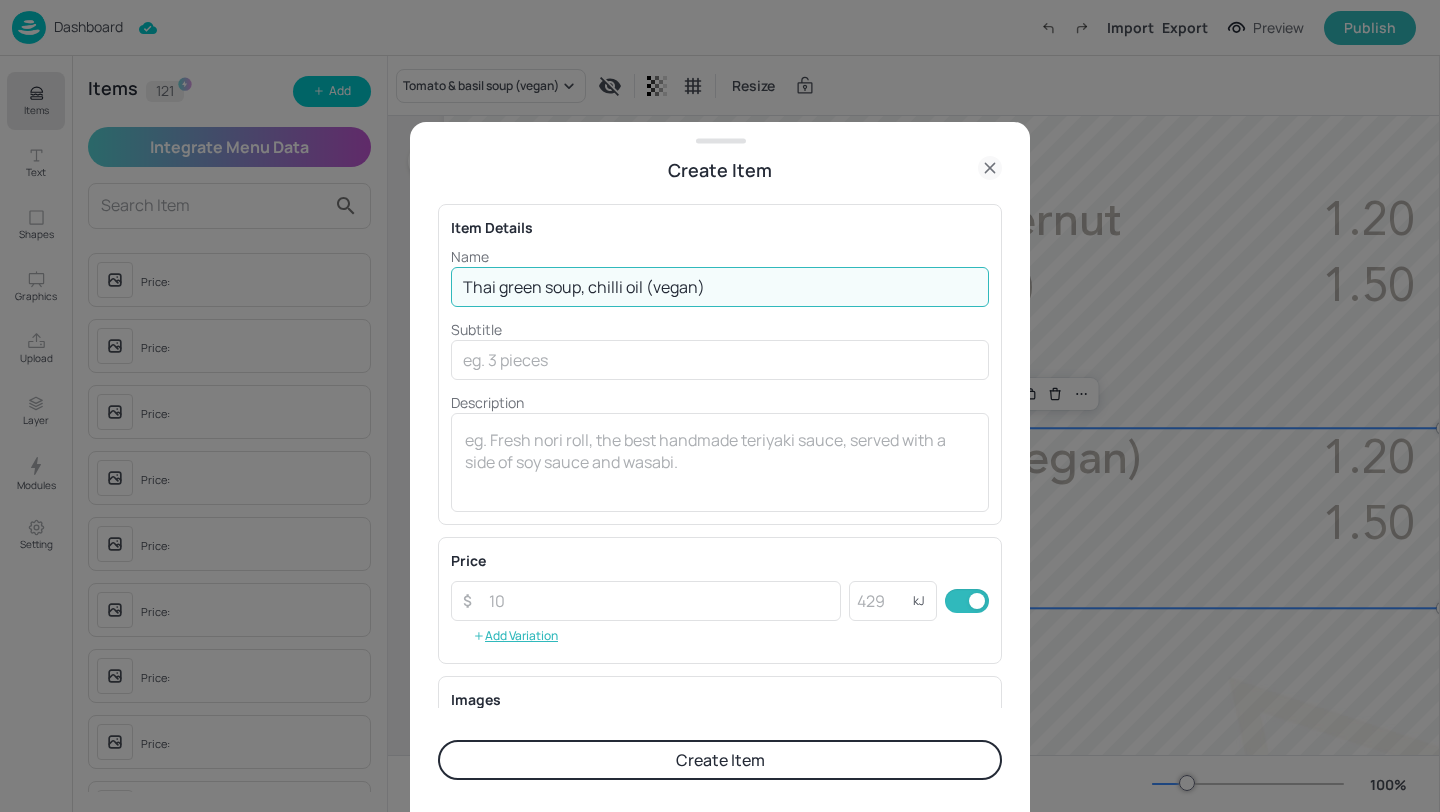 type on "Thai green soup, chilli oil (vegan)" 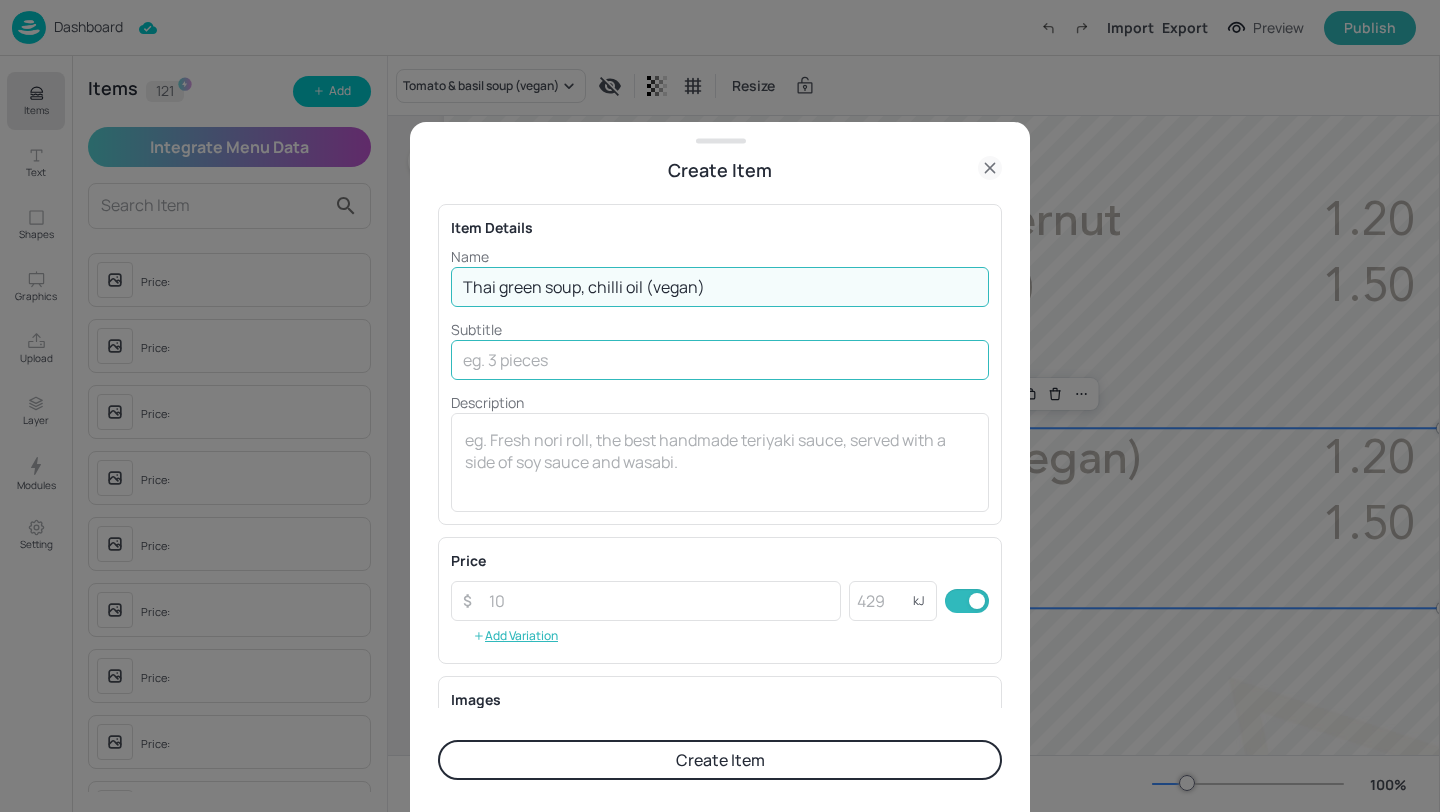 click at bounding box center (720, 360) 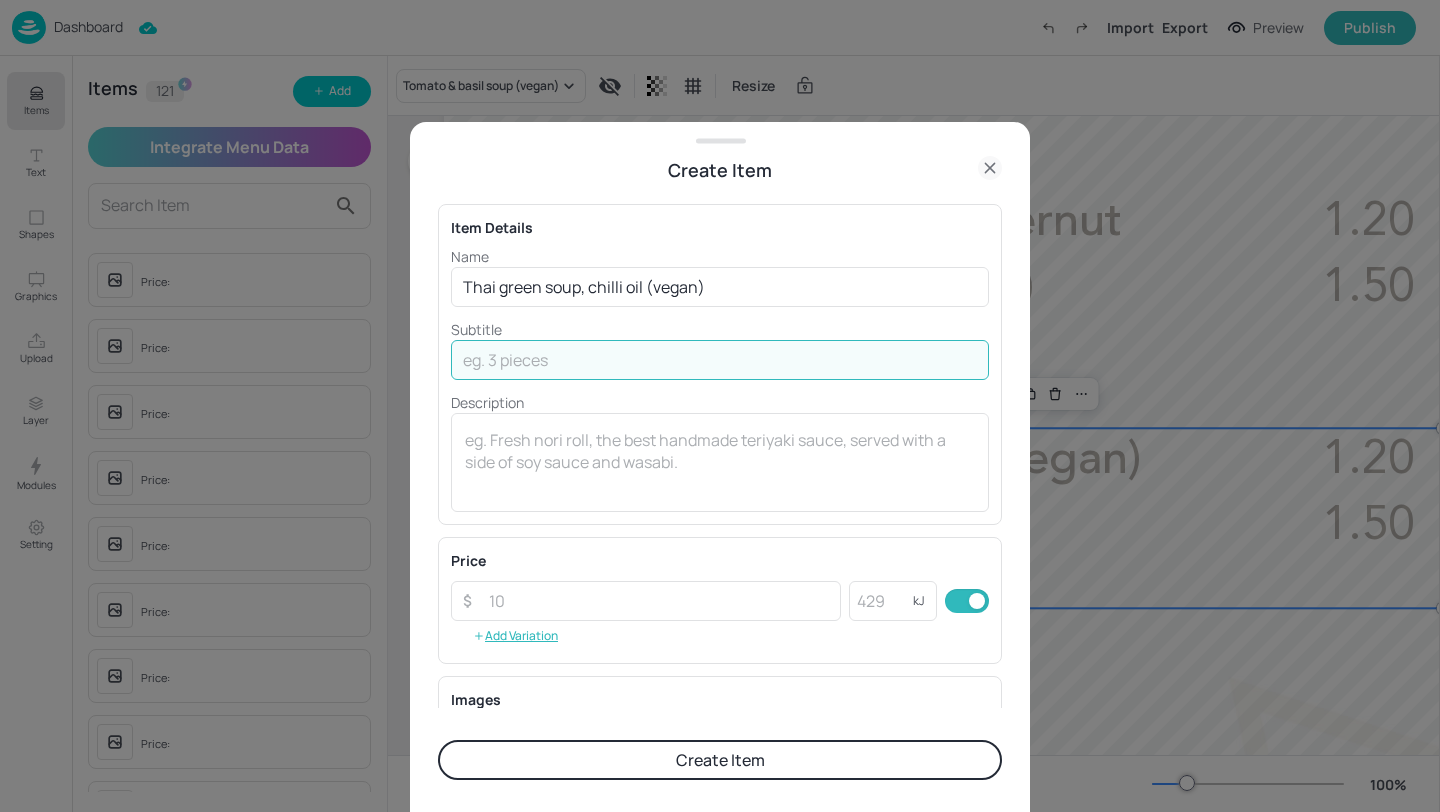 paste on "(Celery)" 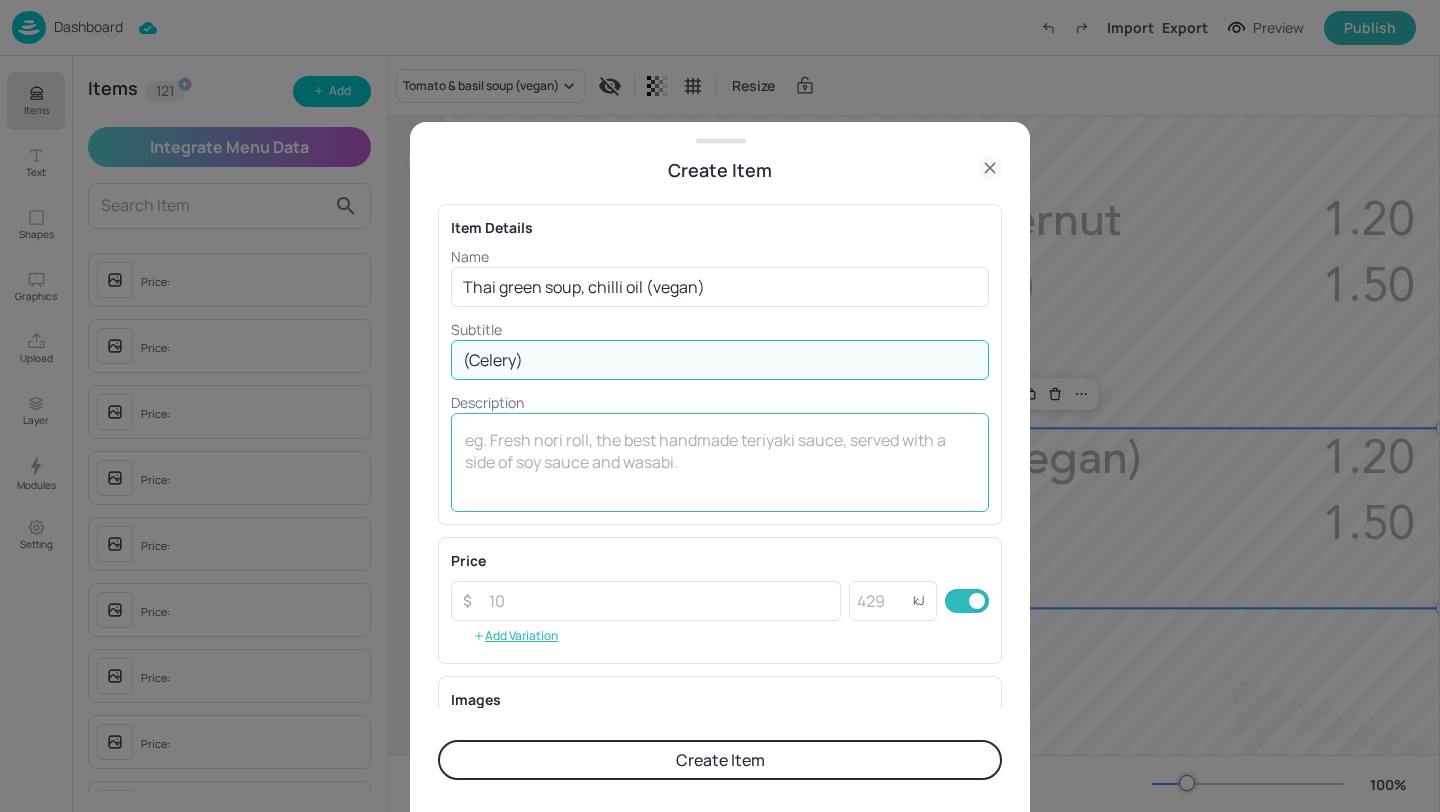 type on "(Celery)" 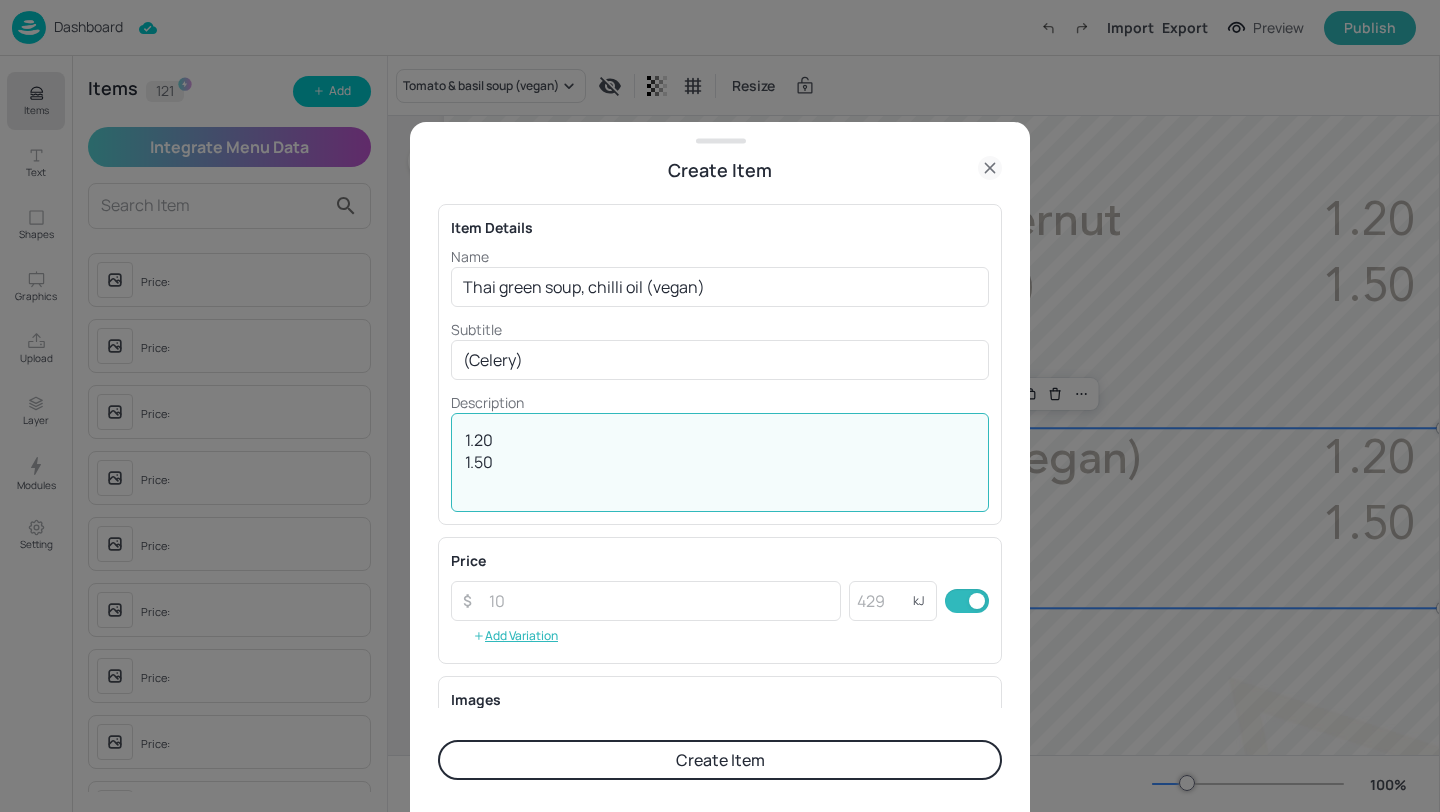 type on "1.20
1.50" 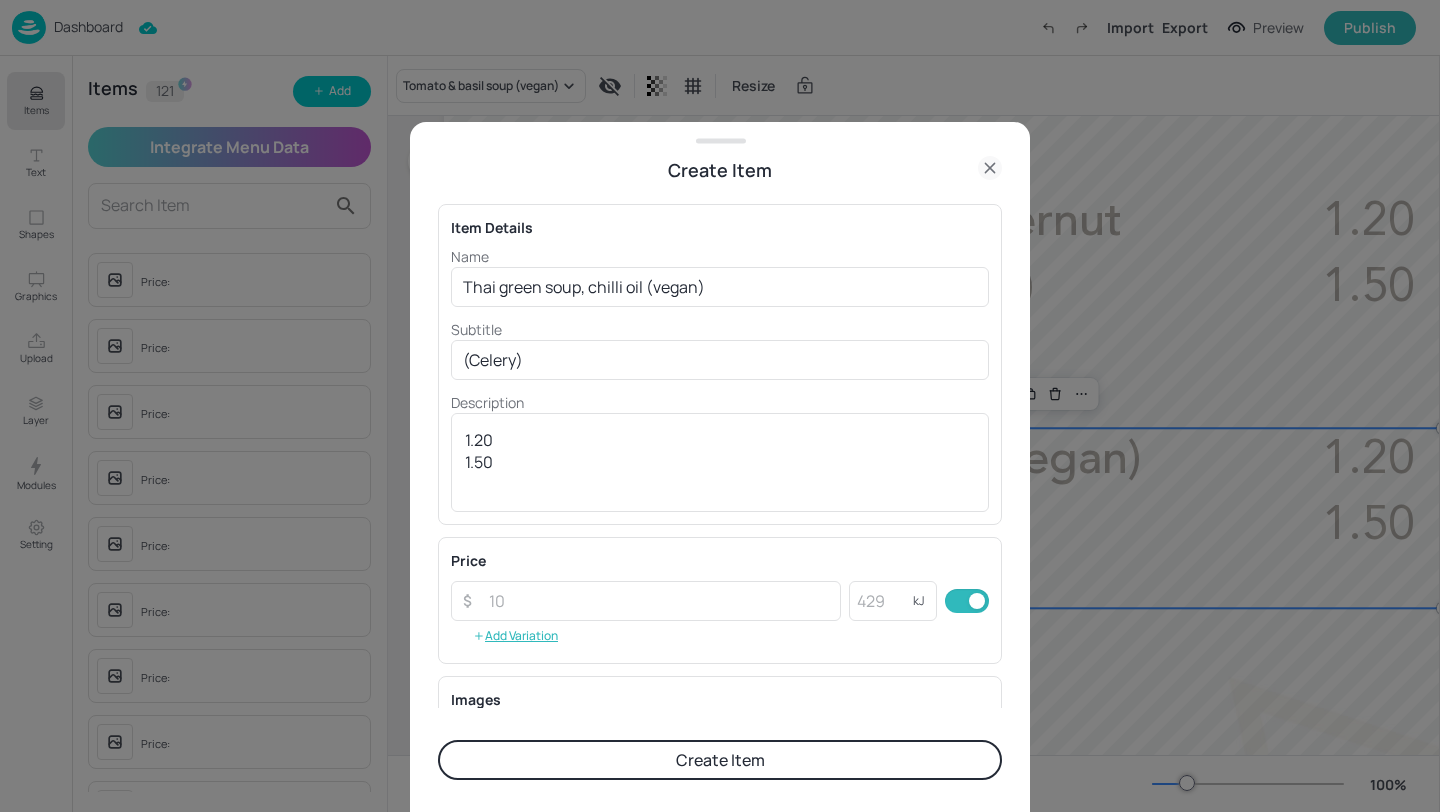 click on "Create Item" at bounding box center [720, 760] 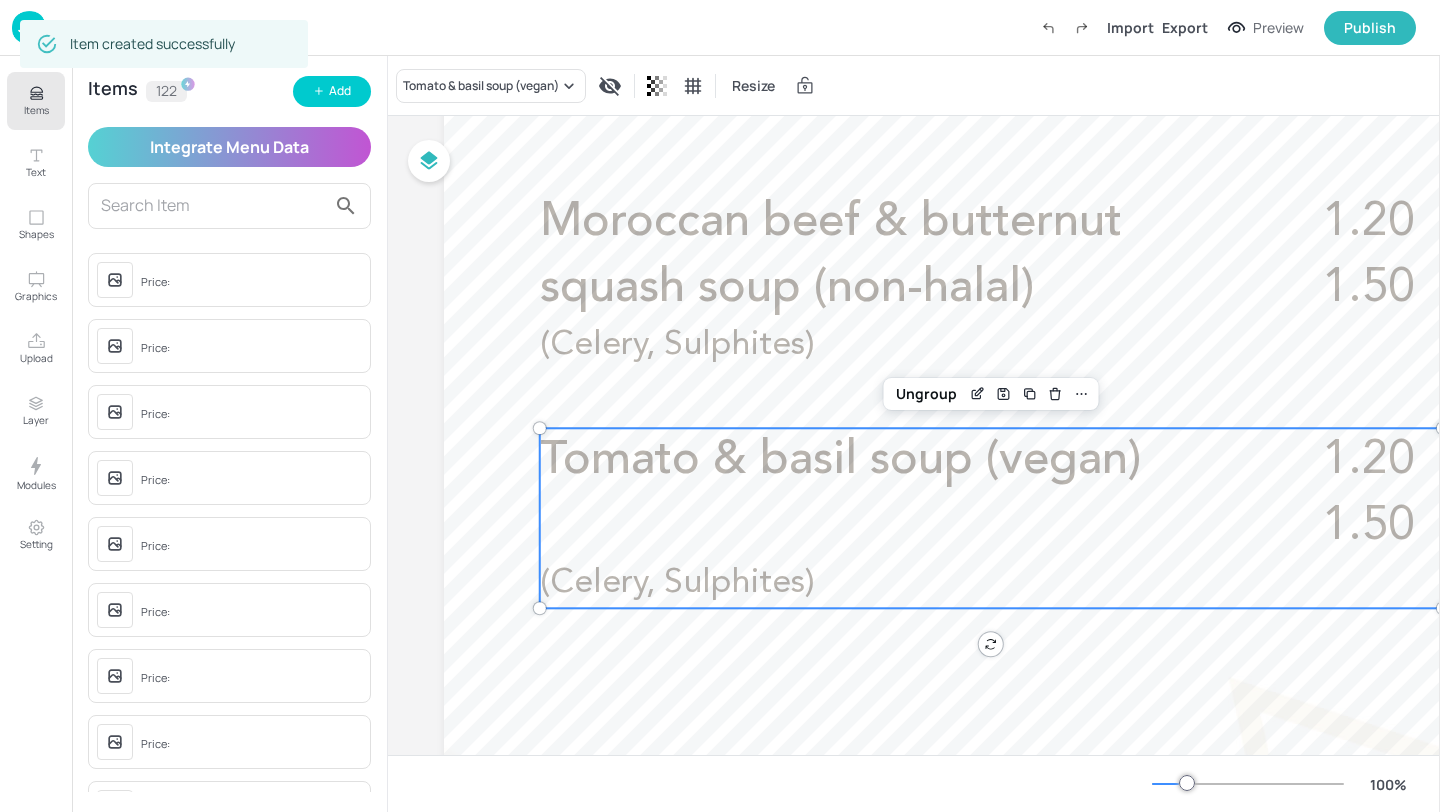 scroll, scrollTop: 648, scrollLeft: 146, axis: both 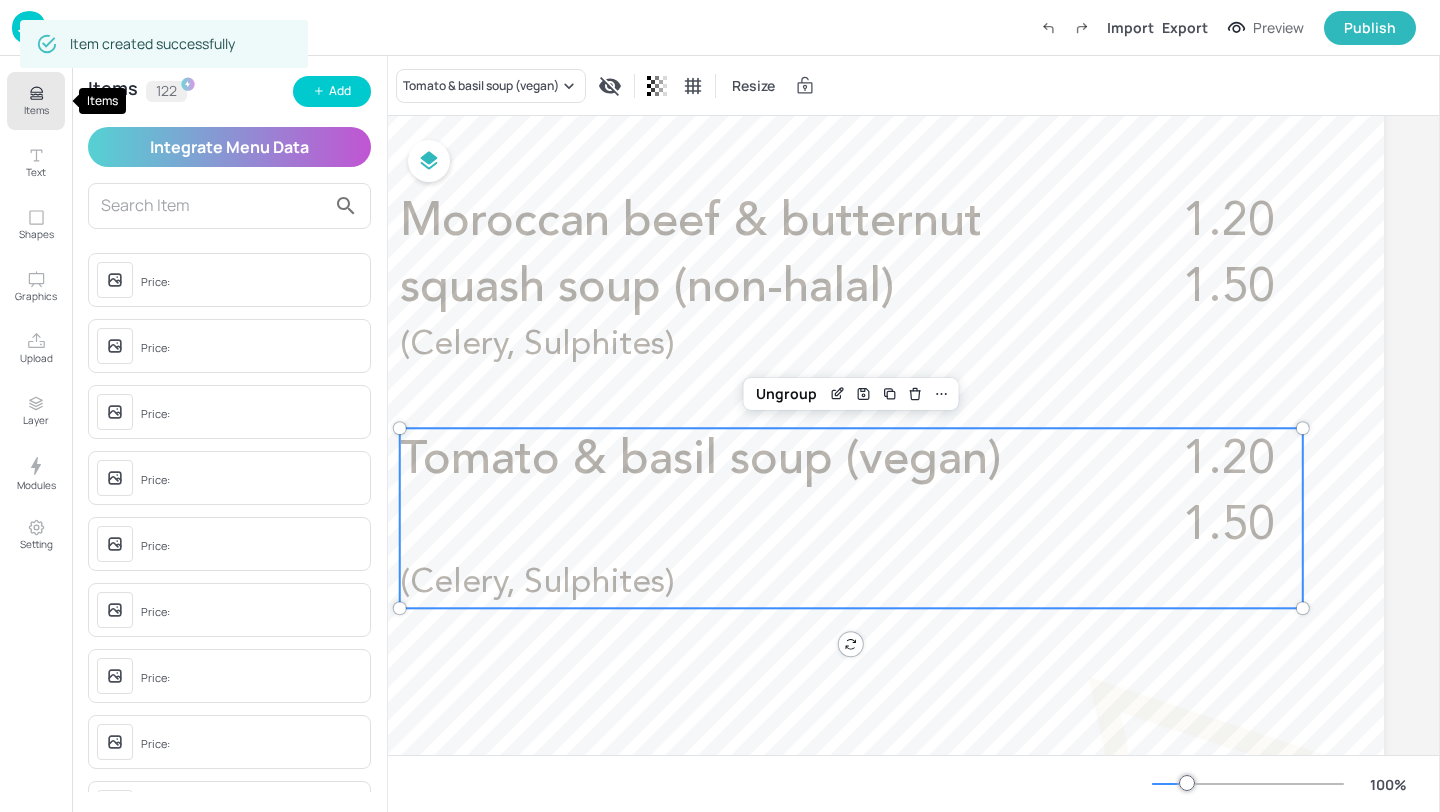 click 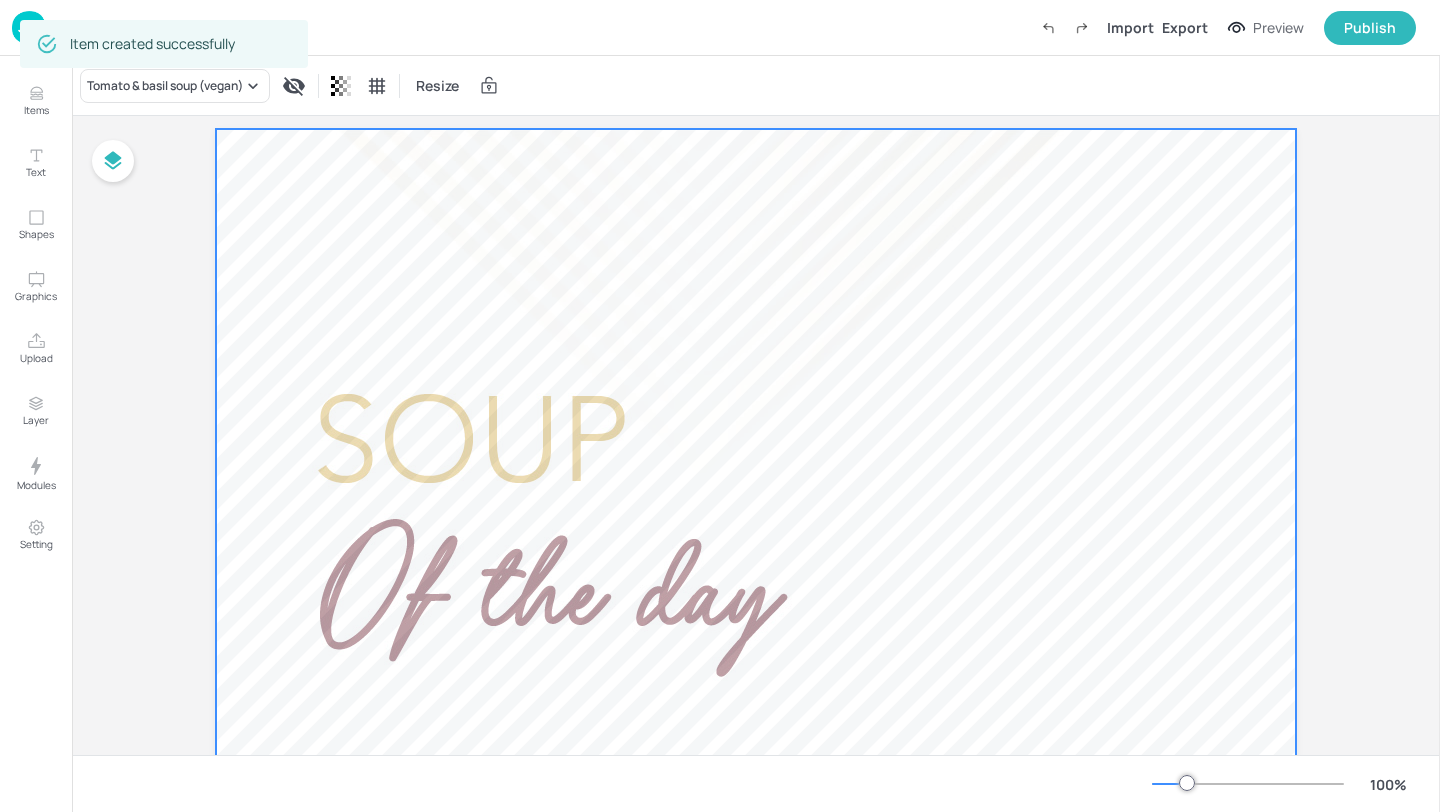 scroll, scrollTop: 0, scrollLeft: 0, axis: both 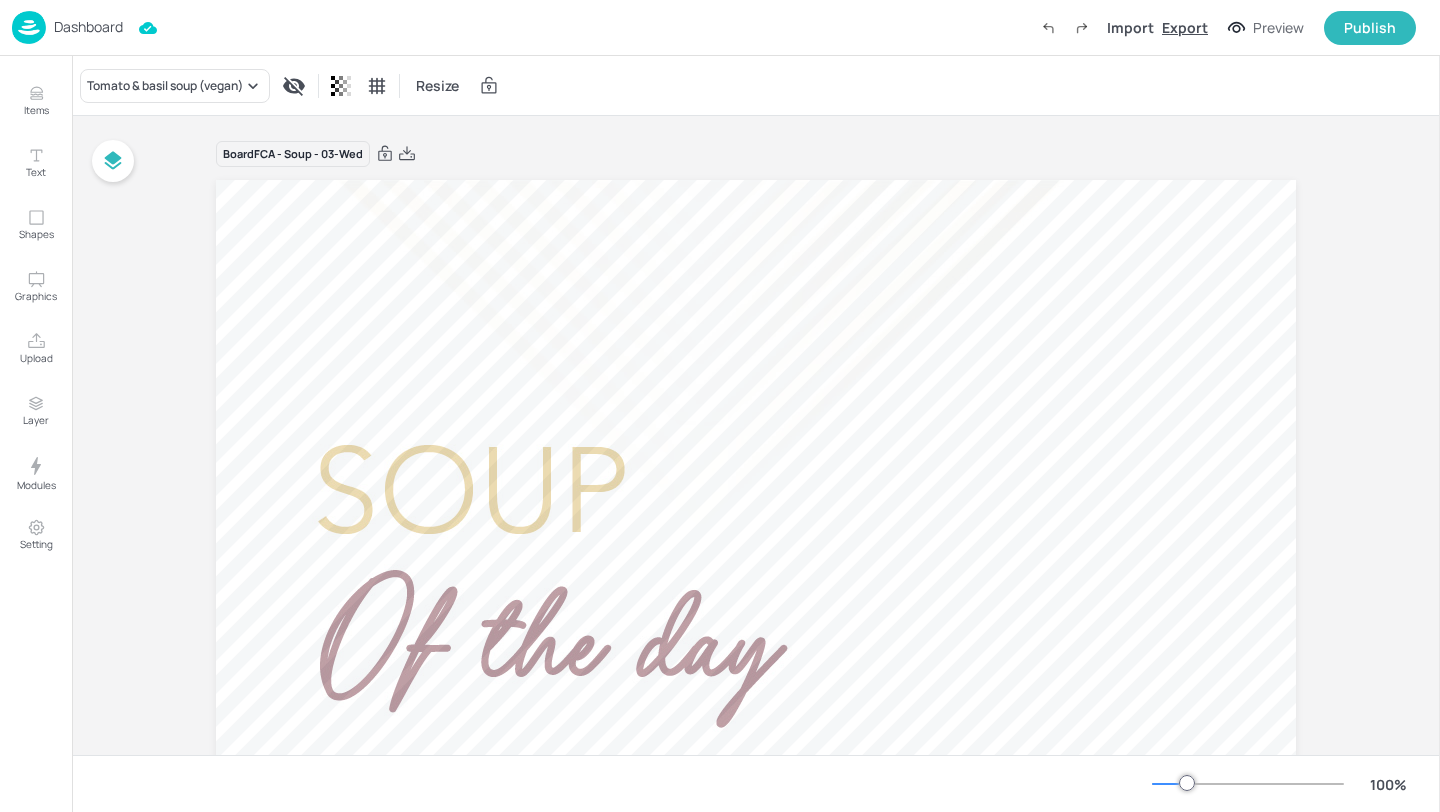click on "Export" at bounding box center [1185, 27] 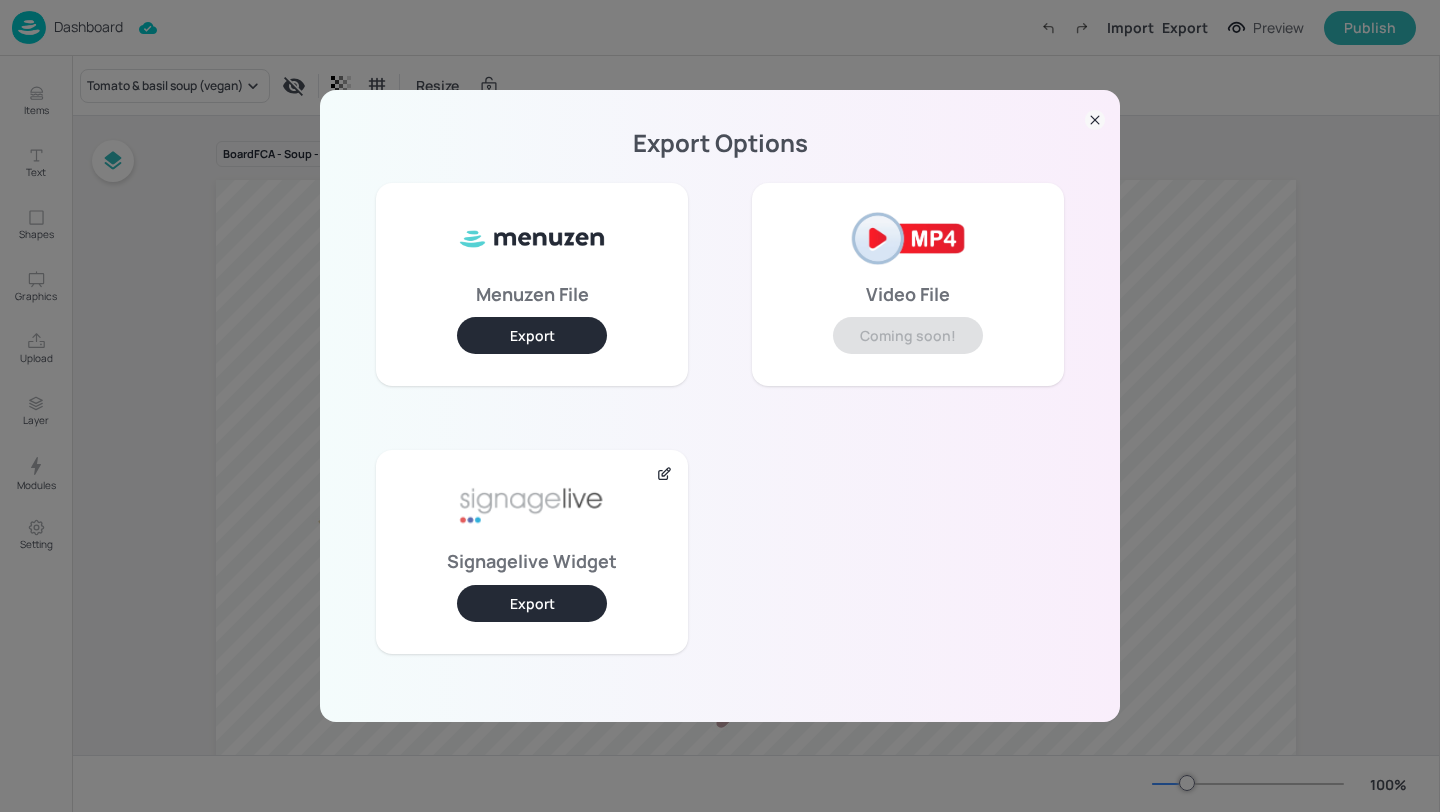 click on "Export" at bounding box center [532, 603] 